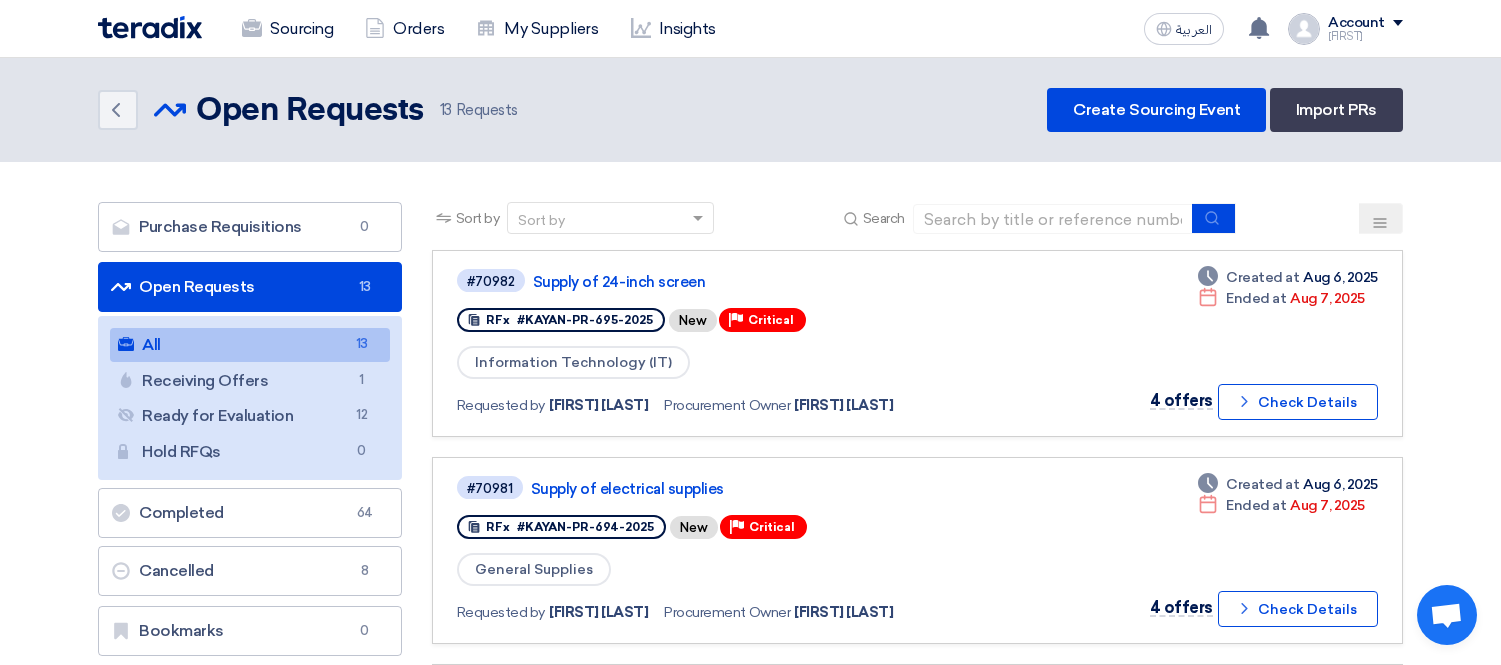 scroll, scrollTop: 0, scrollLeft: 0, axis: both 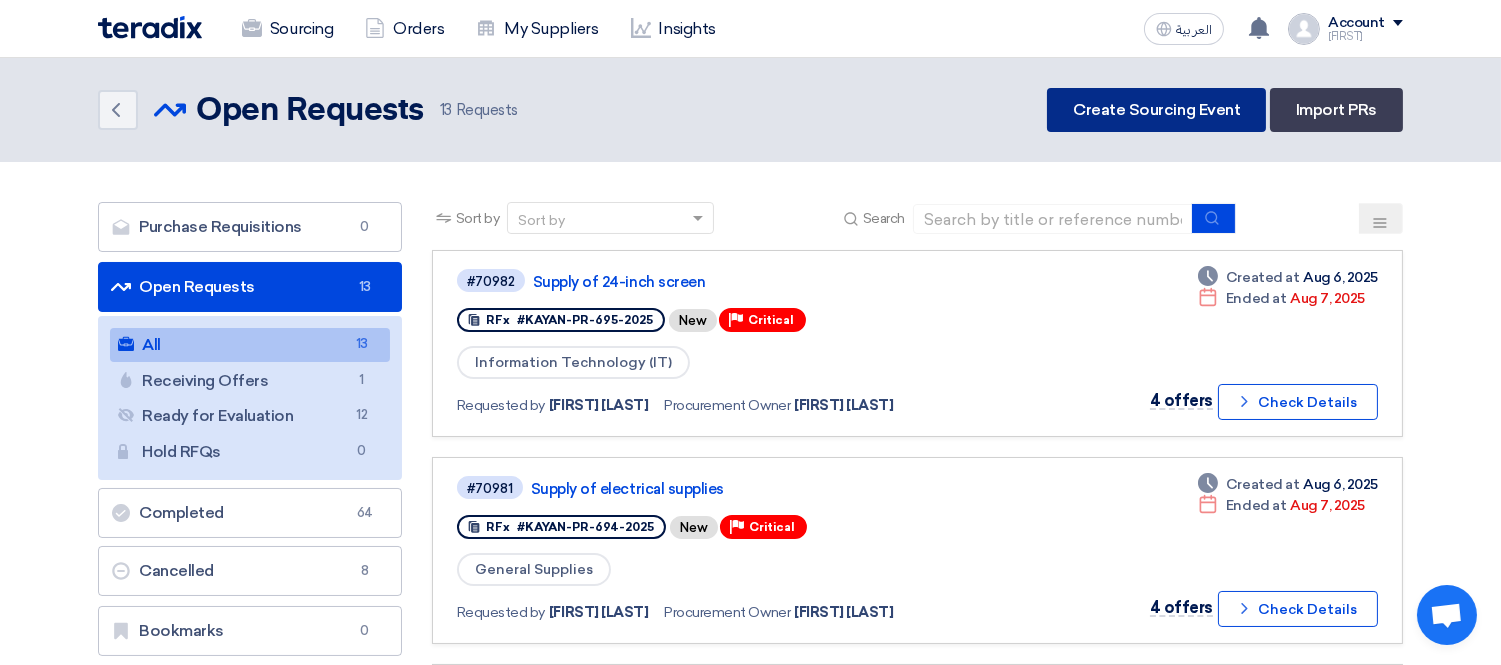 click on "Create Sourcing Event" 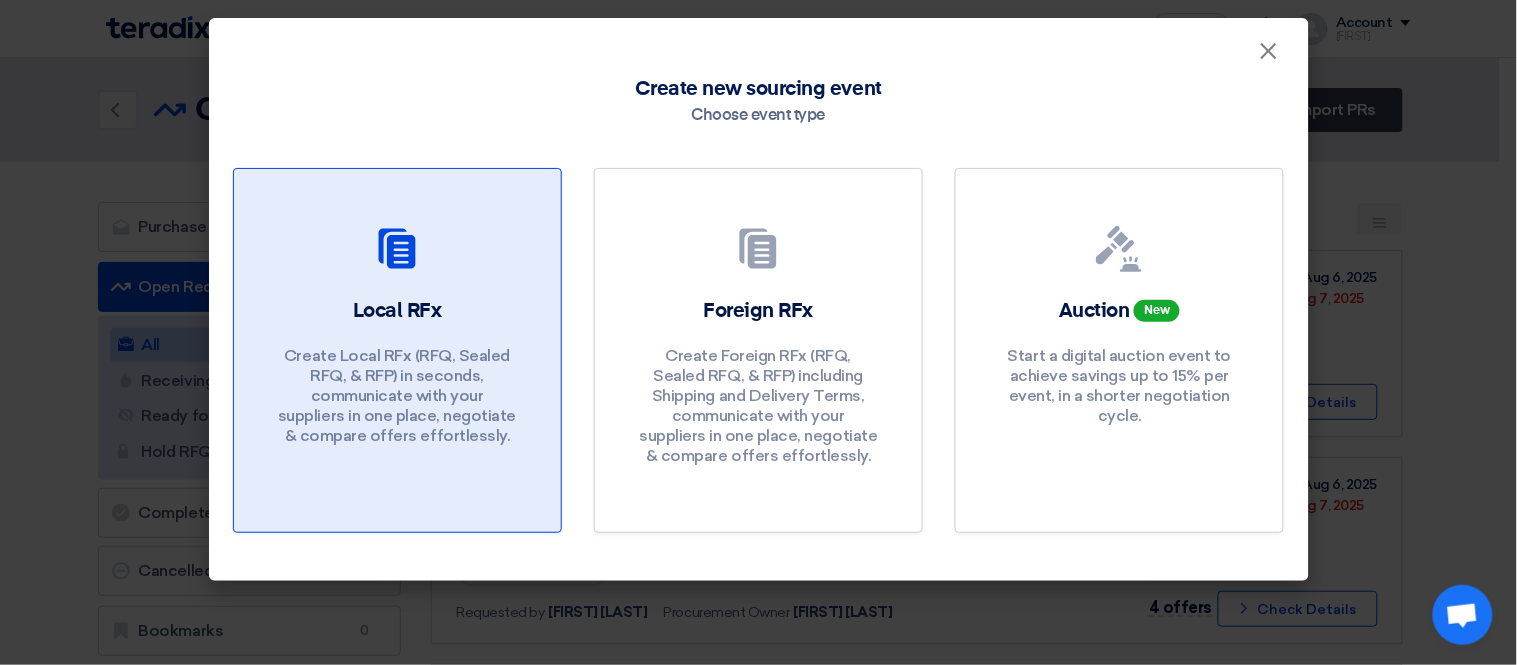 click on "Local RFx
Create Local RFx (RFQ, Sealed RFQ, & RFP) in seconds, communicate with your suppliers in one place, negotiate & compare offers effortlessly." 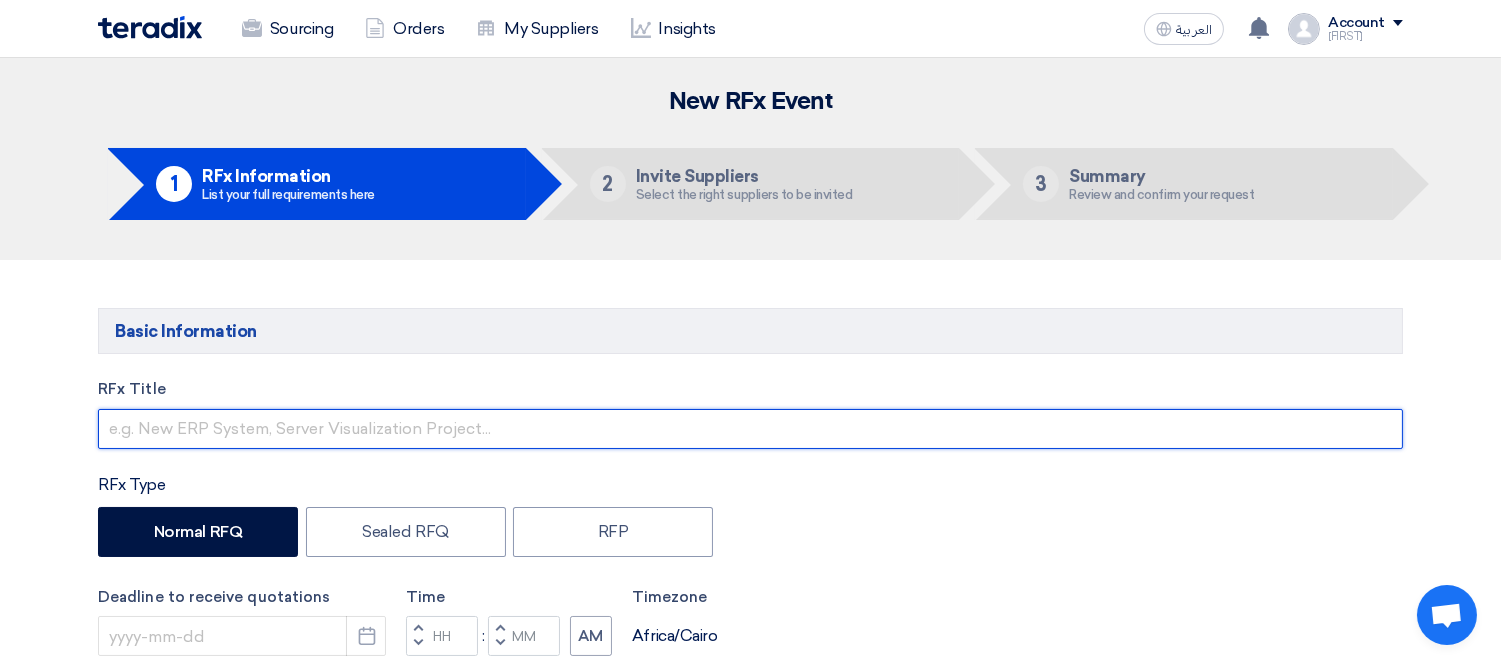 click at bounding box center [750, 429] 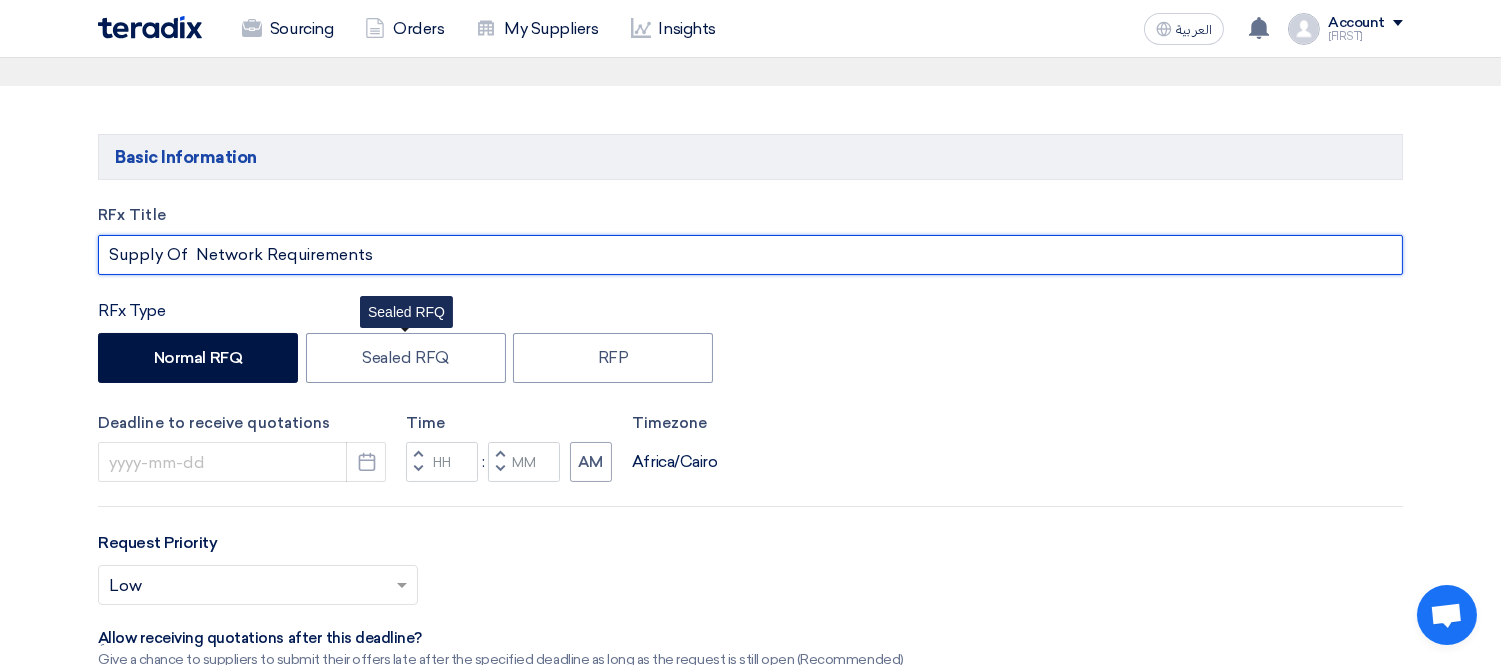 scroll, scrollTop: 222, scrollLeft: 0, axis: vertical 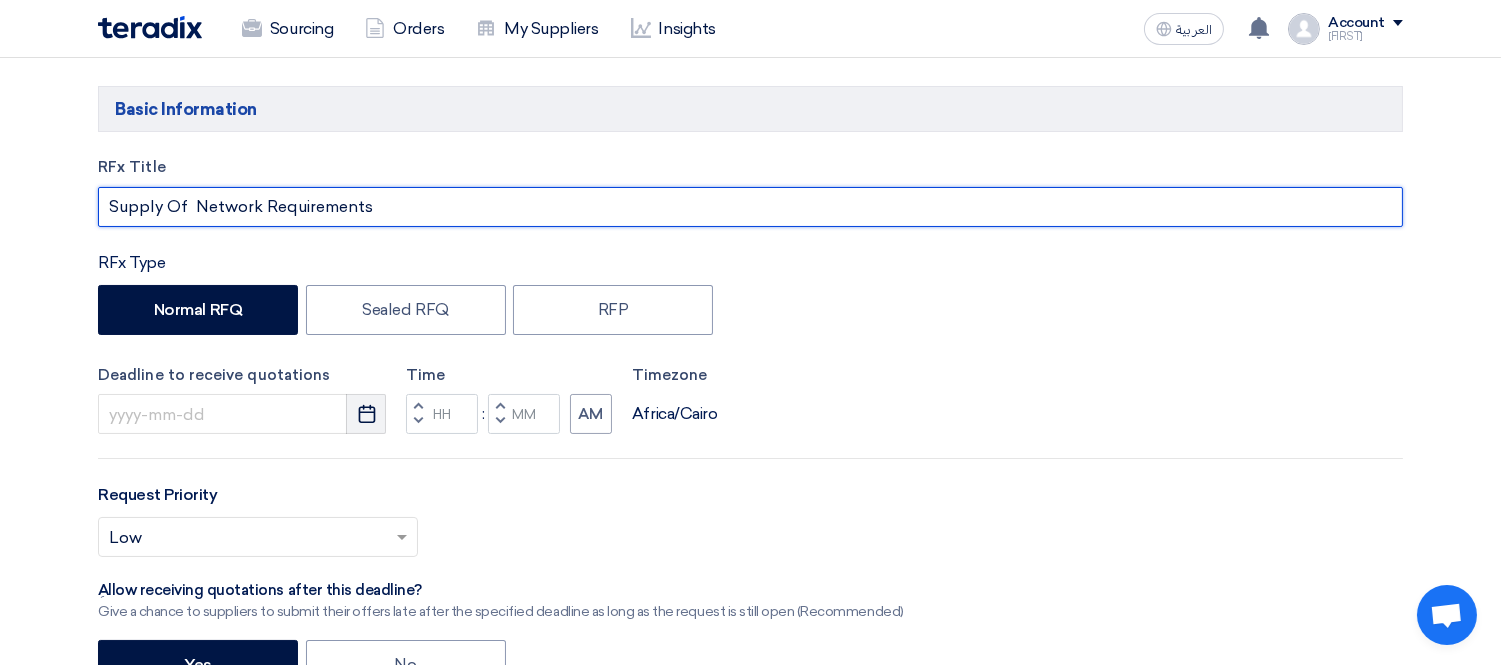 type on "Supply Of  Network Requirements" 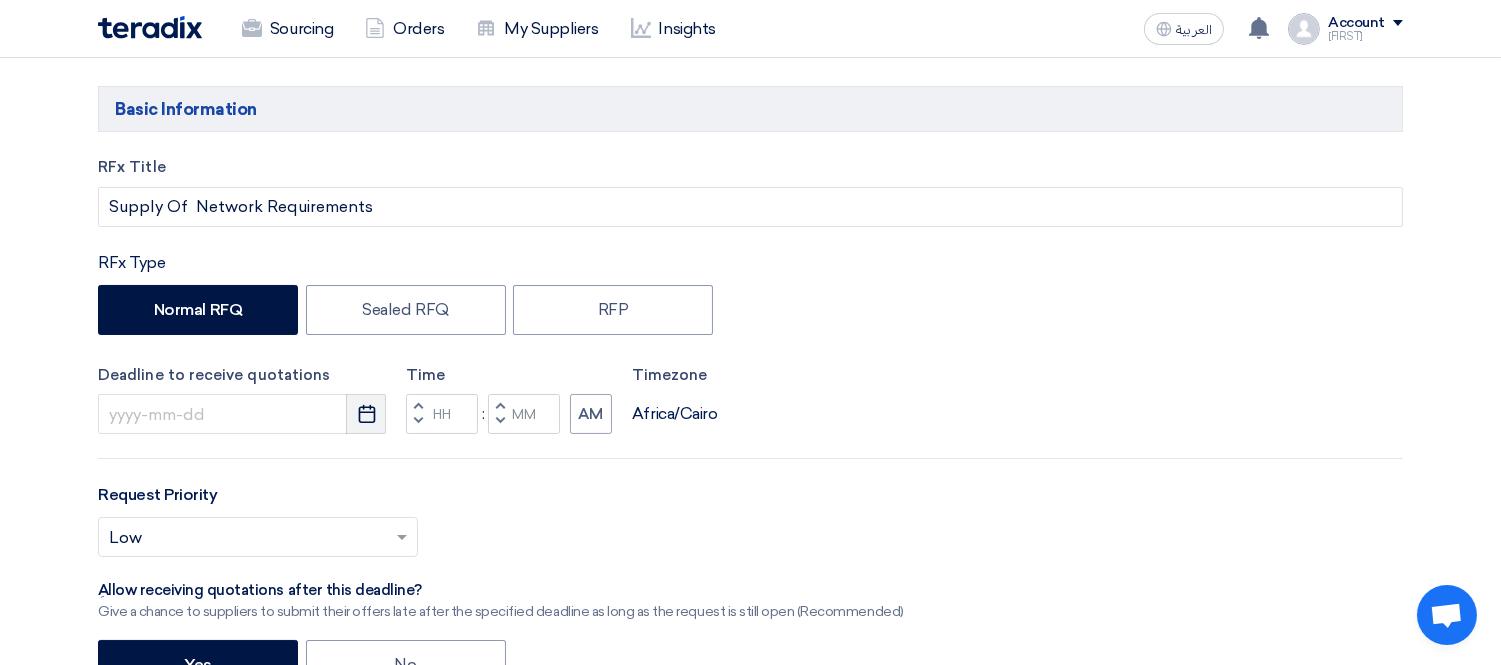 click on "Pick a date" 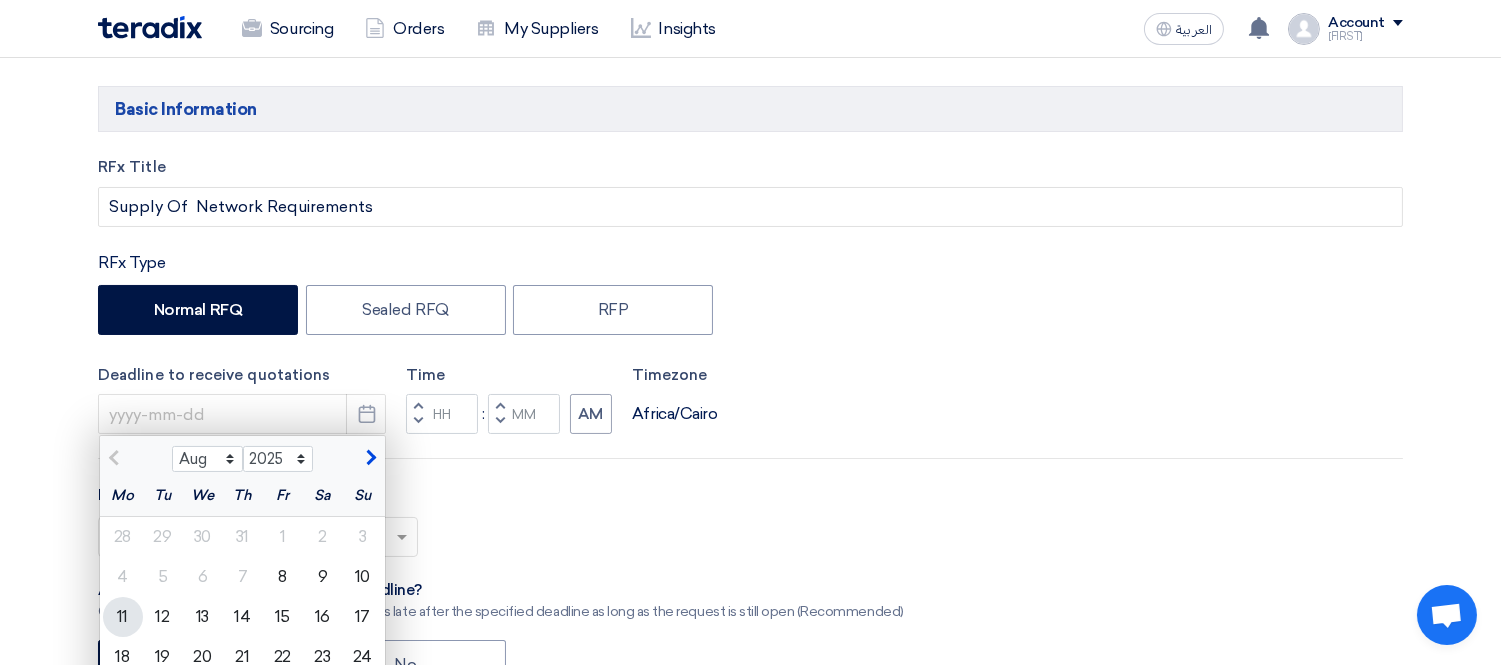 click on "11" 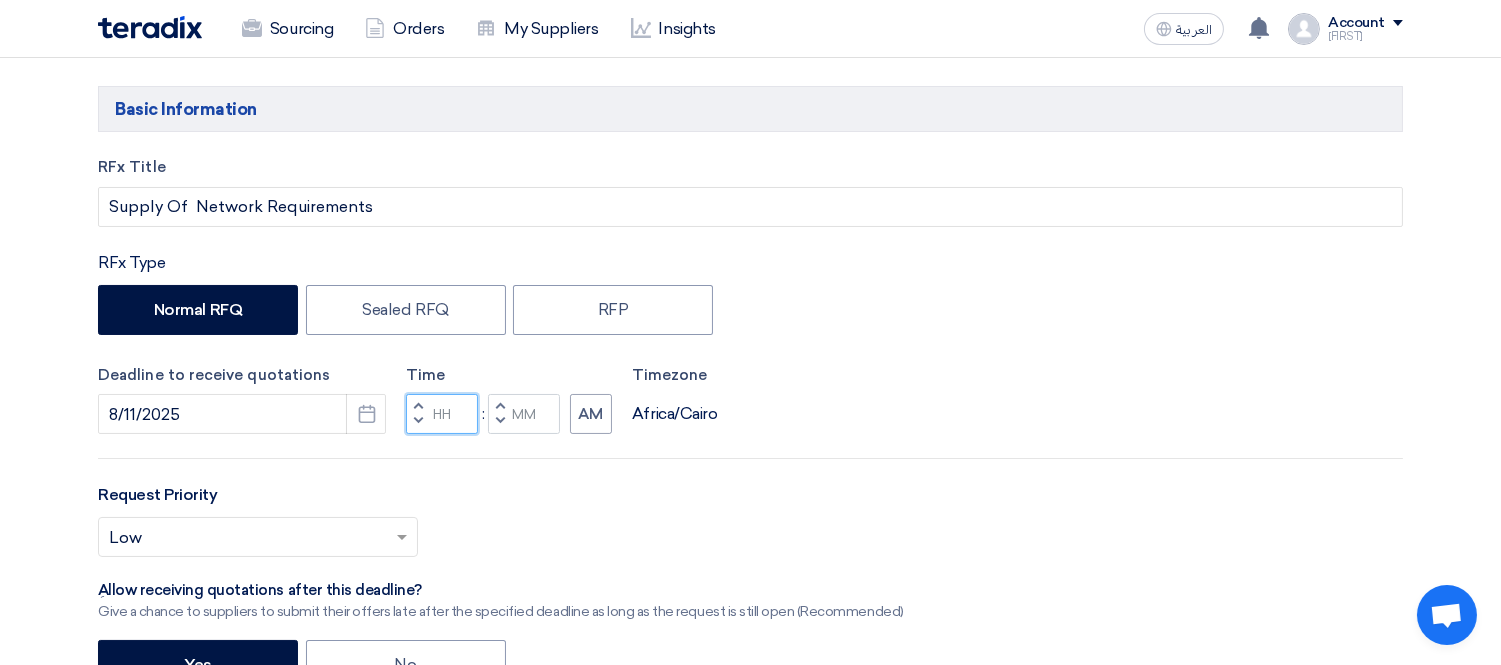 click 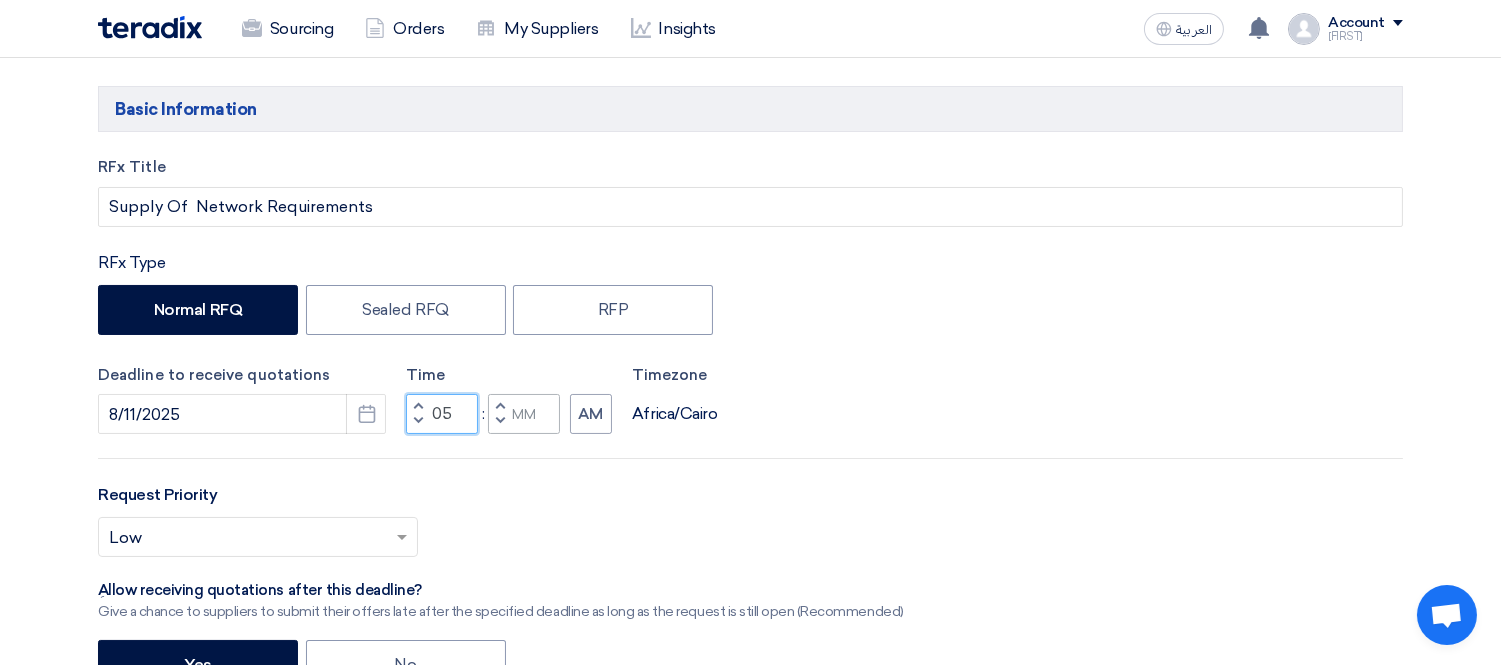 type on "05" 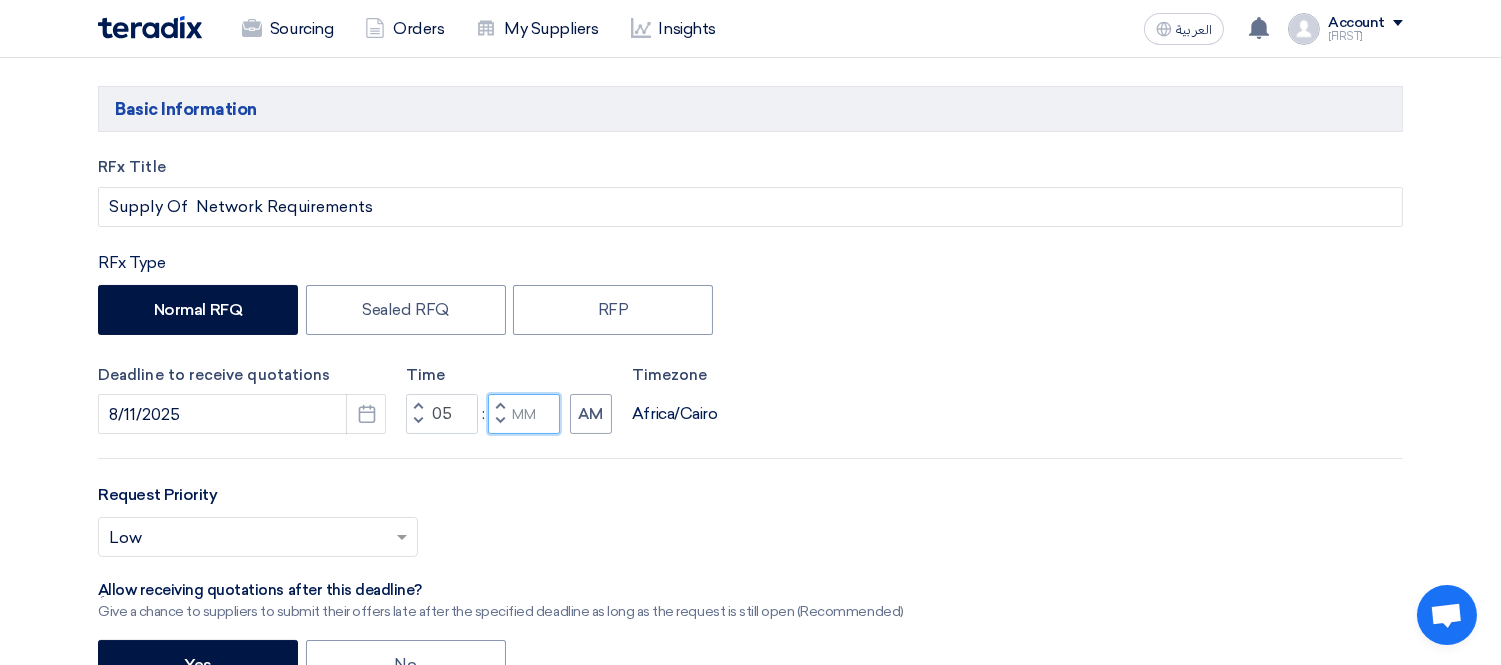 click 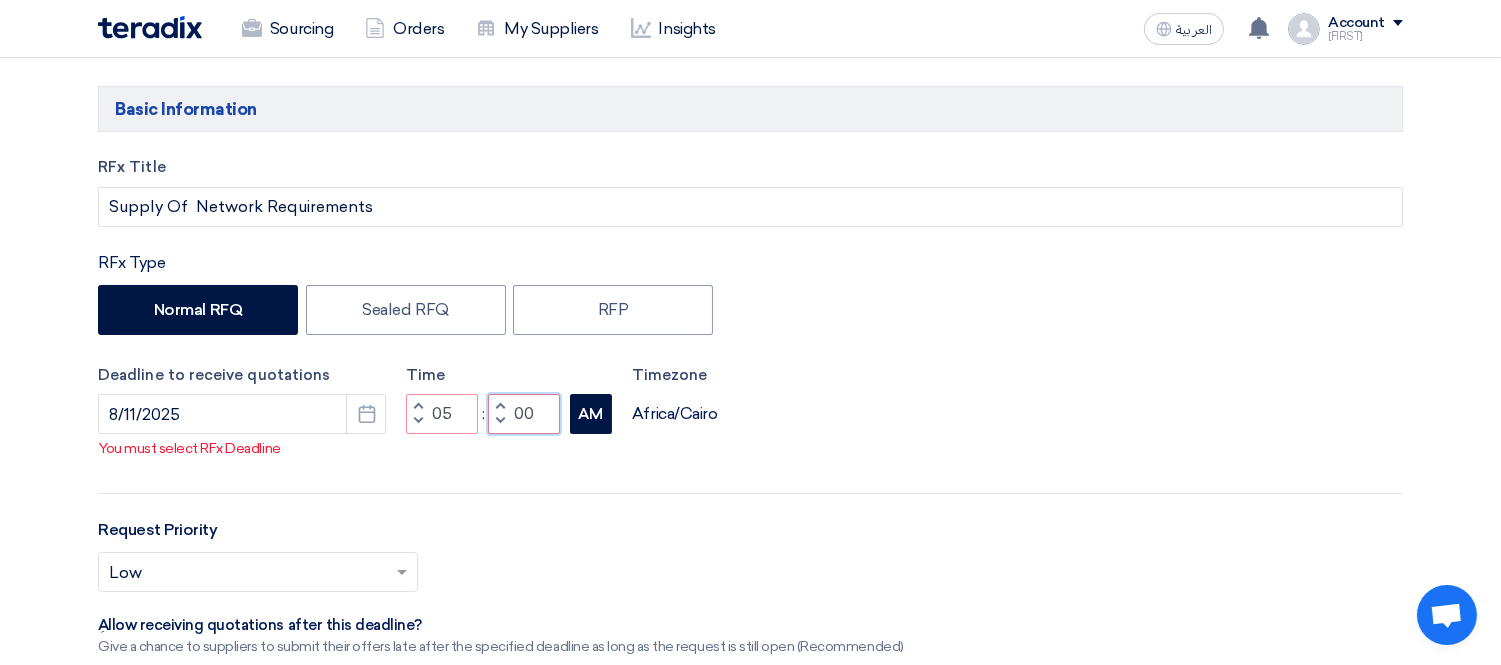 type on "00" 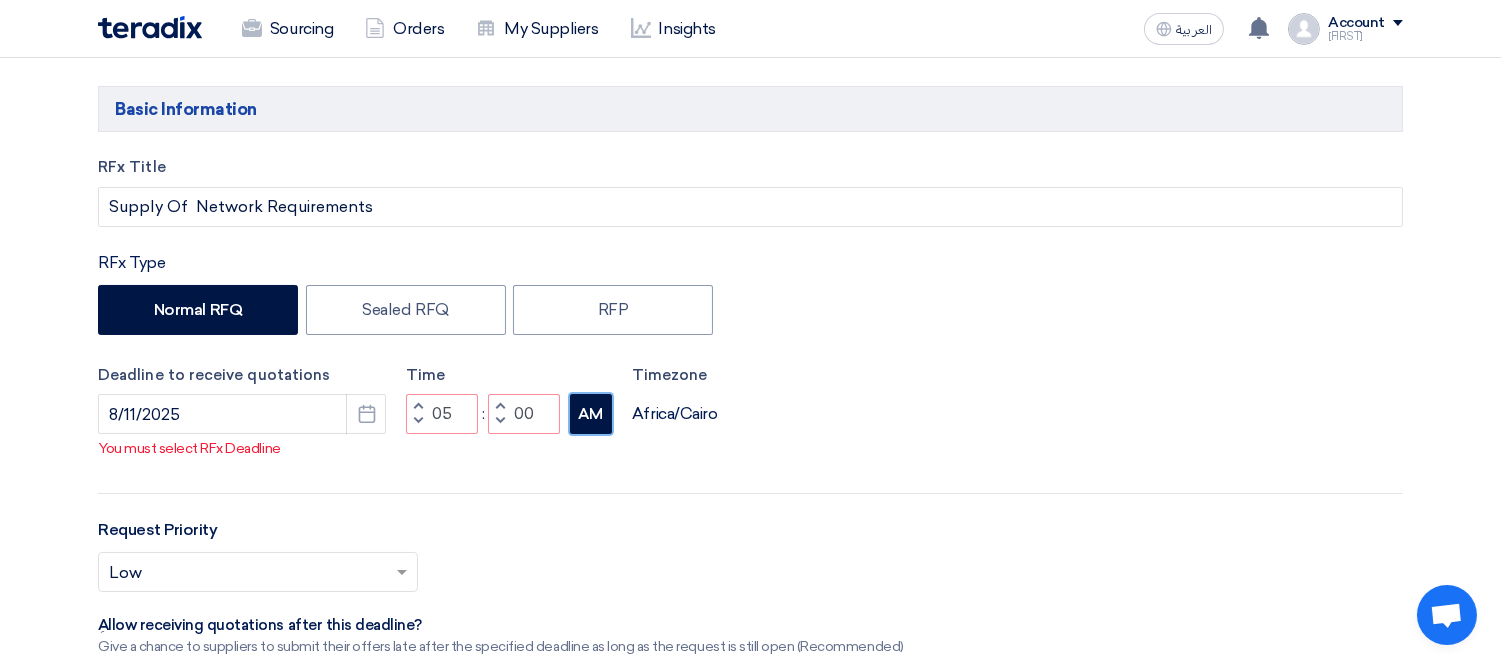 click on "AM" 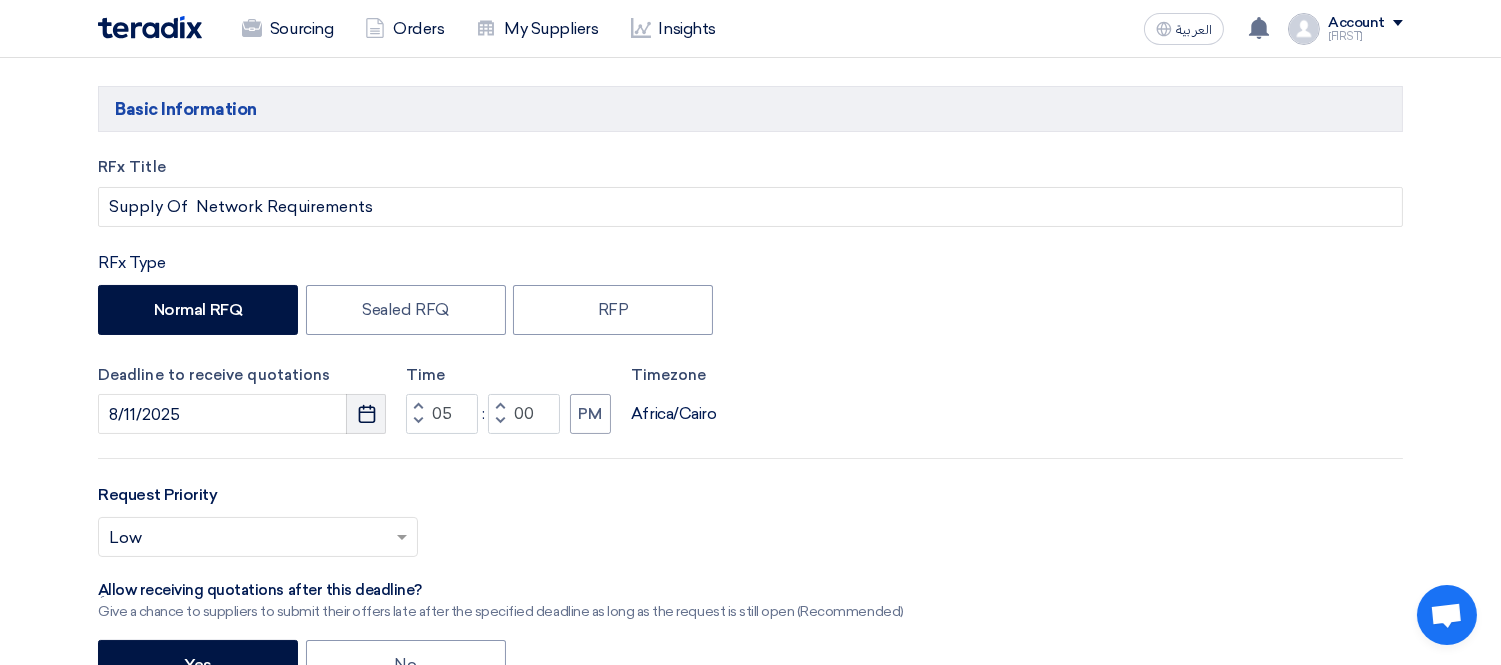 click on "Pick a date" 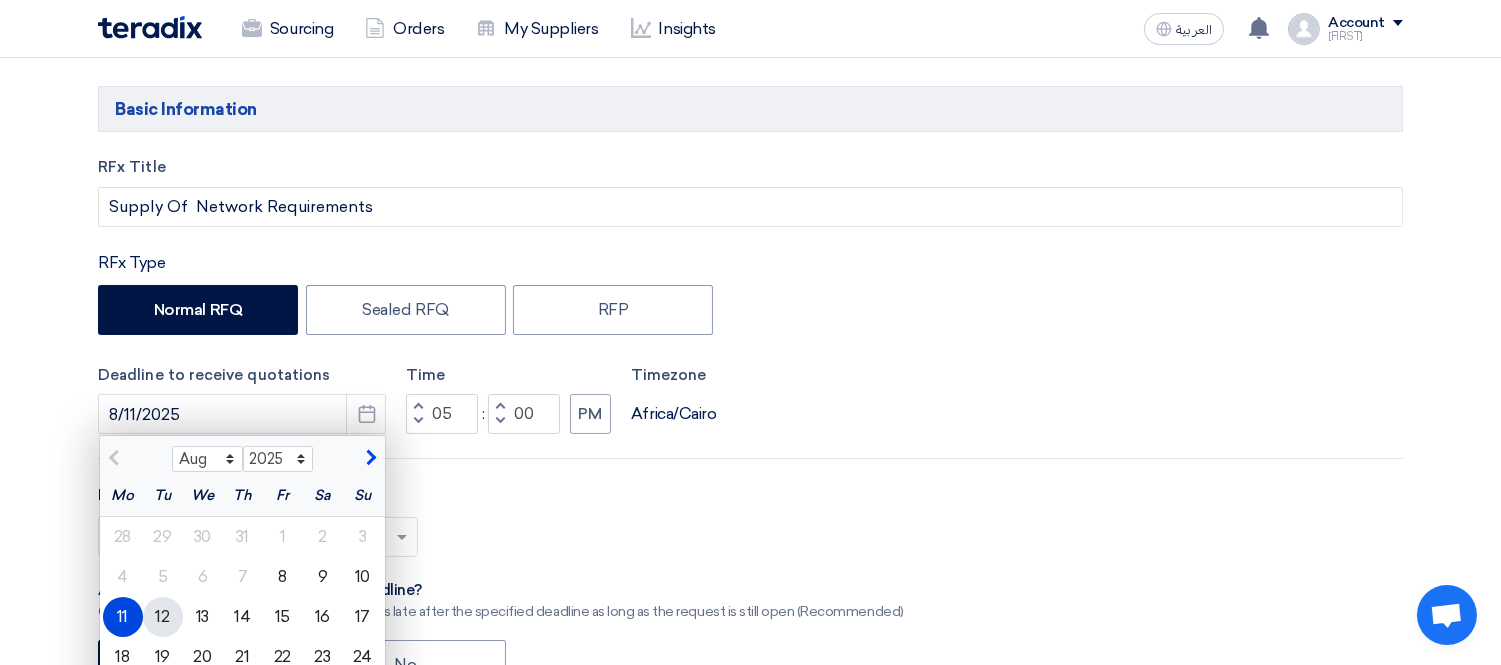 click on "12" 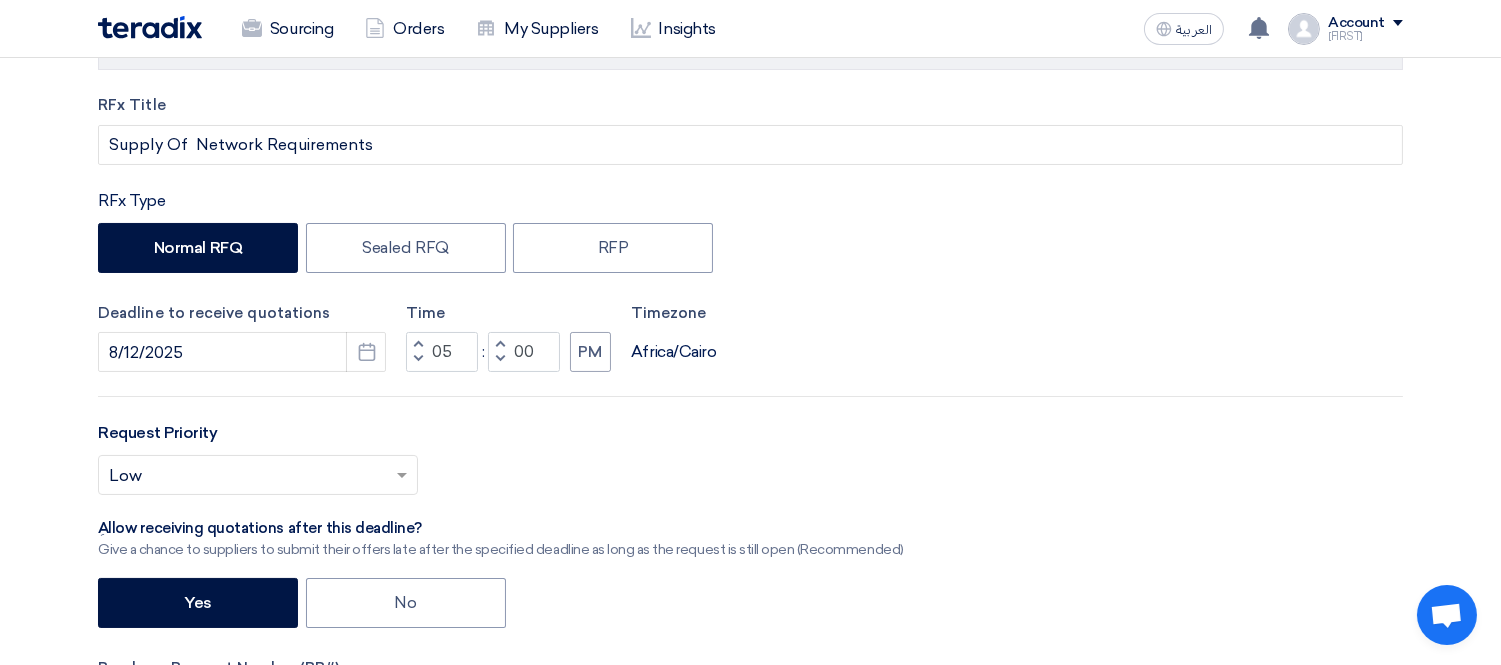 scroll, scrollTop: 333, scrollLeft: 0, axis: vertical 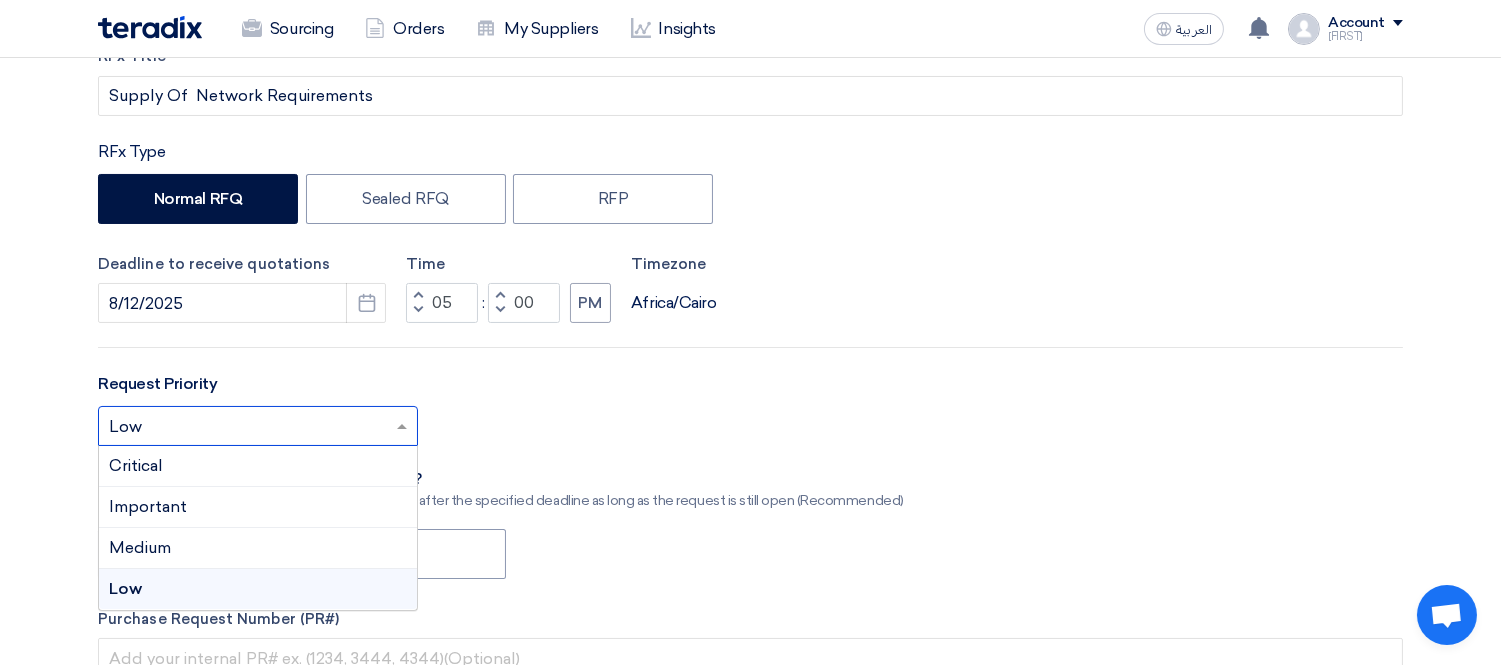 click 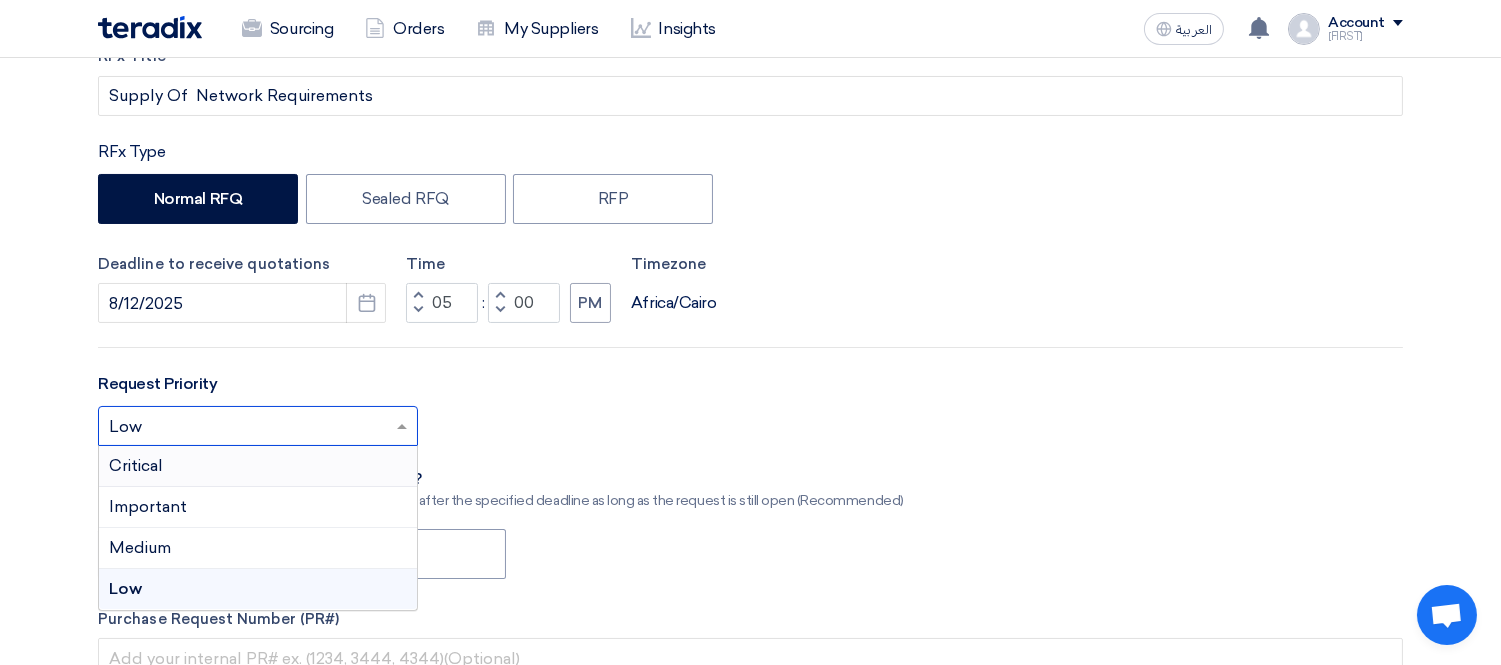 click on "Critical" at bounding box center (258, 466) 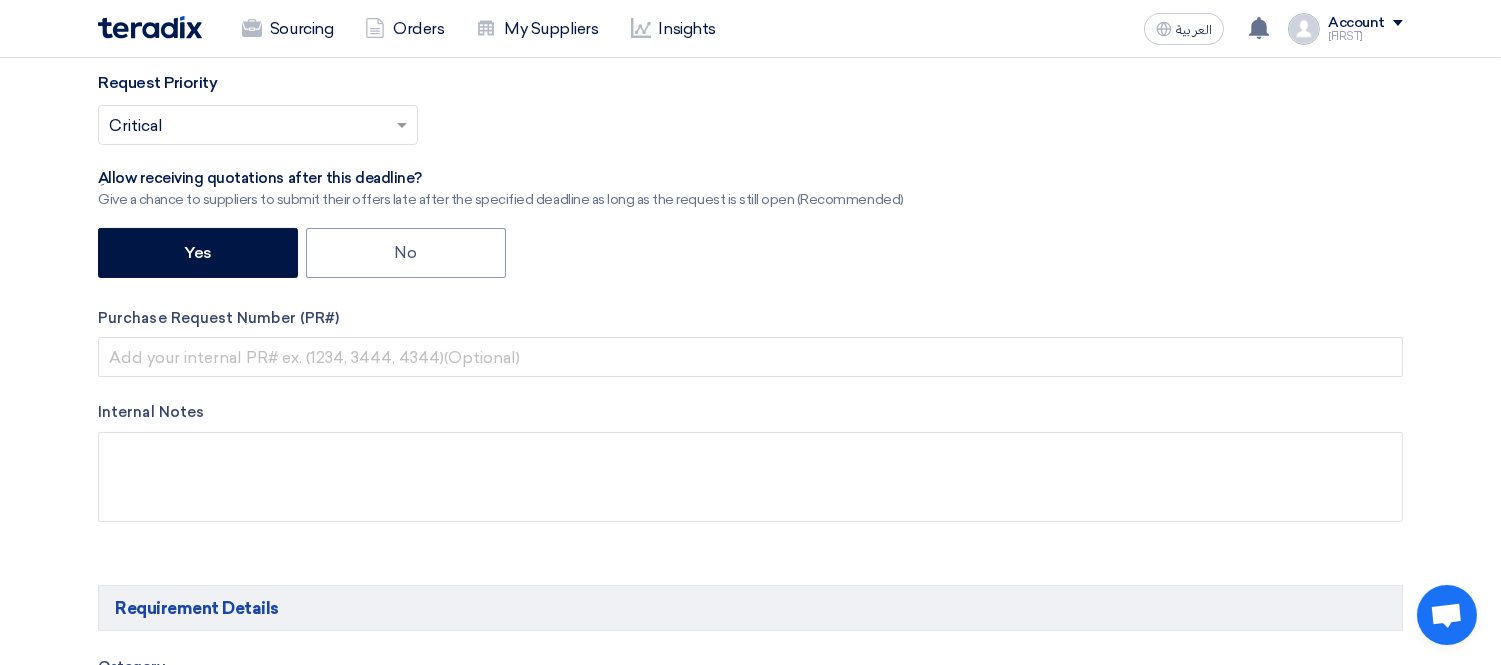 scroll, scrollTop: 666, scrollLeft: 0, axis: vertical 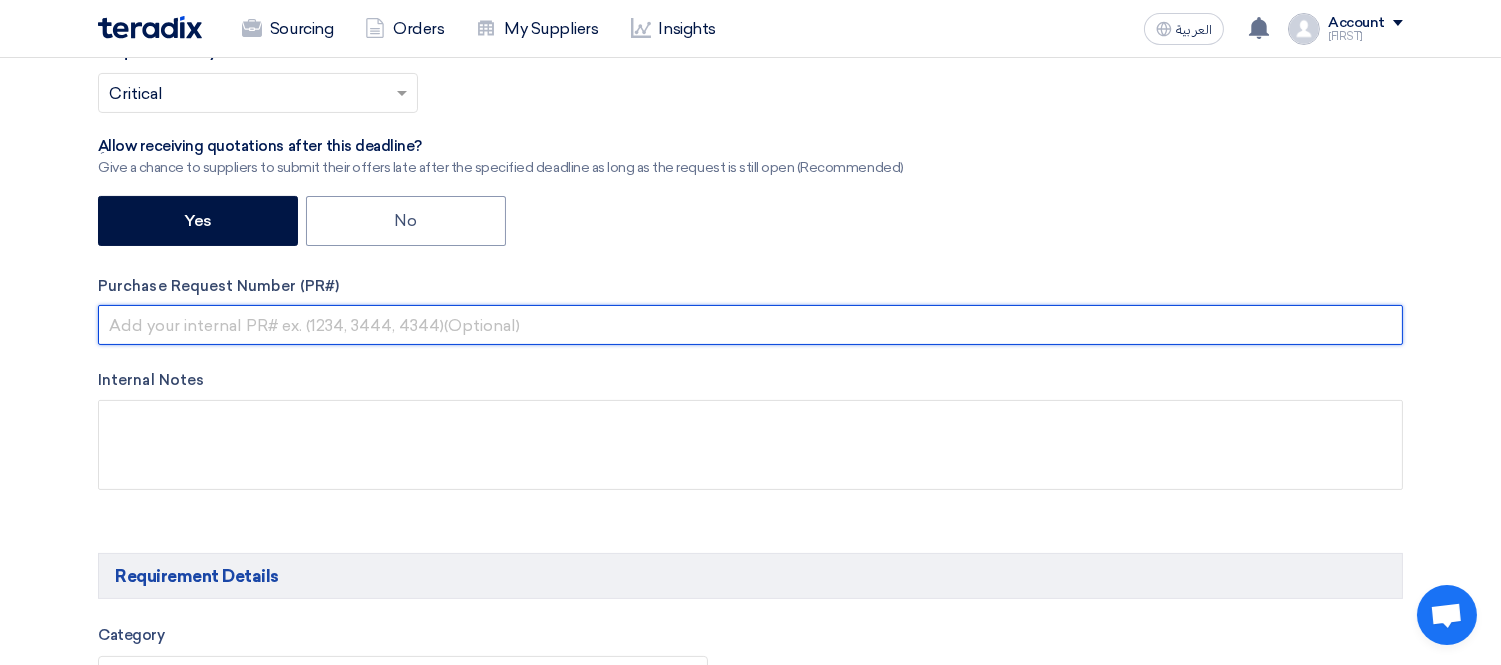 click at bounding box center [750, 325] 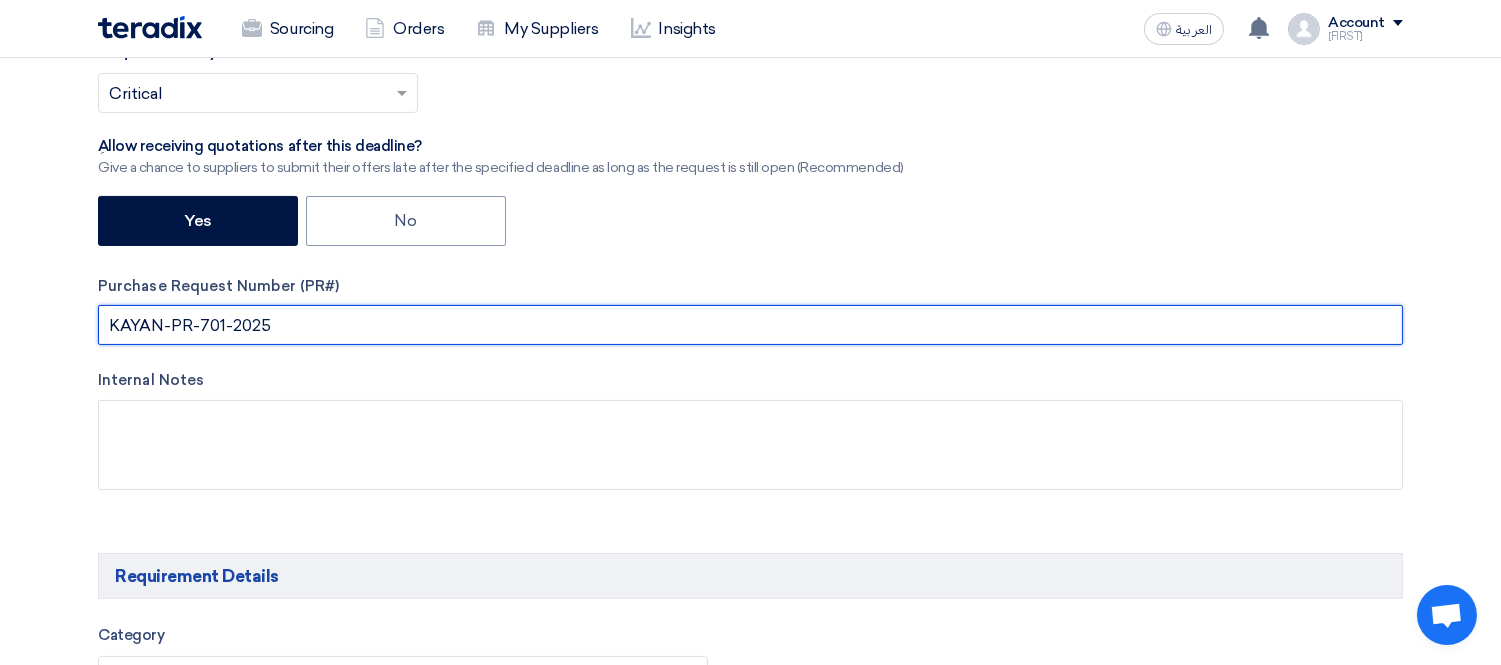 type on "KAYAN-PR-701-2025" 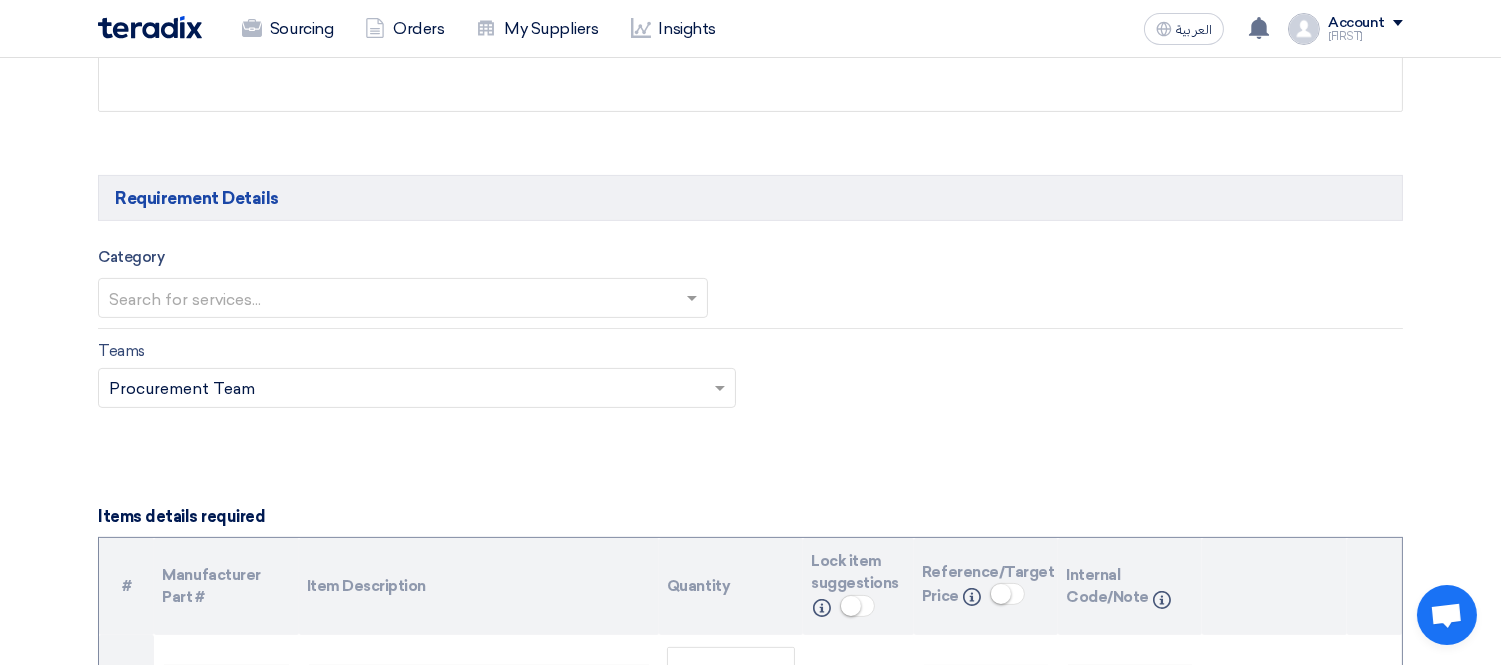 scroll, scrollTop: 1111, scrollLeft: 0, axis: vertical 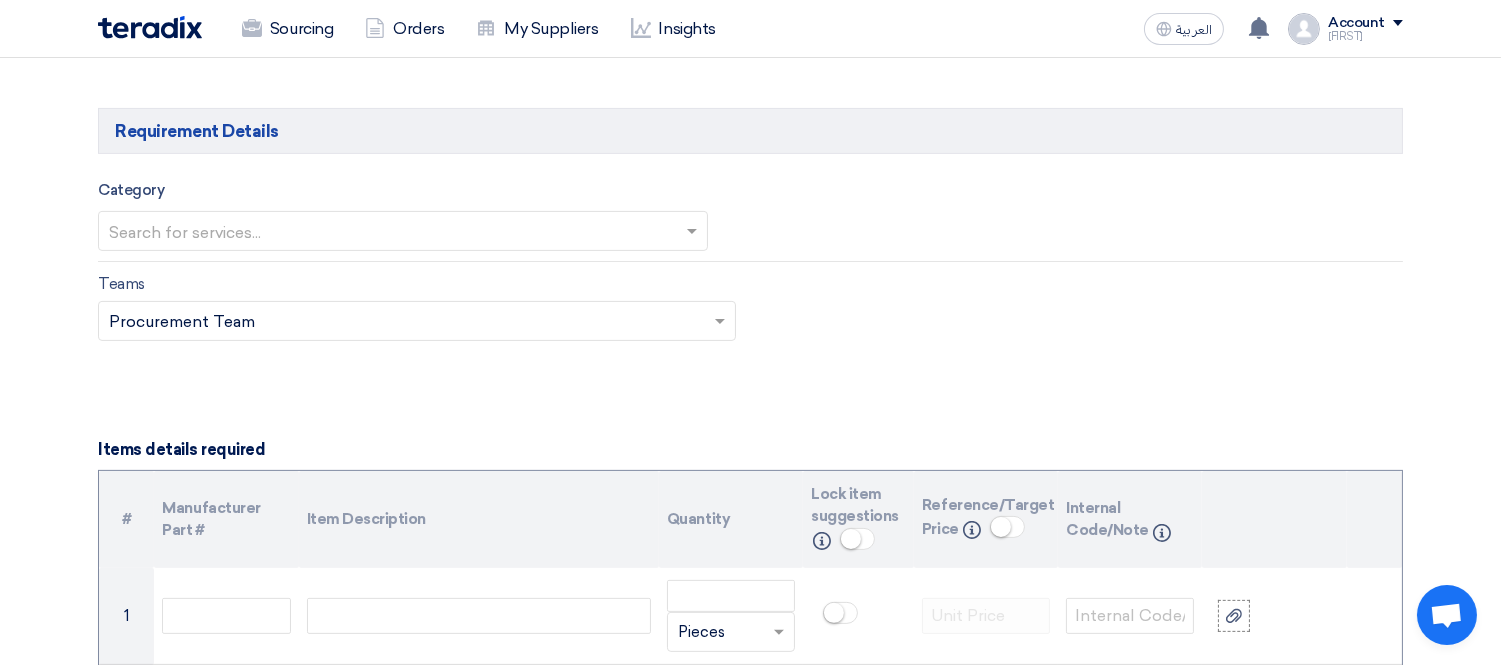 click at bounding box center (393, 233) 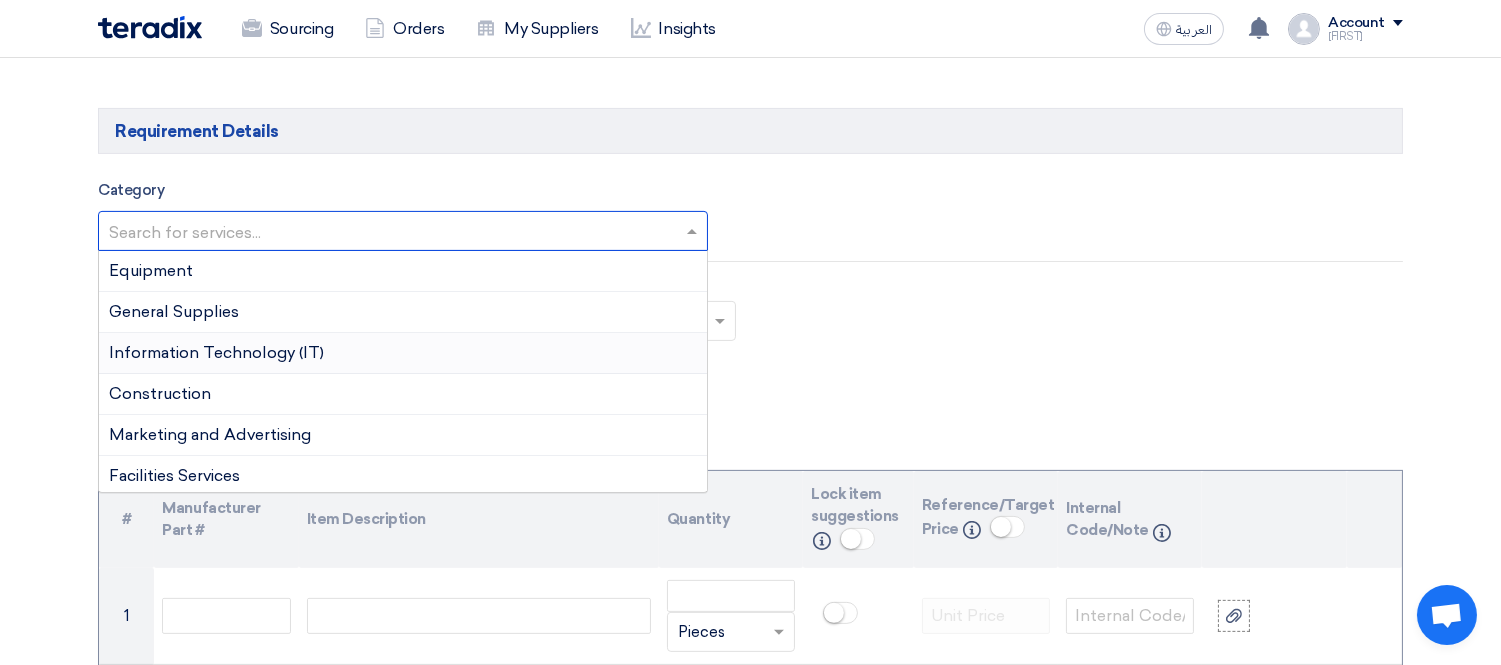 click on "Information Technology (IT)" at bounding box center [216, 352] 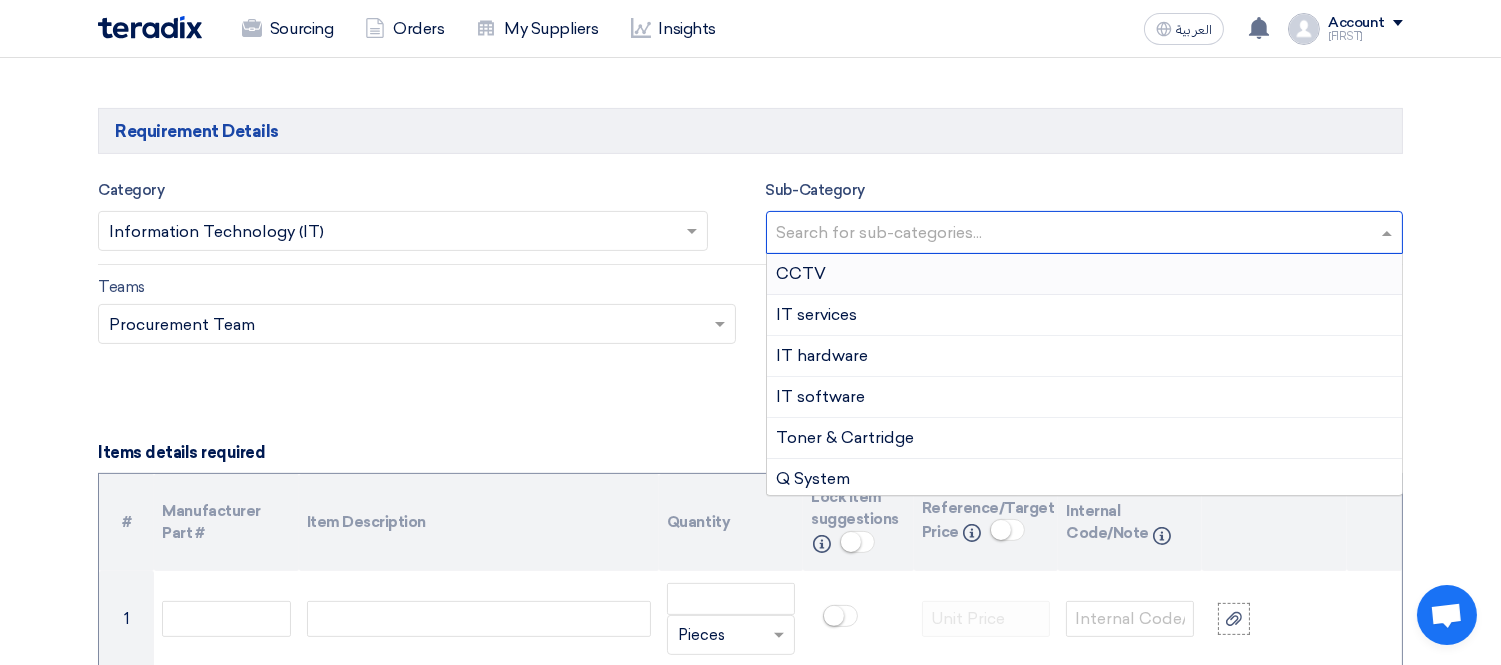 click at bounding box center (1087, 234) 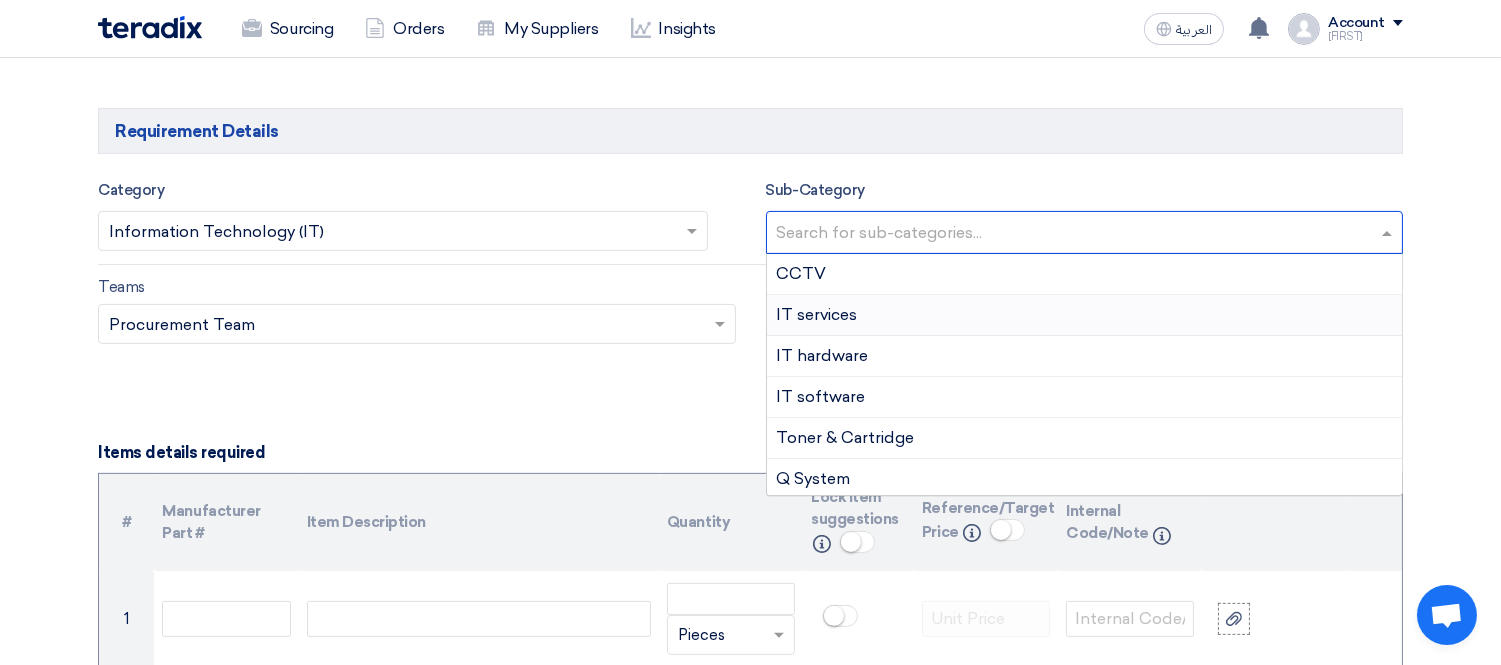 click on "IT services" at bounding box center [1085, 315] 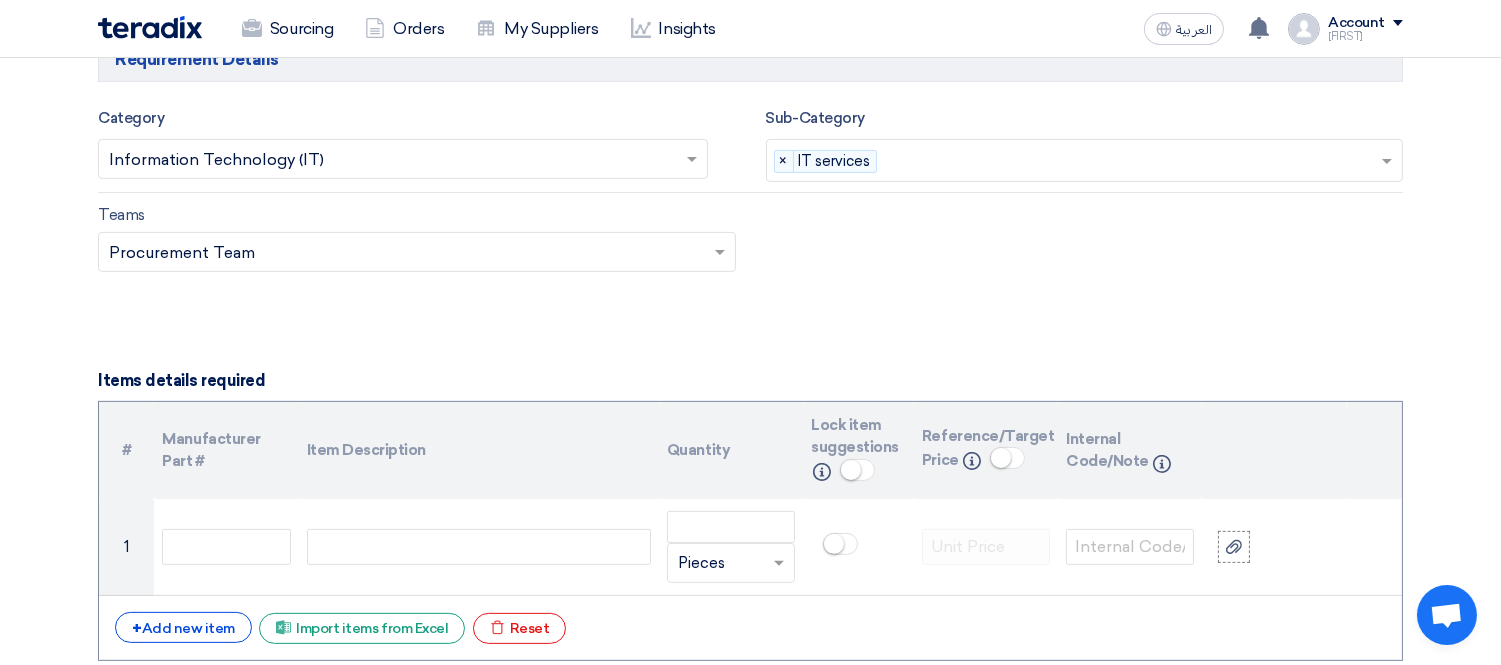 scroll, scrollTop: 1222, scrollLeft: 0, axis: vertical 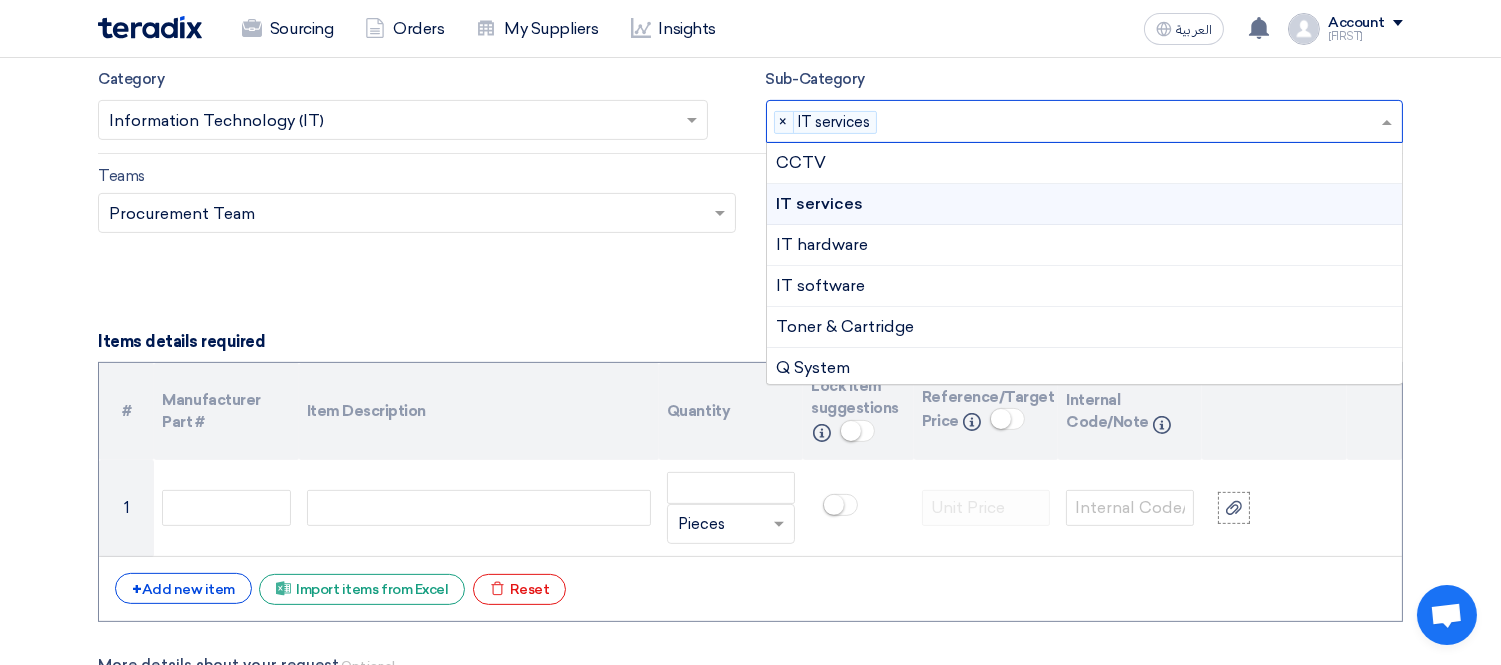 click at bounding box center [1133, 123] 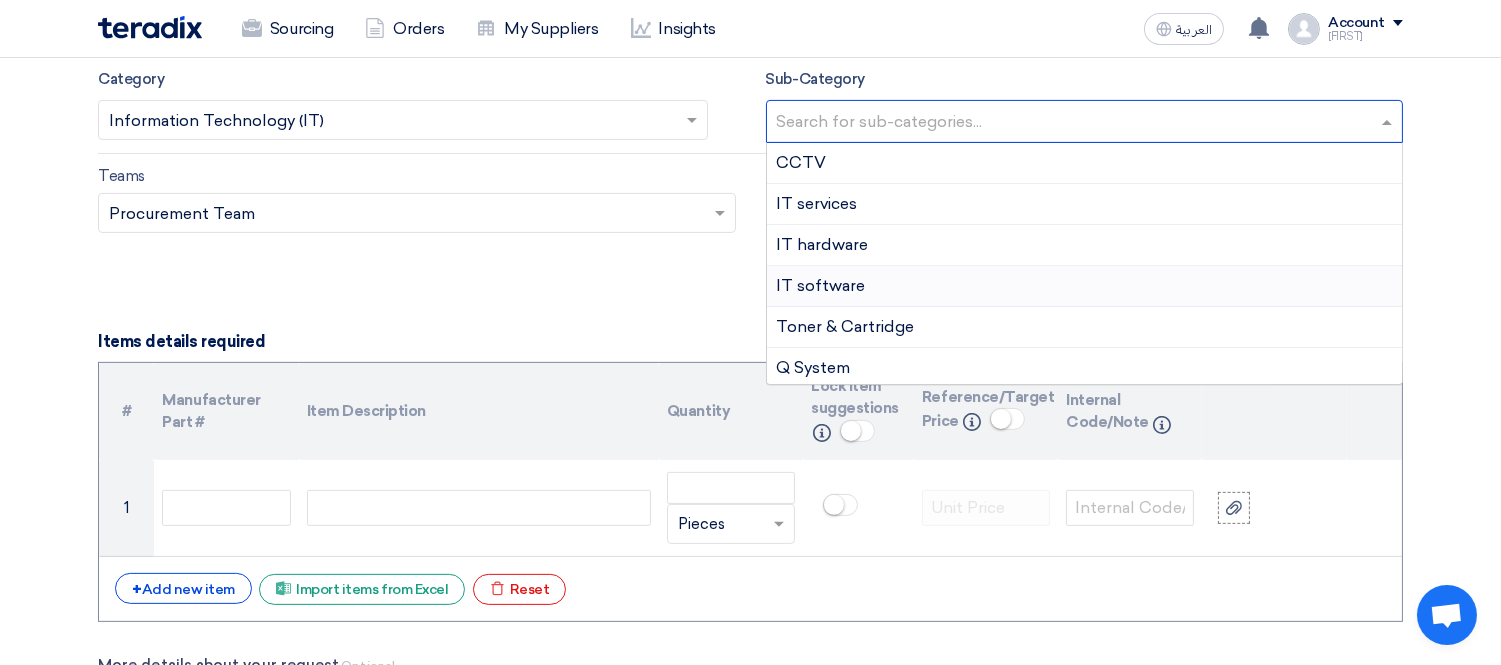 click on "IT software" at bounding box center [821, 285] 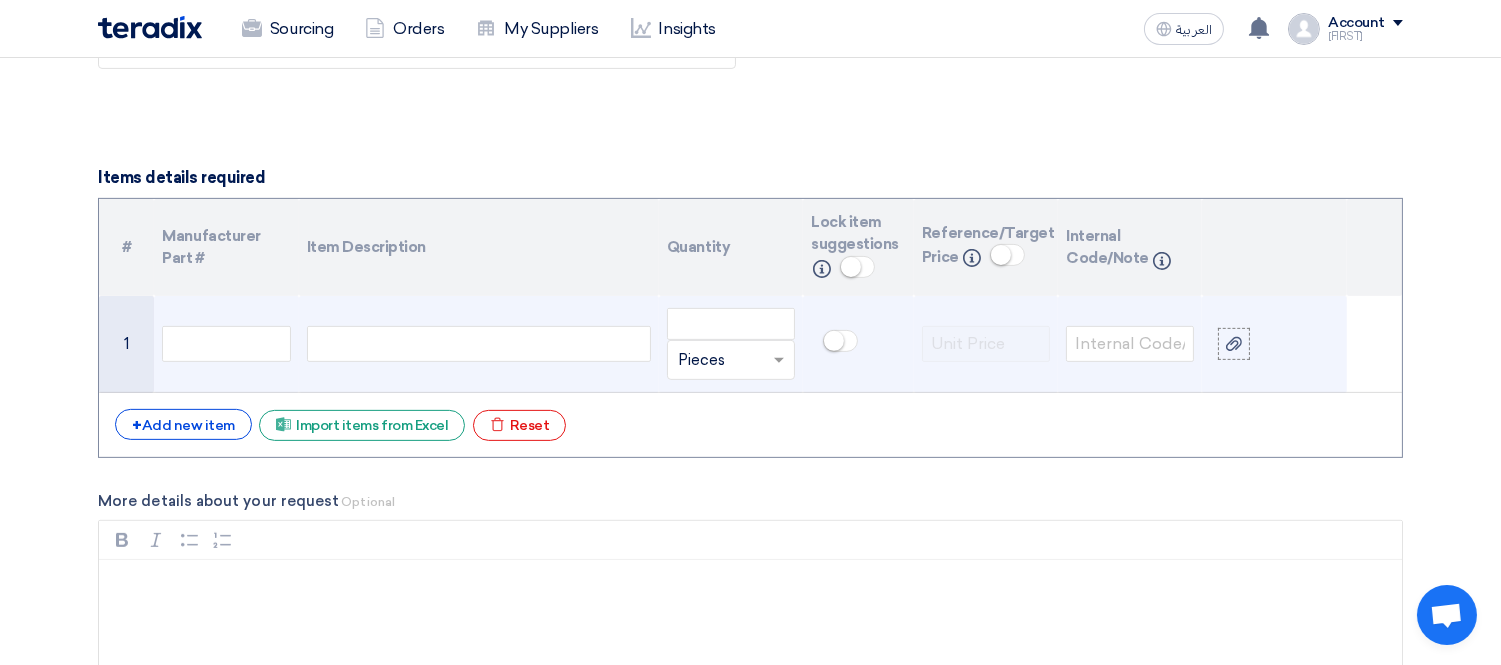 scroll, scrollTop: 1444, scrollLeft: 0, axis: vertical 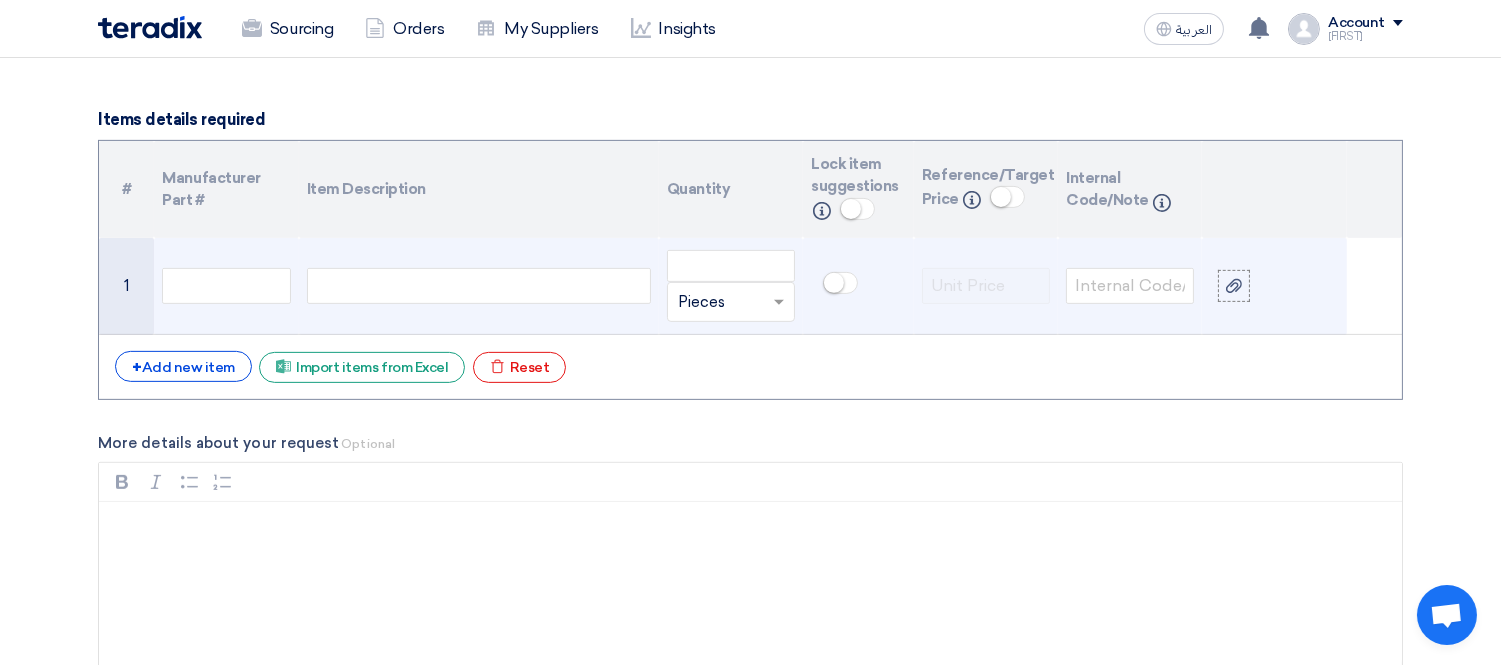 click 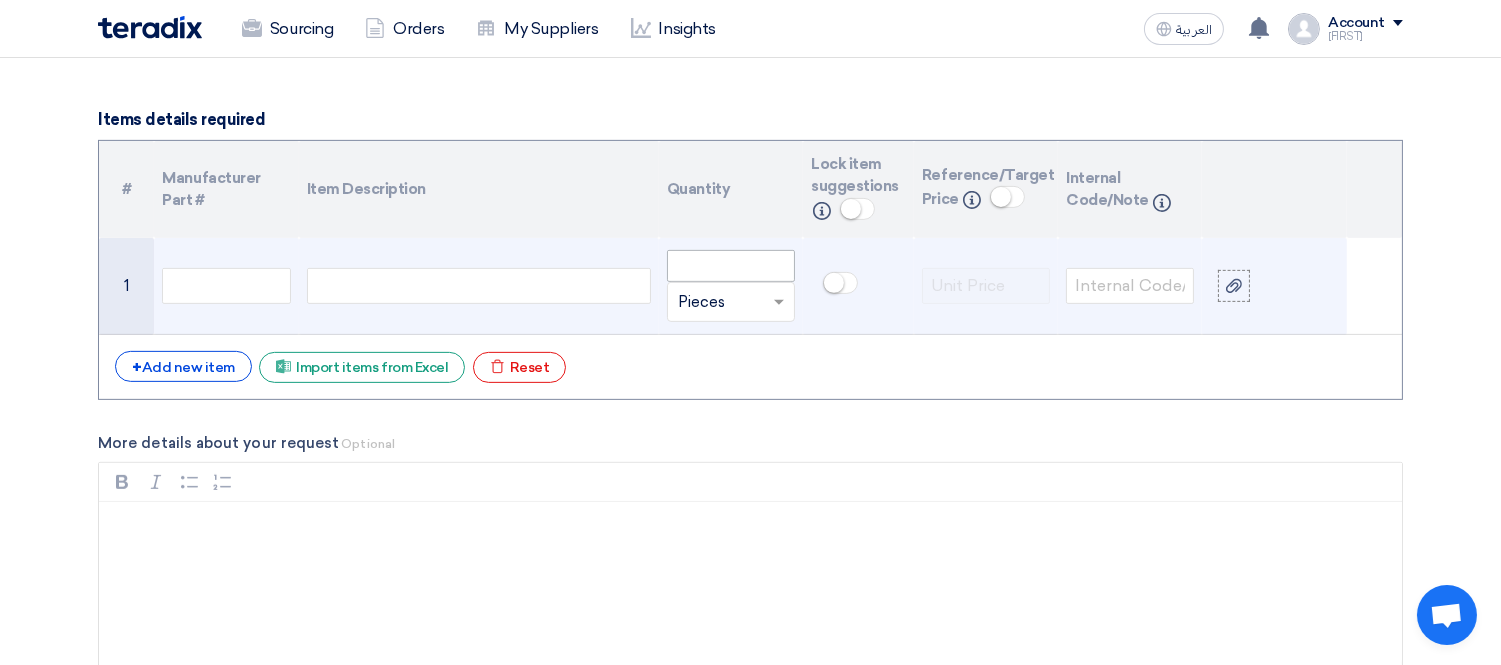 paste 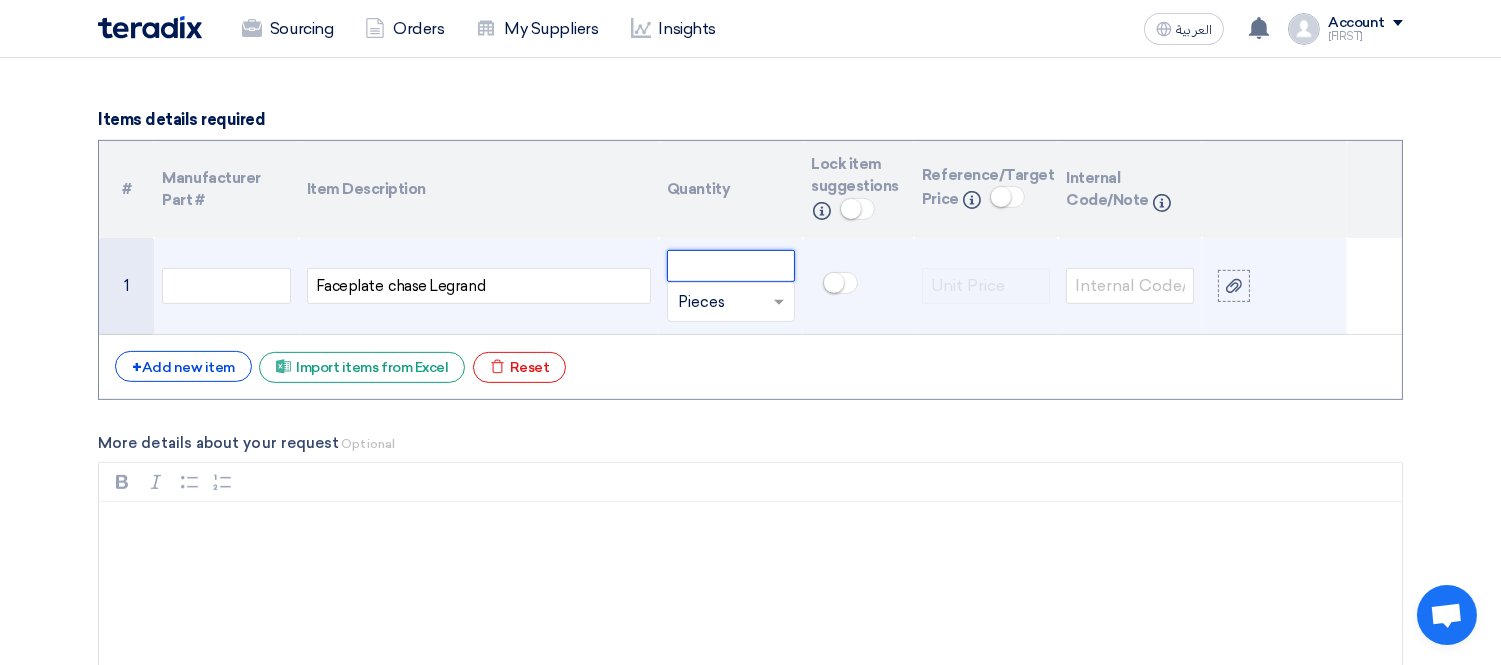 click 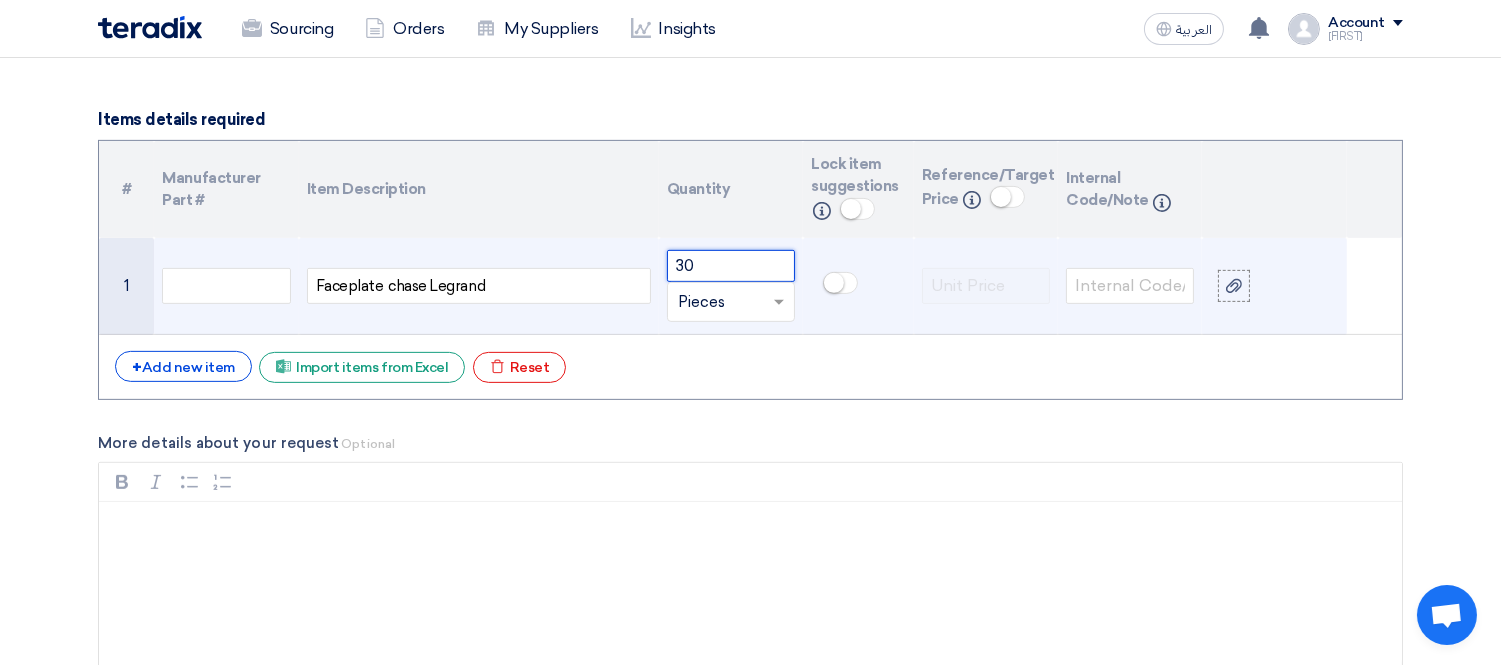 type on "30" 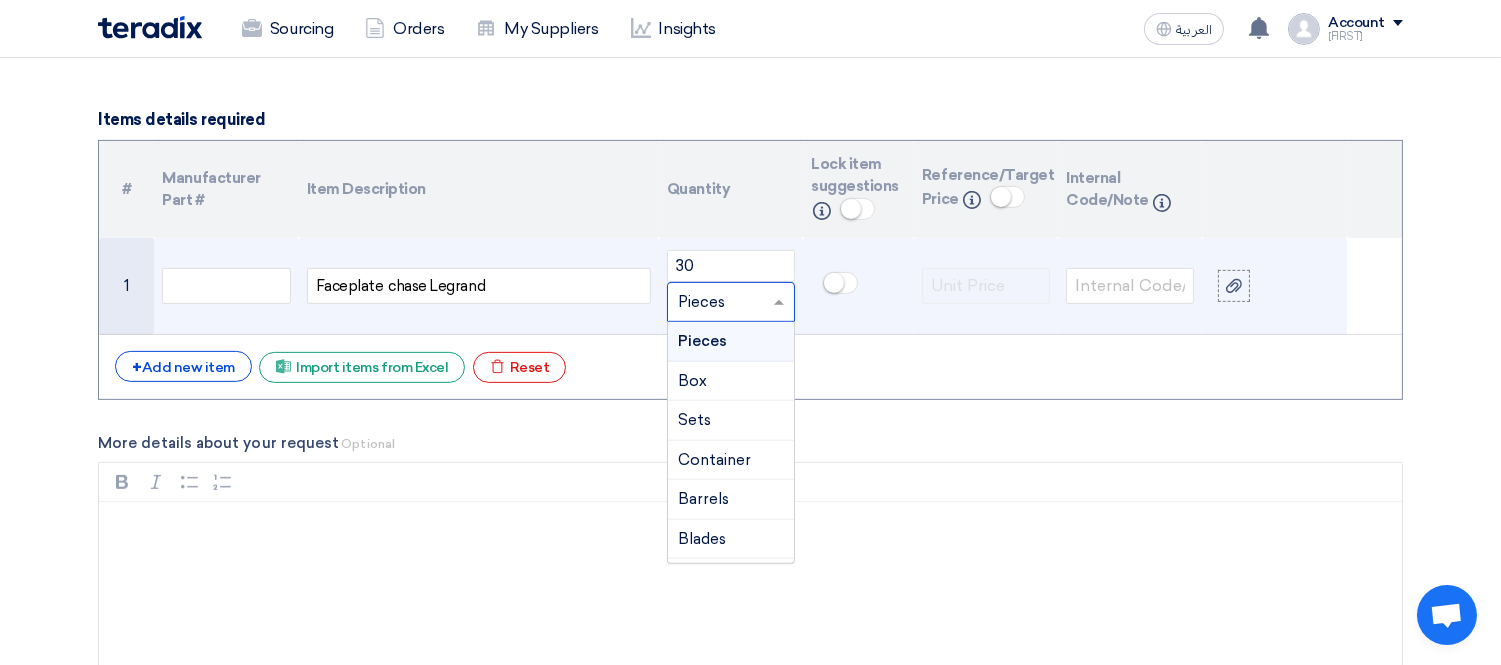 drag, startPoint x: 728, startPoint y: 297, endPoint x: 654, endPoint y: 297, distance: 74 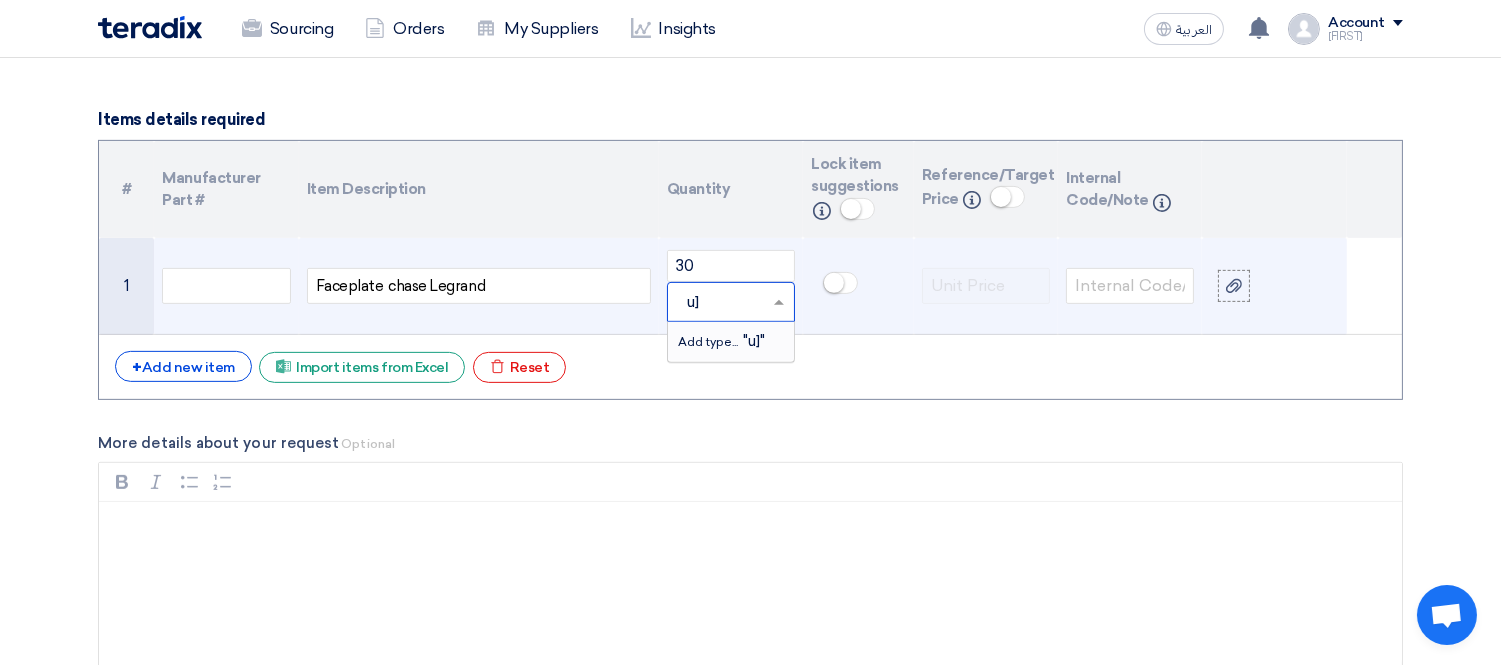 type on "u" 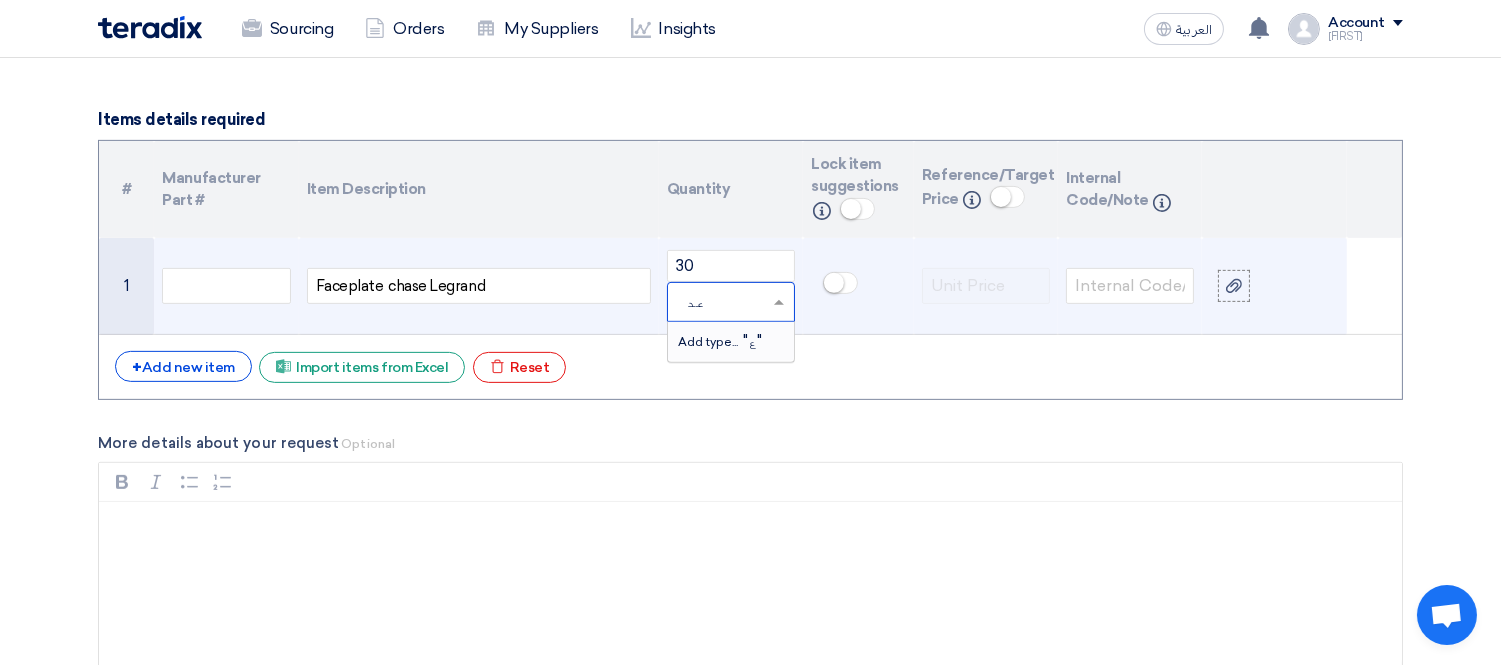 type on "عدد" 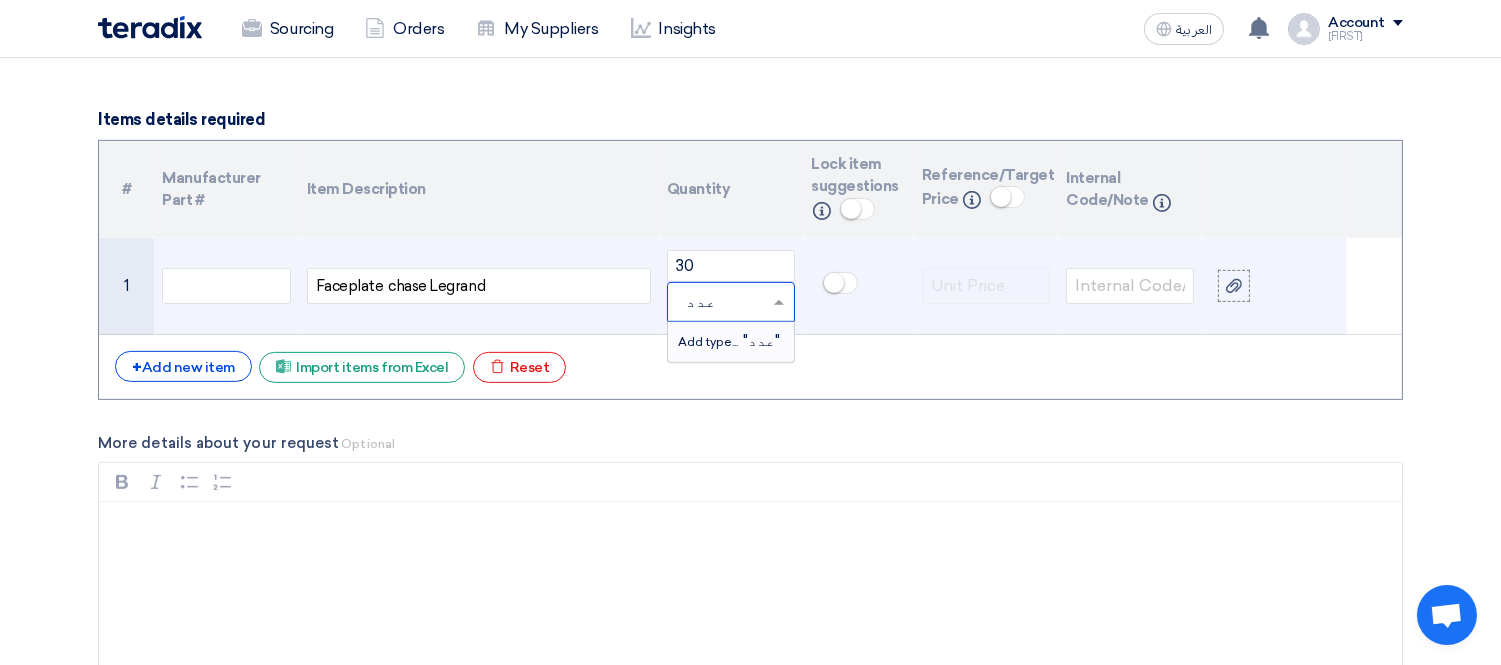 type 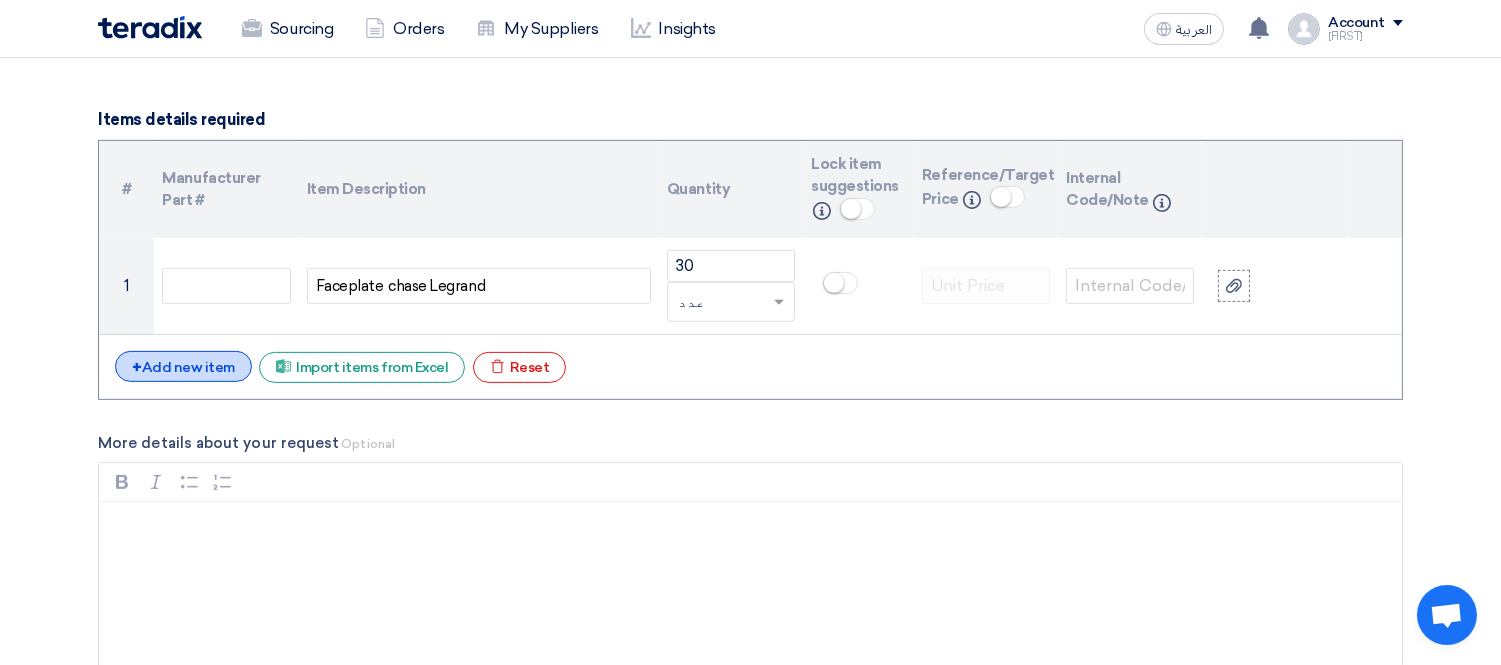click on "+
Add new item" 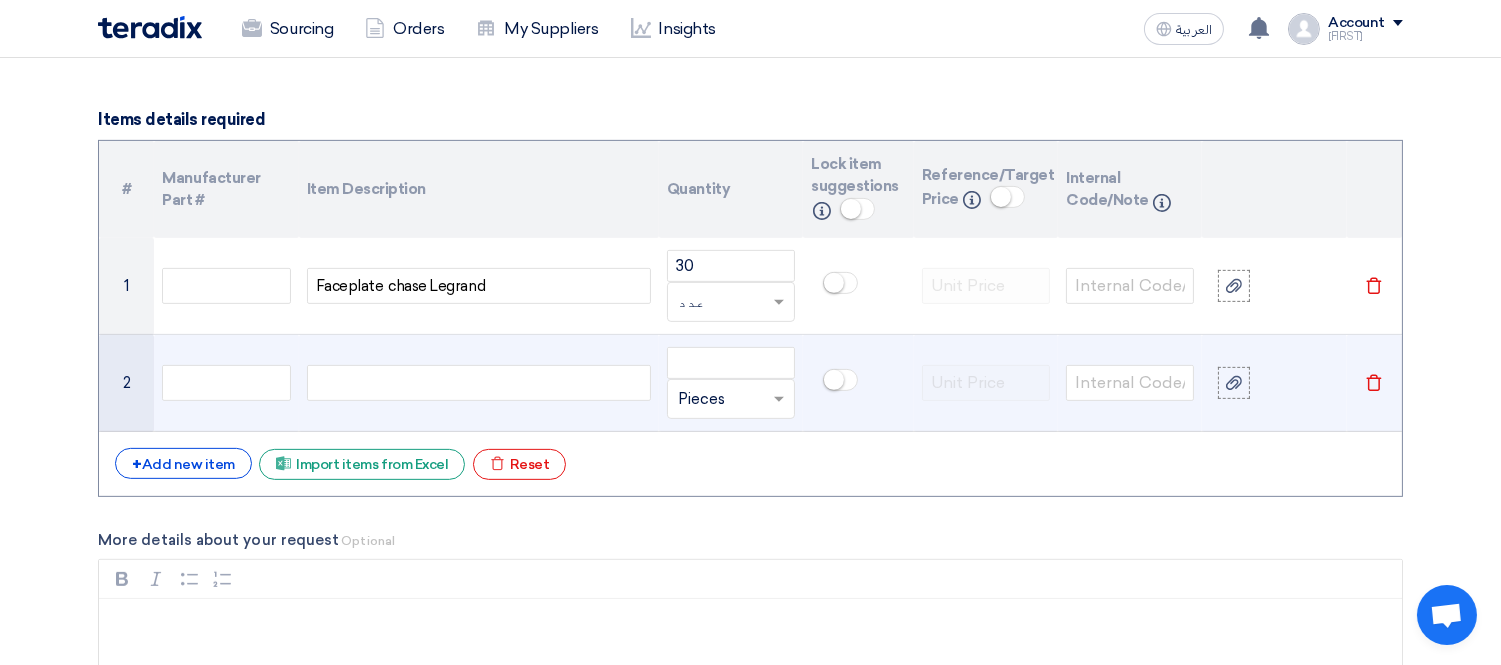 click 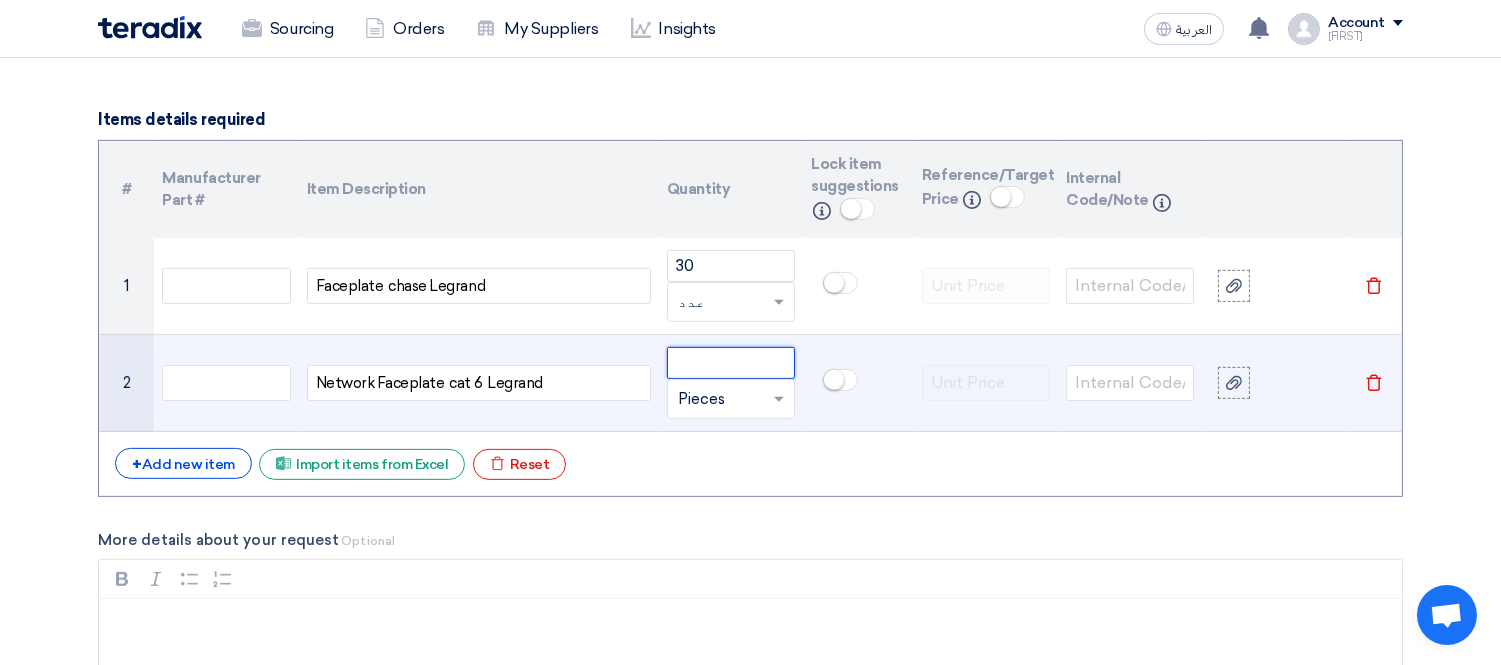 click 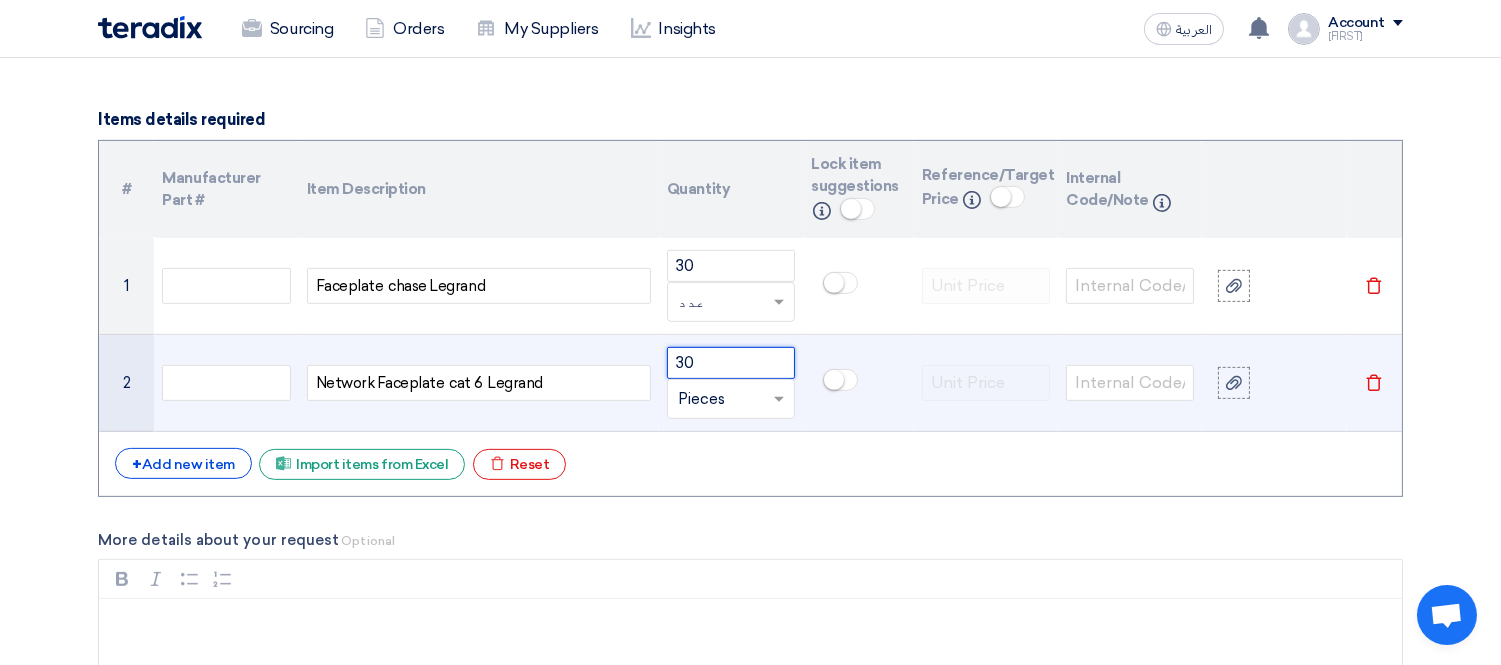 type on "30" 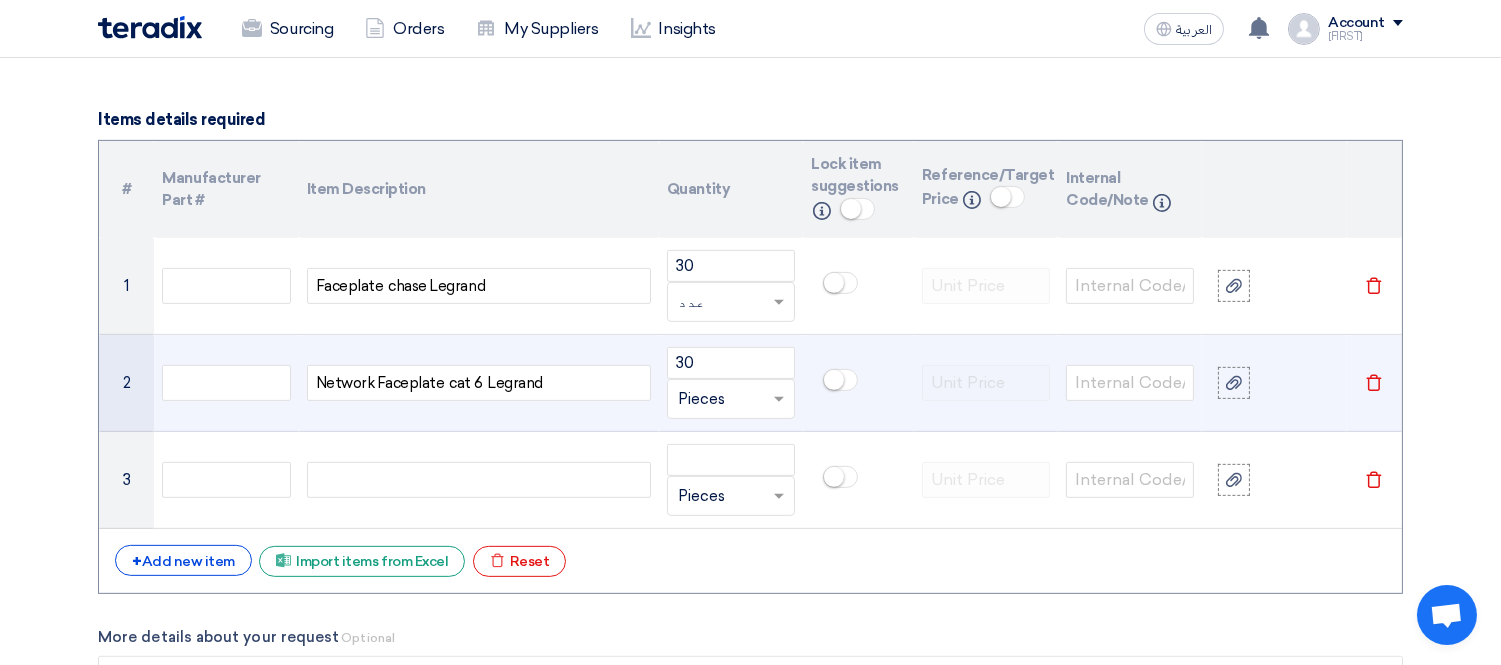 click 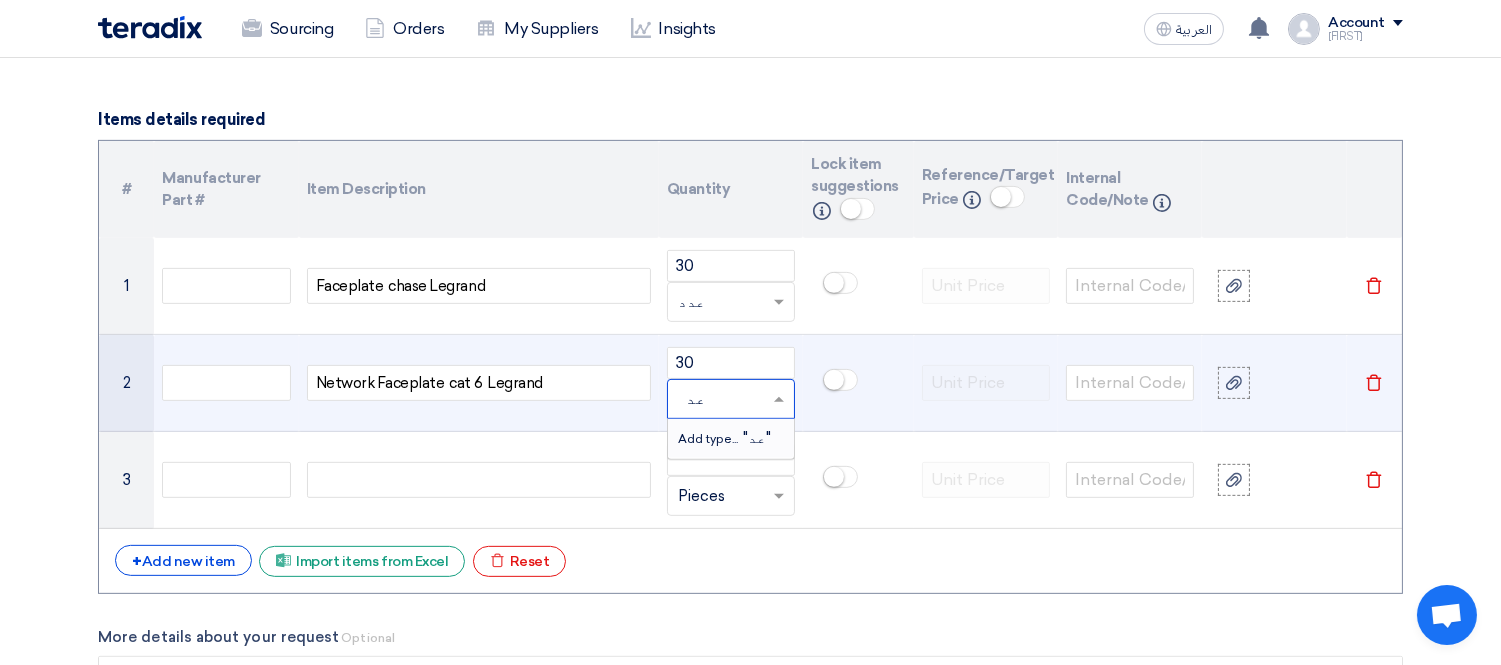 type on "عدد" 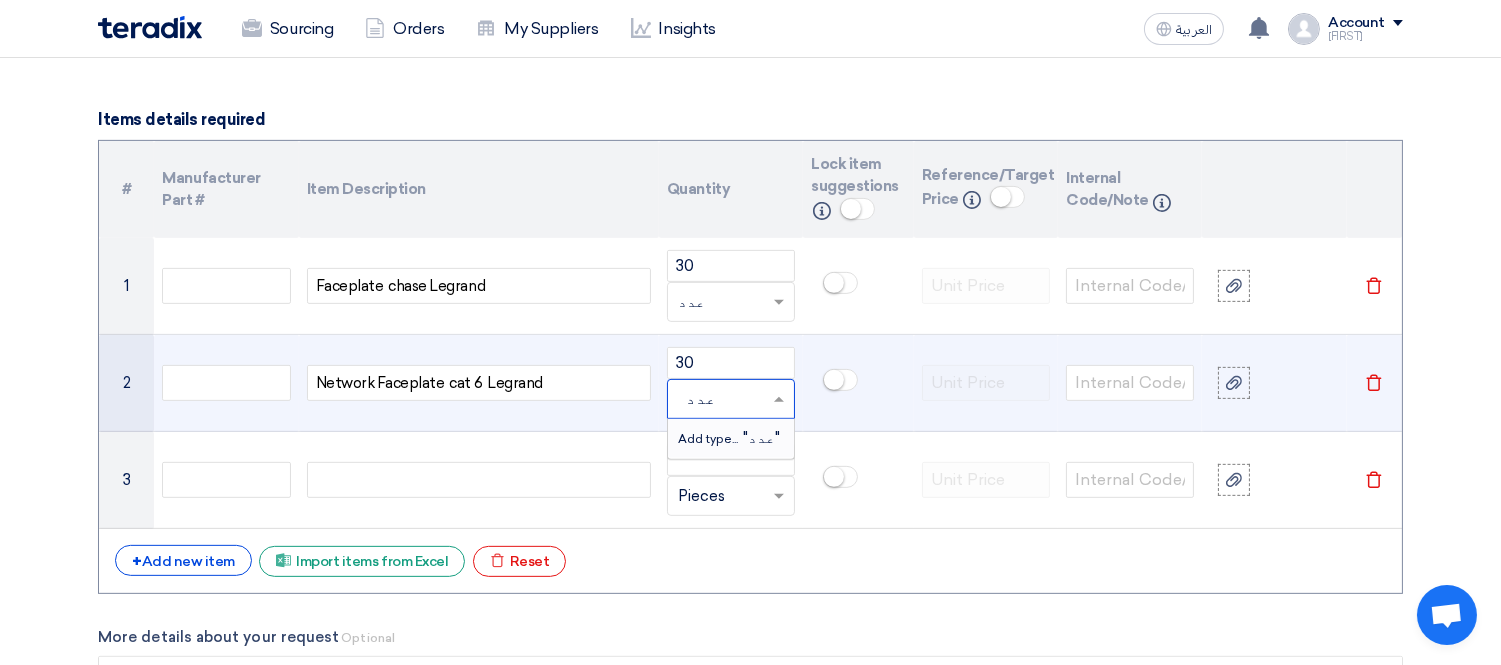 type 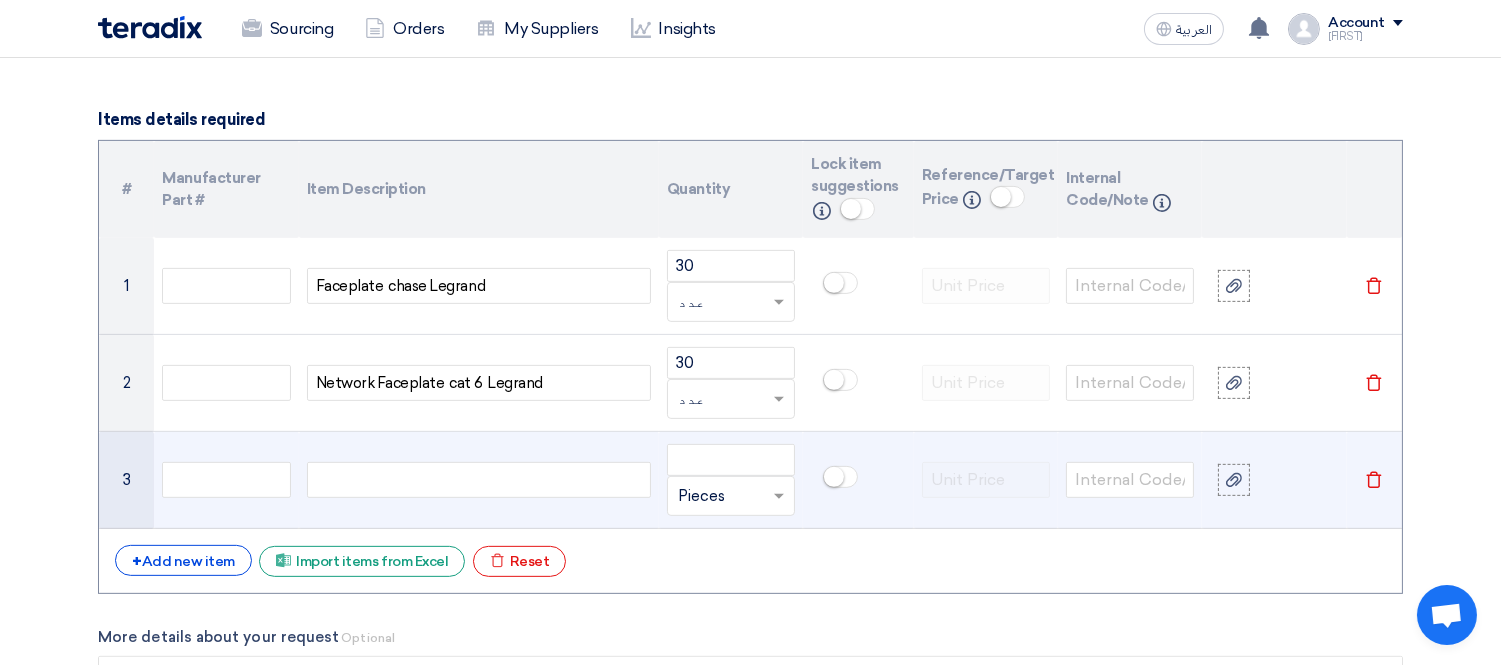 click 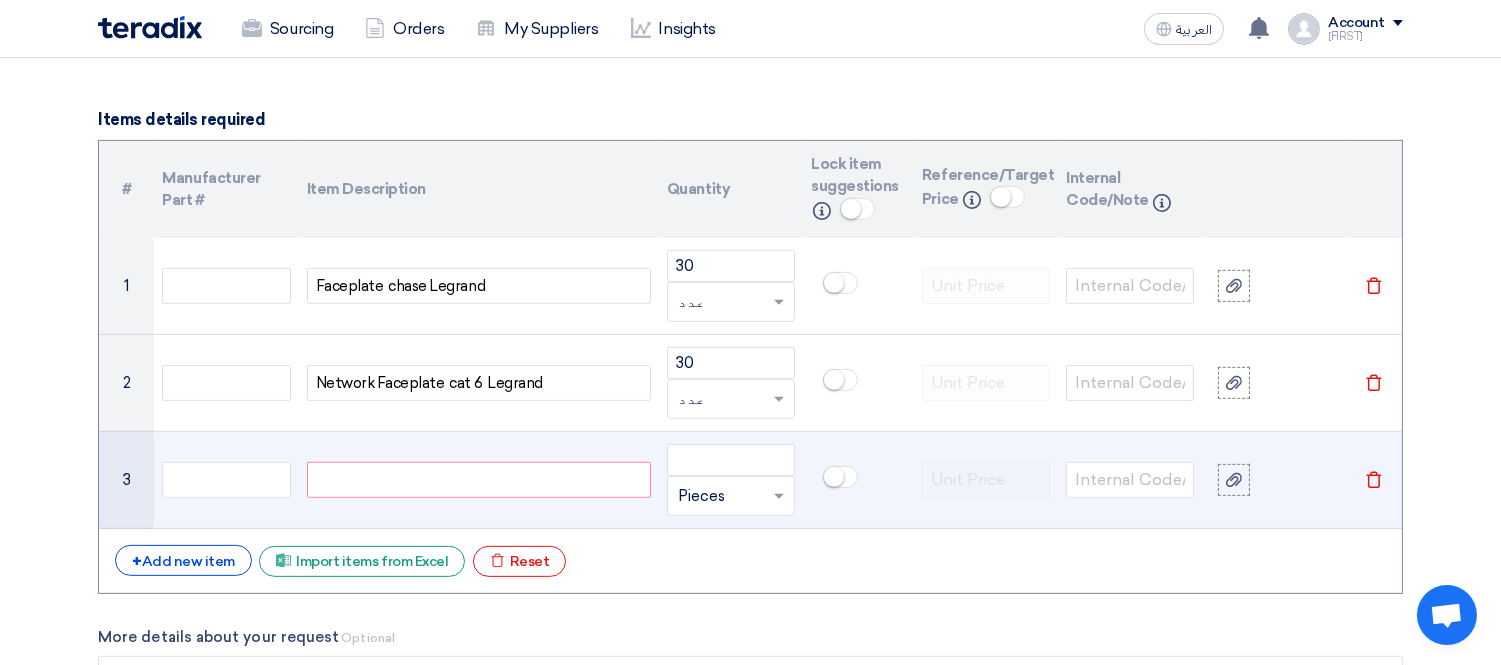 click 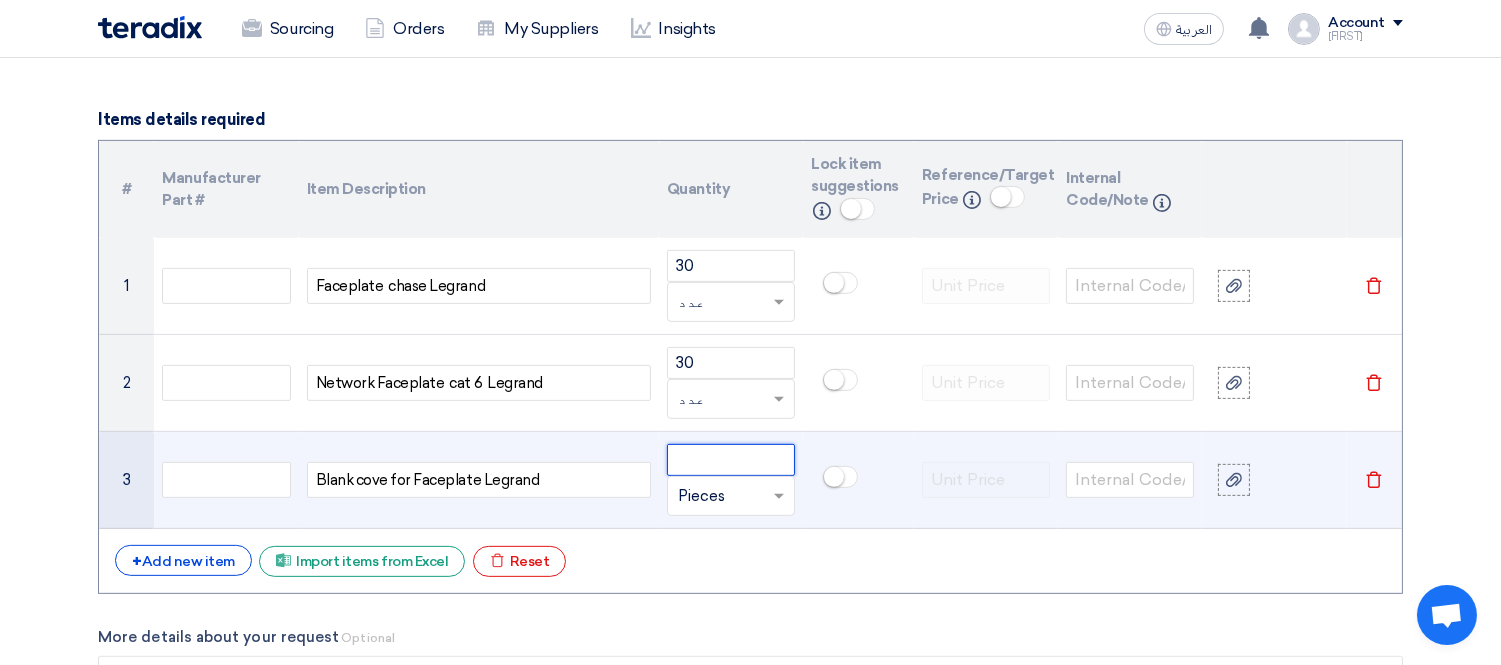 click 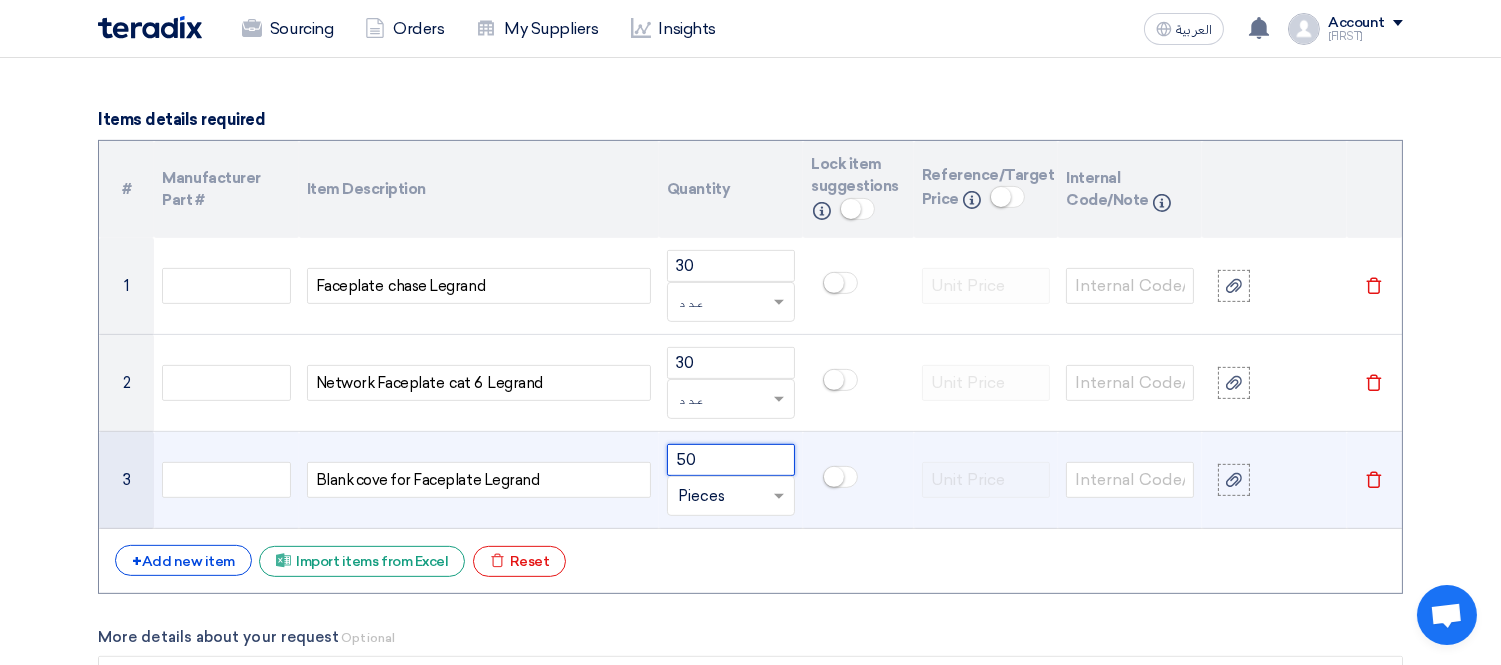 type on "50" 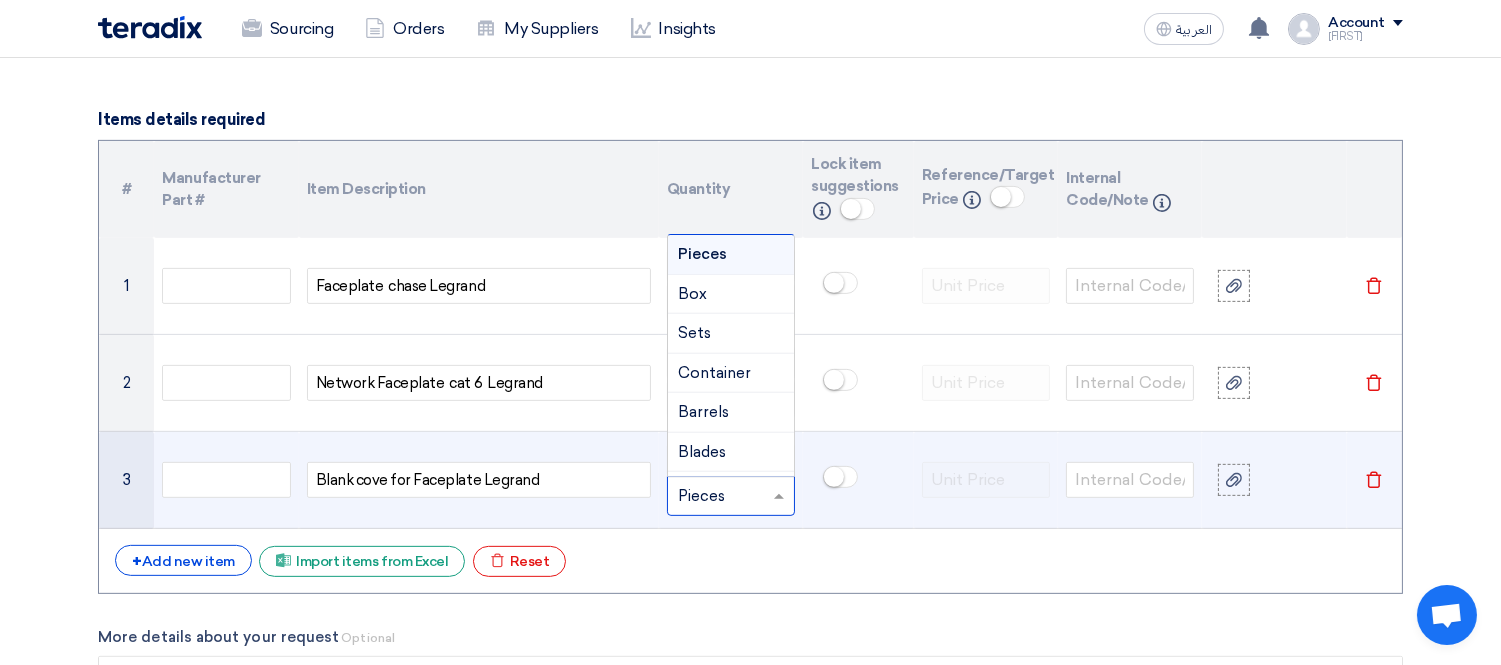 click 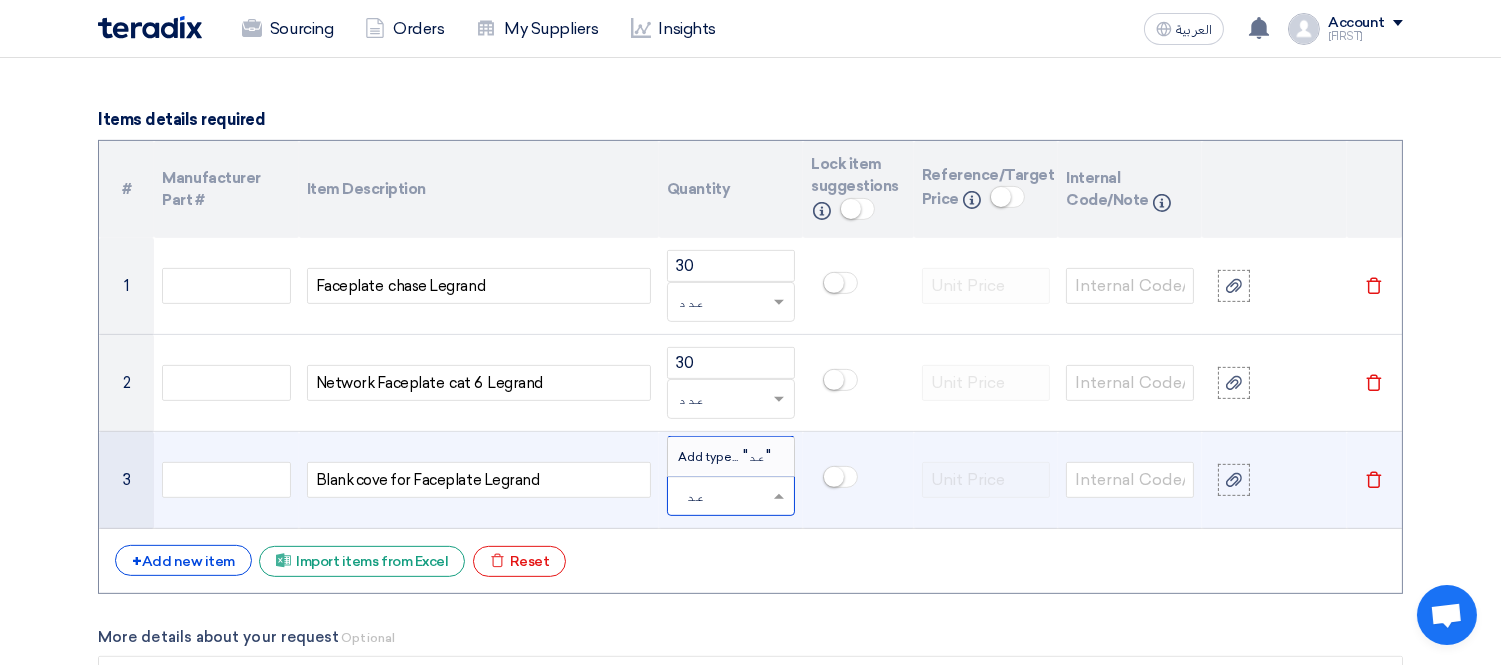 type on "عدد" 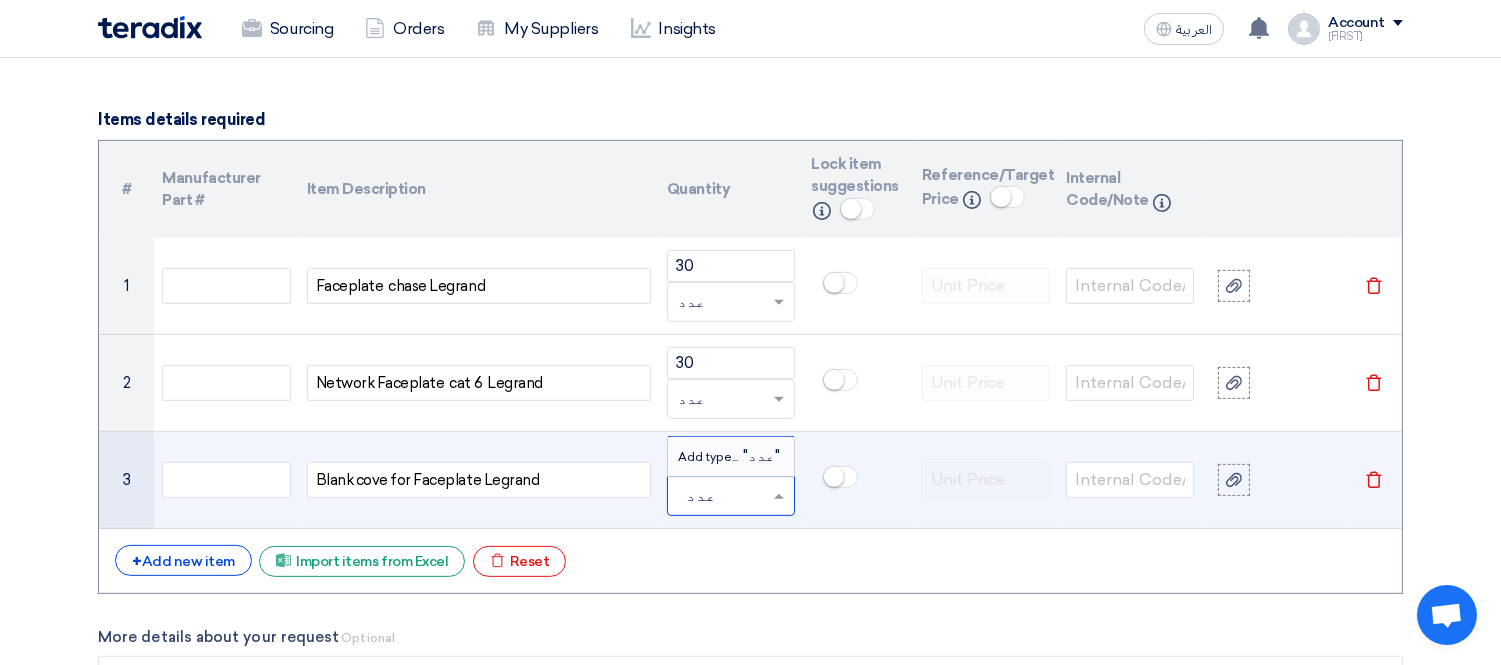 type 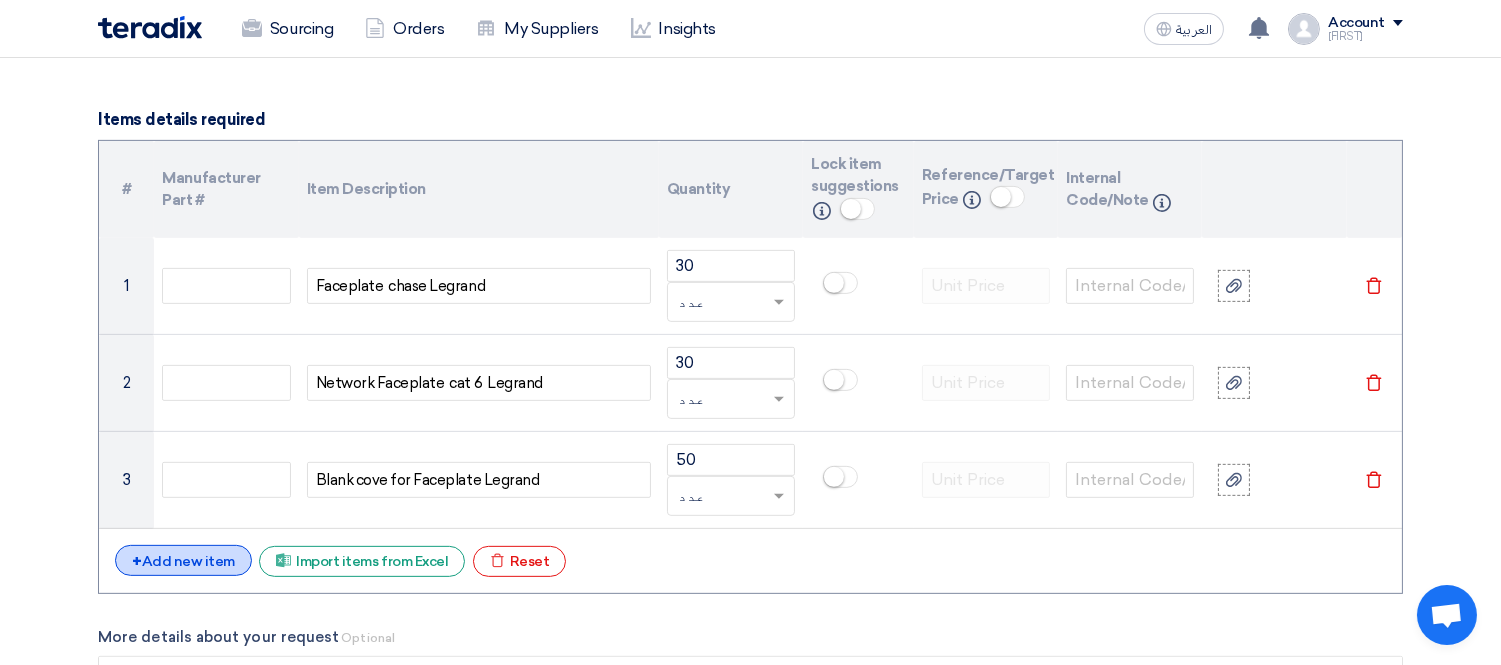 click on "+
Add new item" 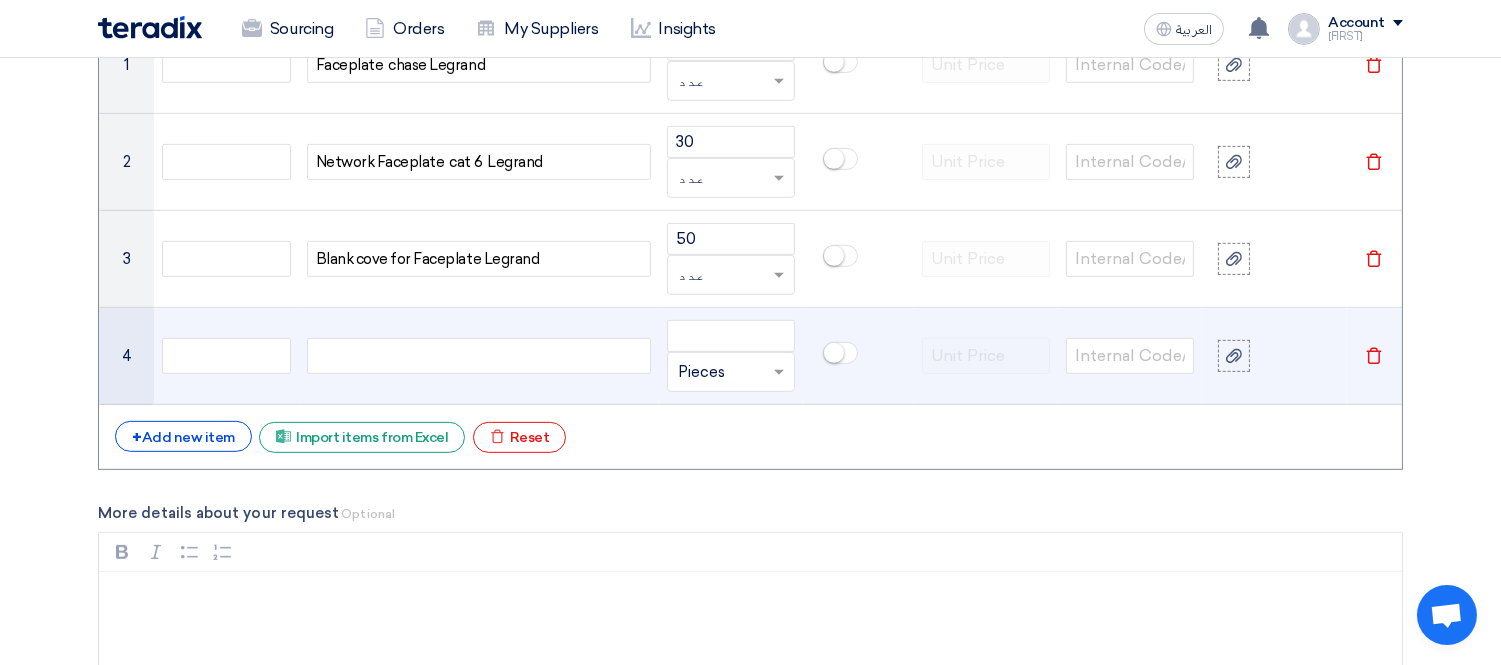 scroll, scrollTop: 1666, scrollLeft: 0, axis: vertical 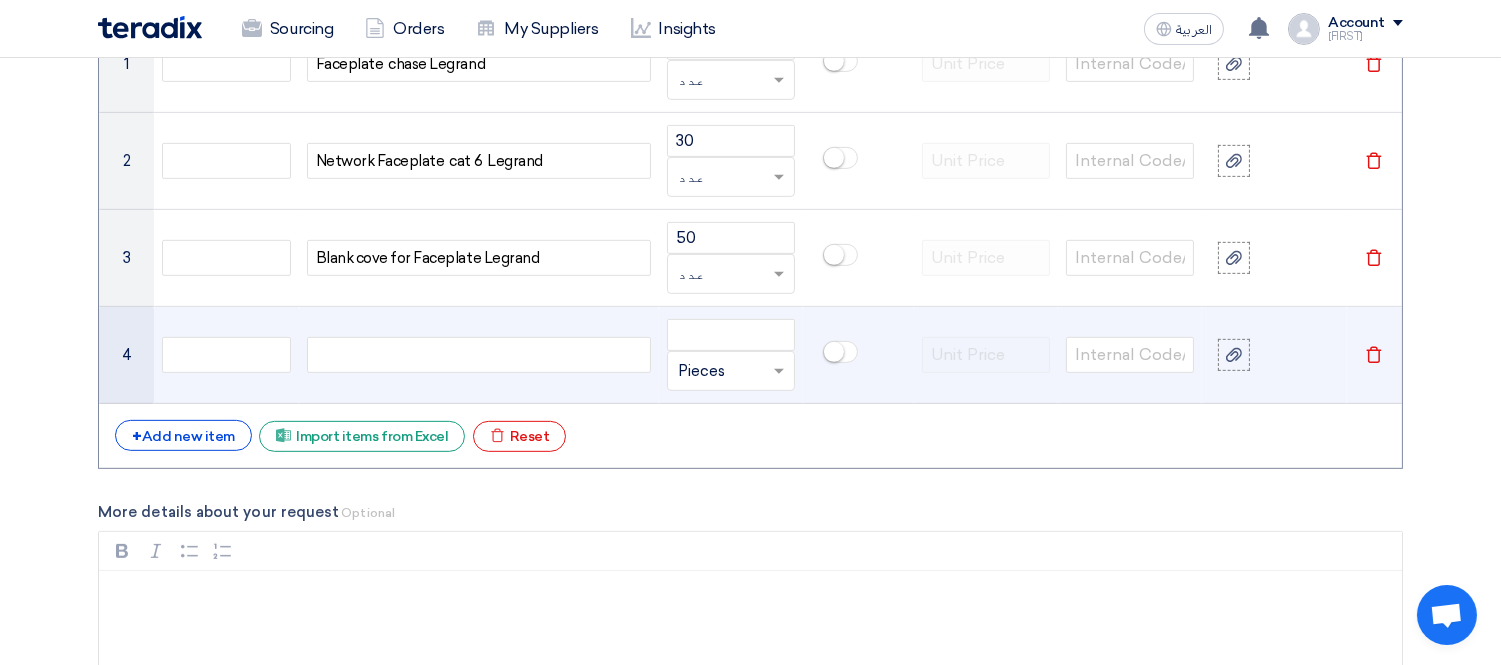 click 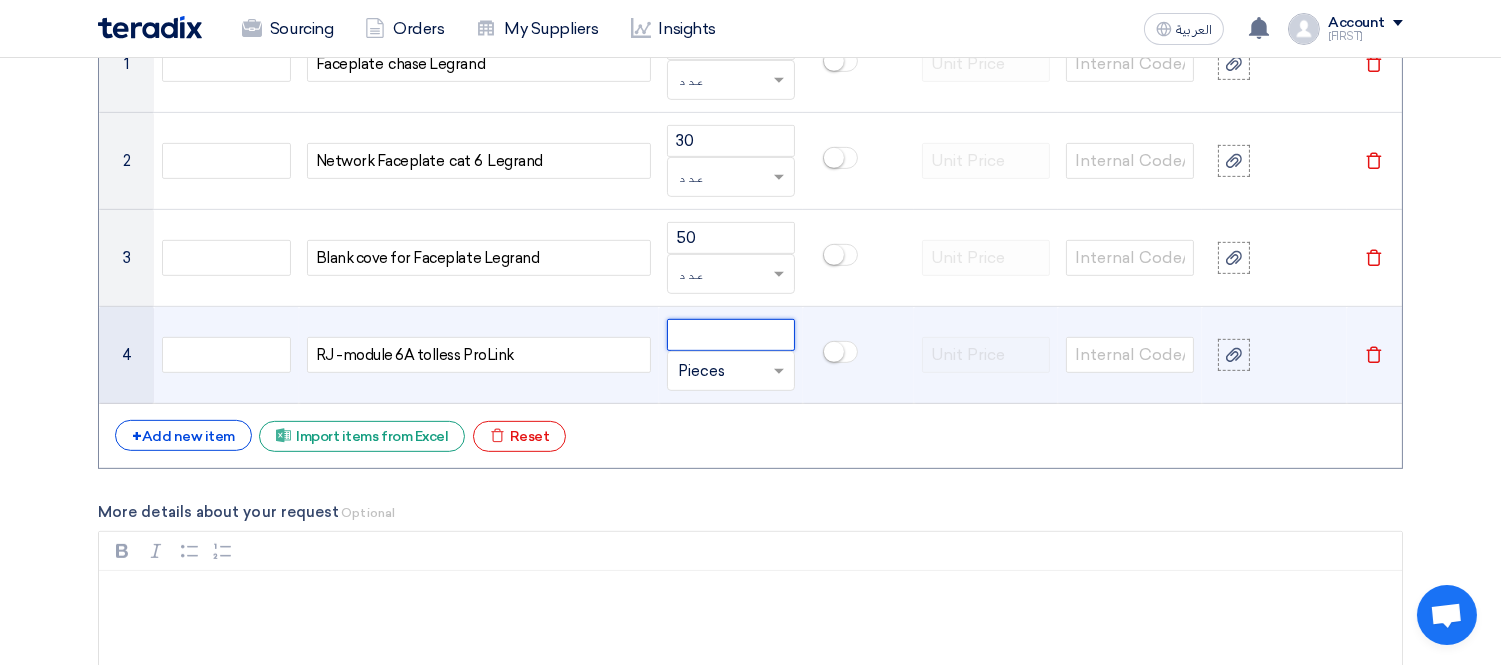 click 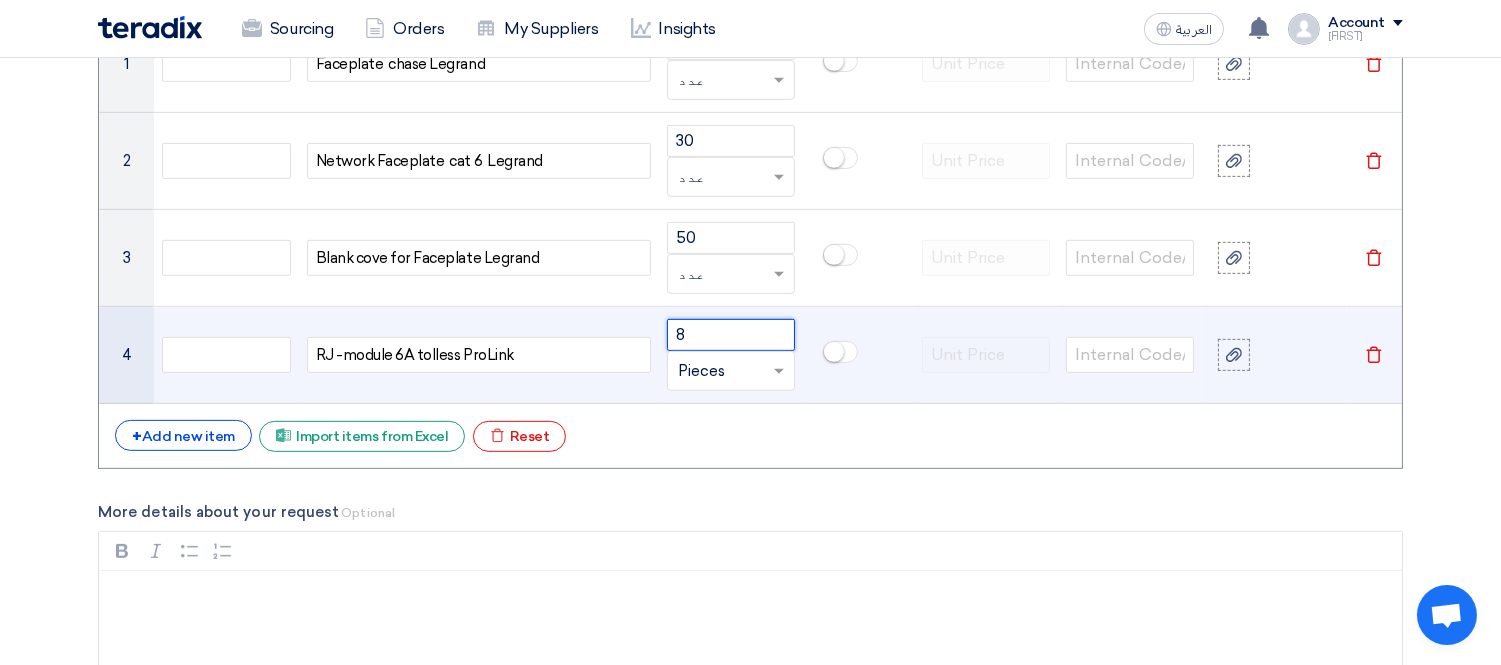 type on "8" 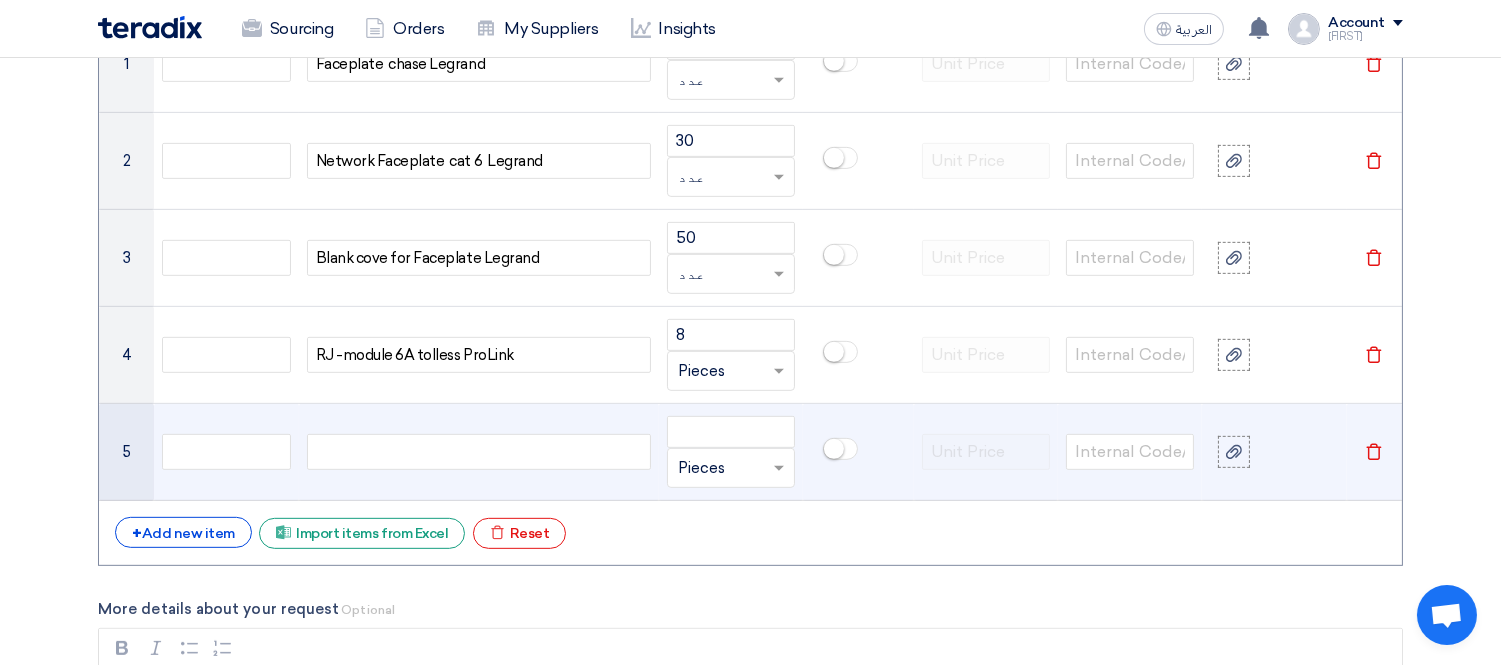 click 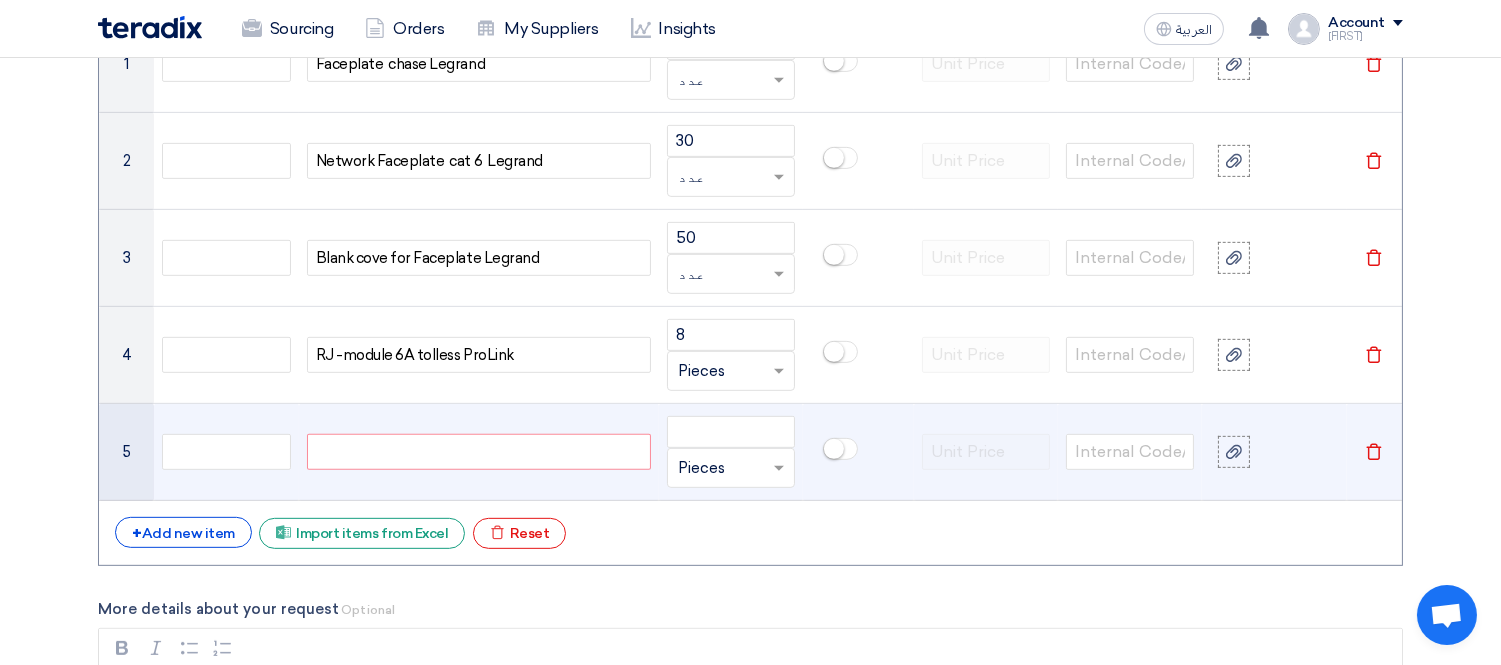 click 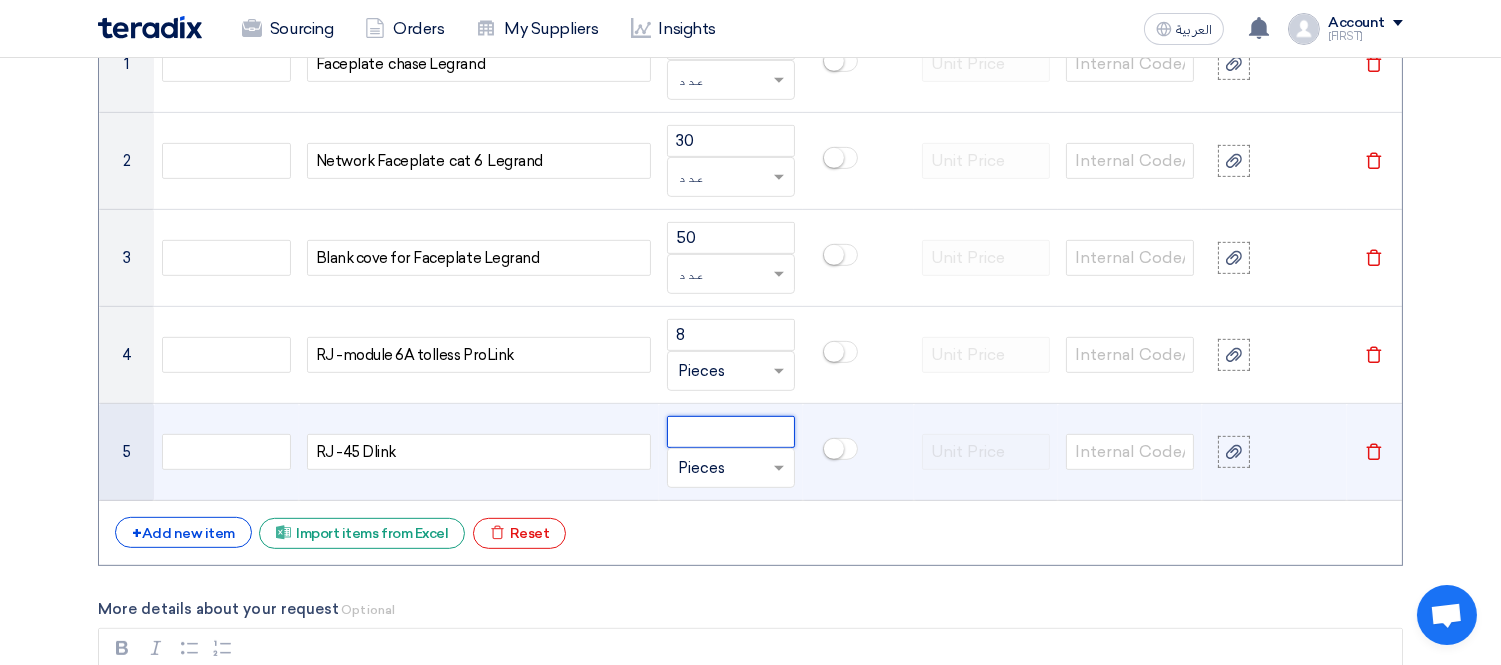 click 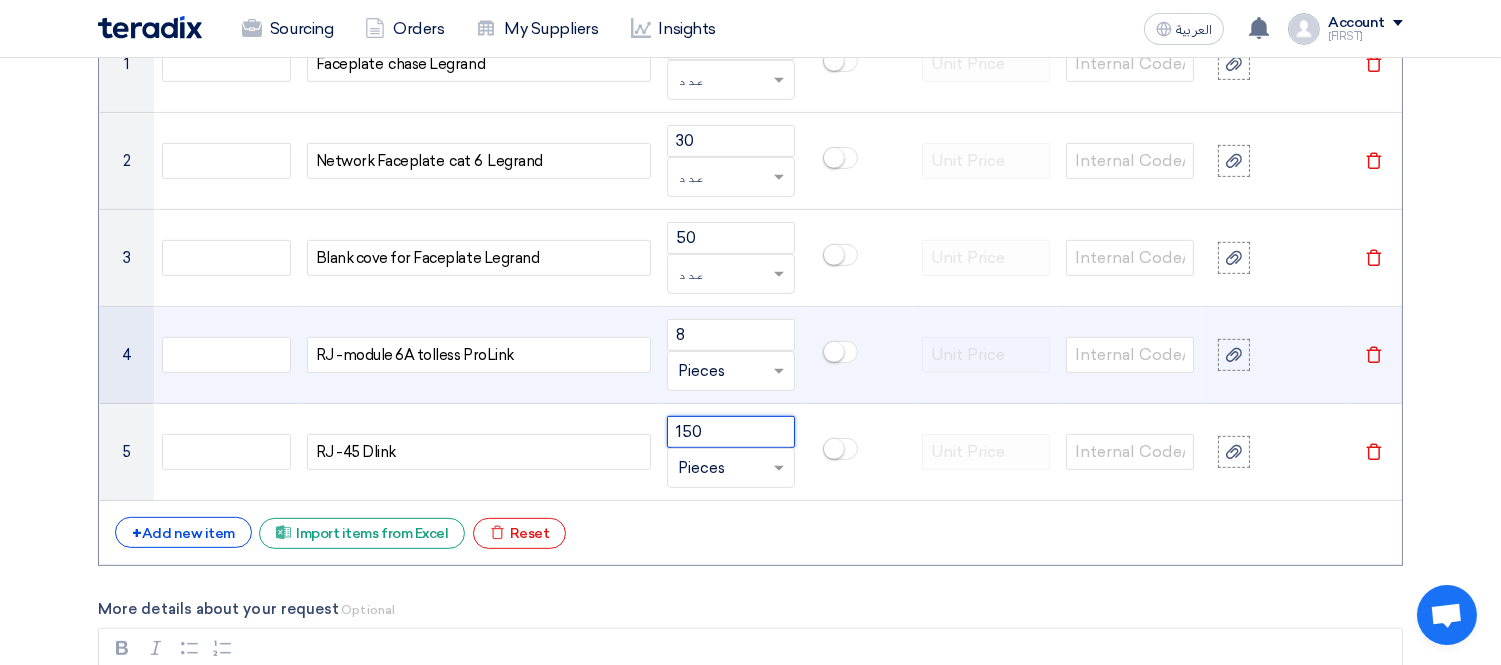 type on "150" 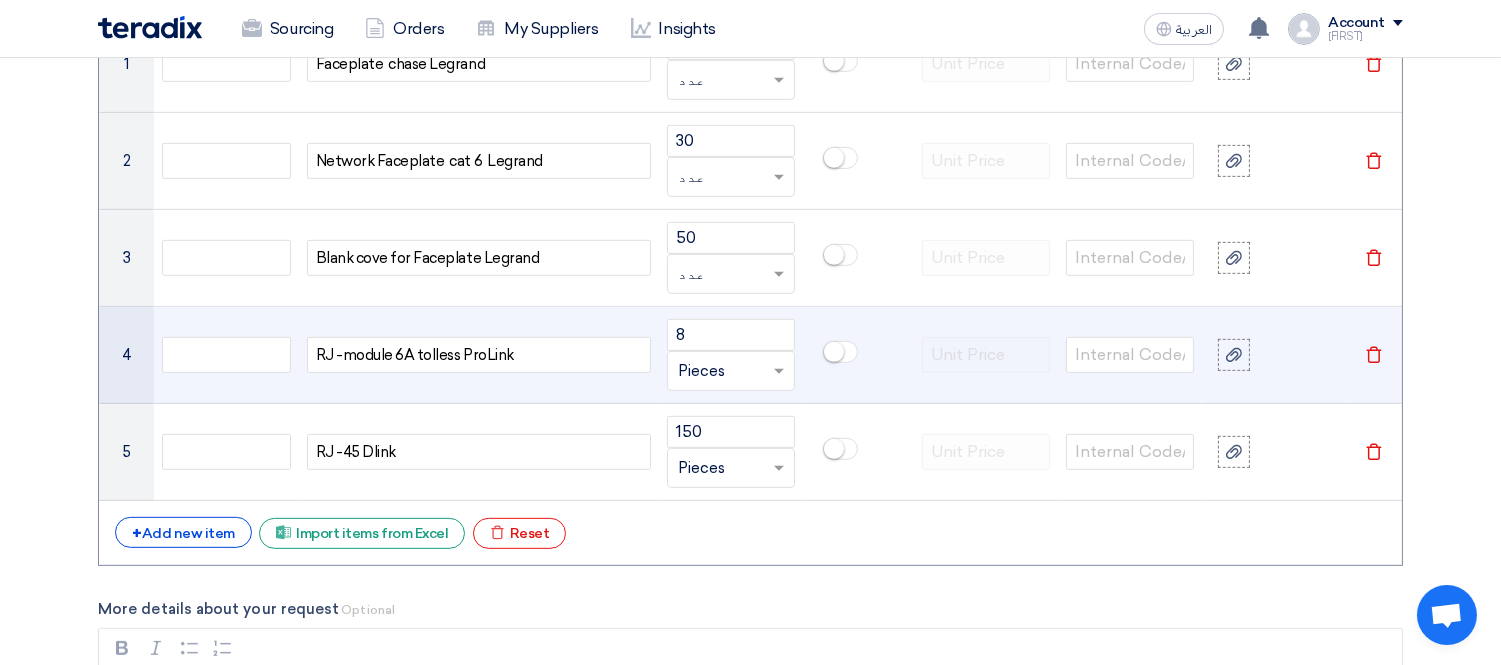 click on "RJ -module 6A tolless ProLink" 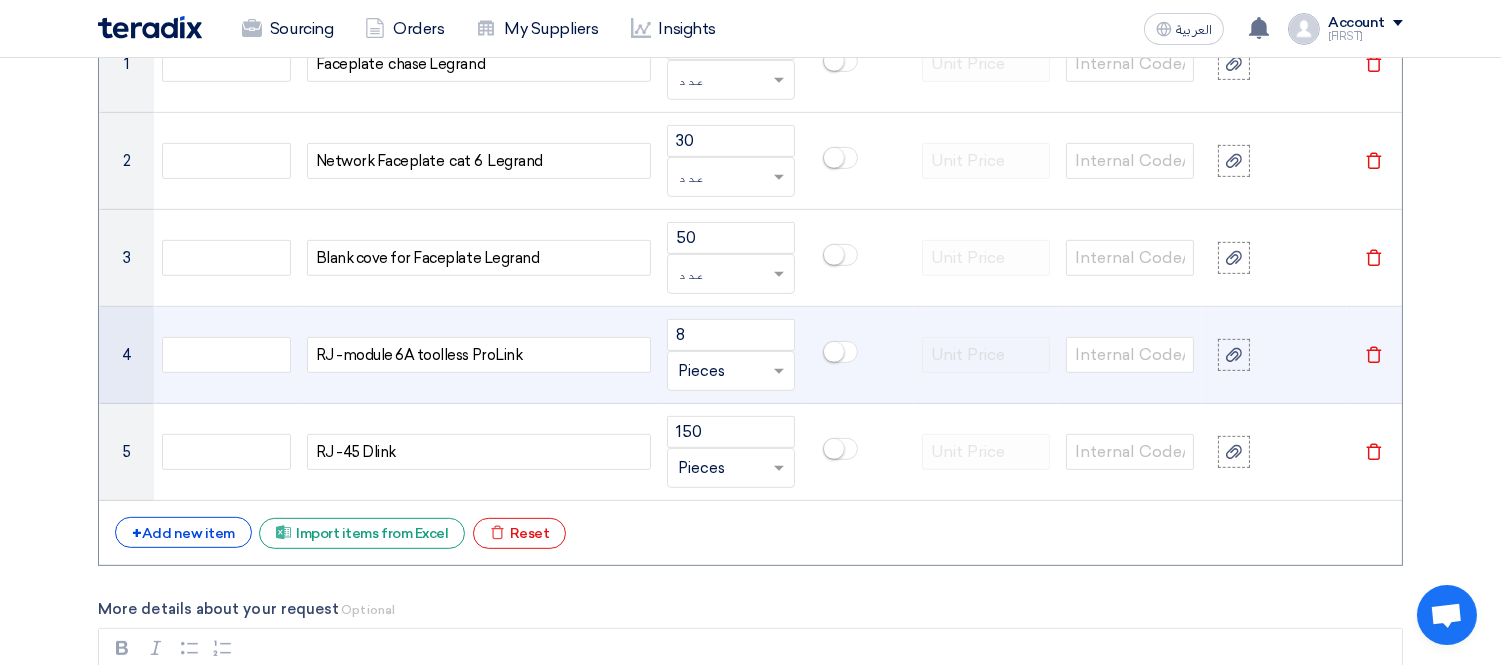 click on "RJ -module 6A toolless ProLink" 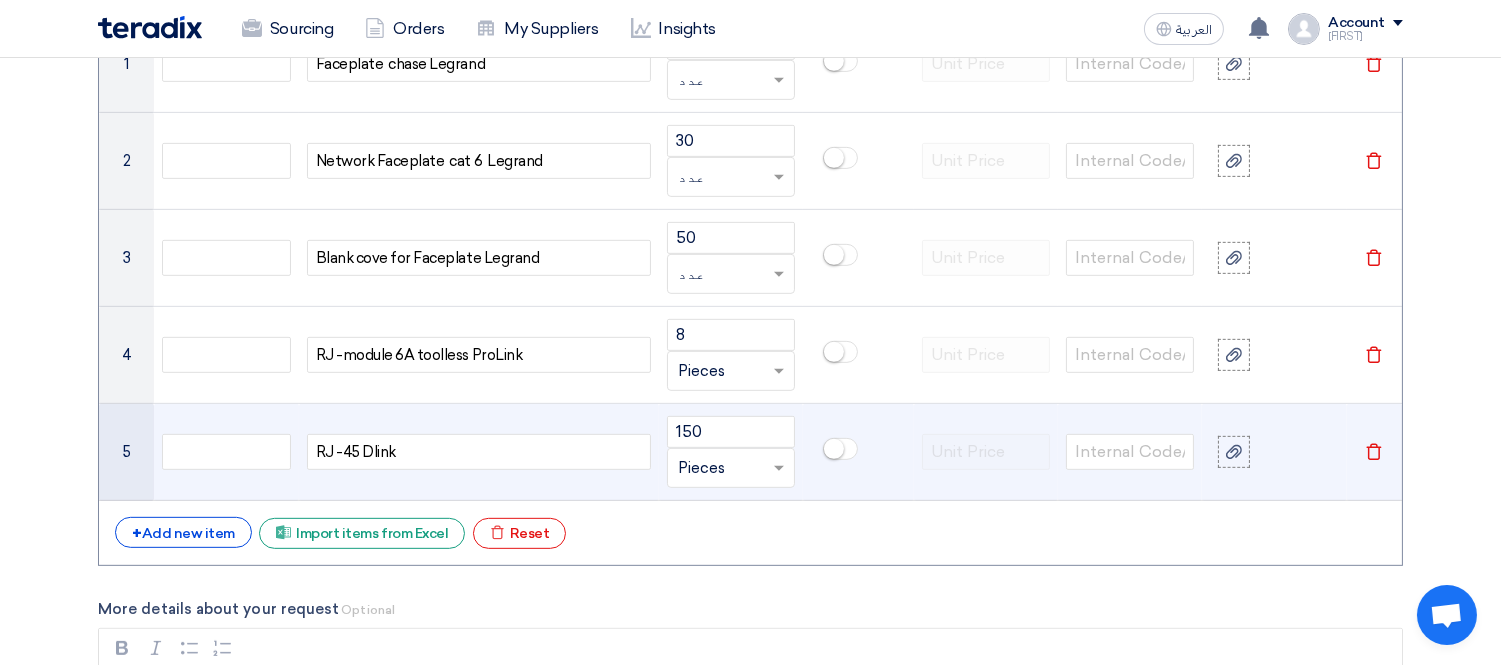 drag, startPoint x: 498, startPoint y: 354, endPoint x: 484, endPoint y: 407, distance: 54.81788 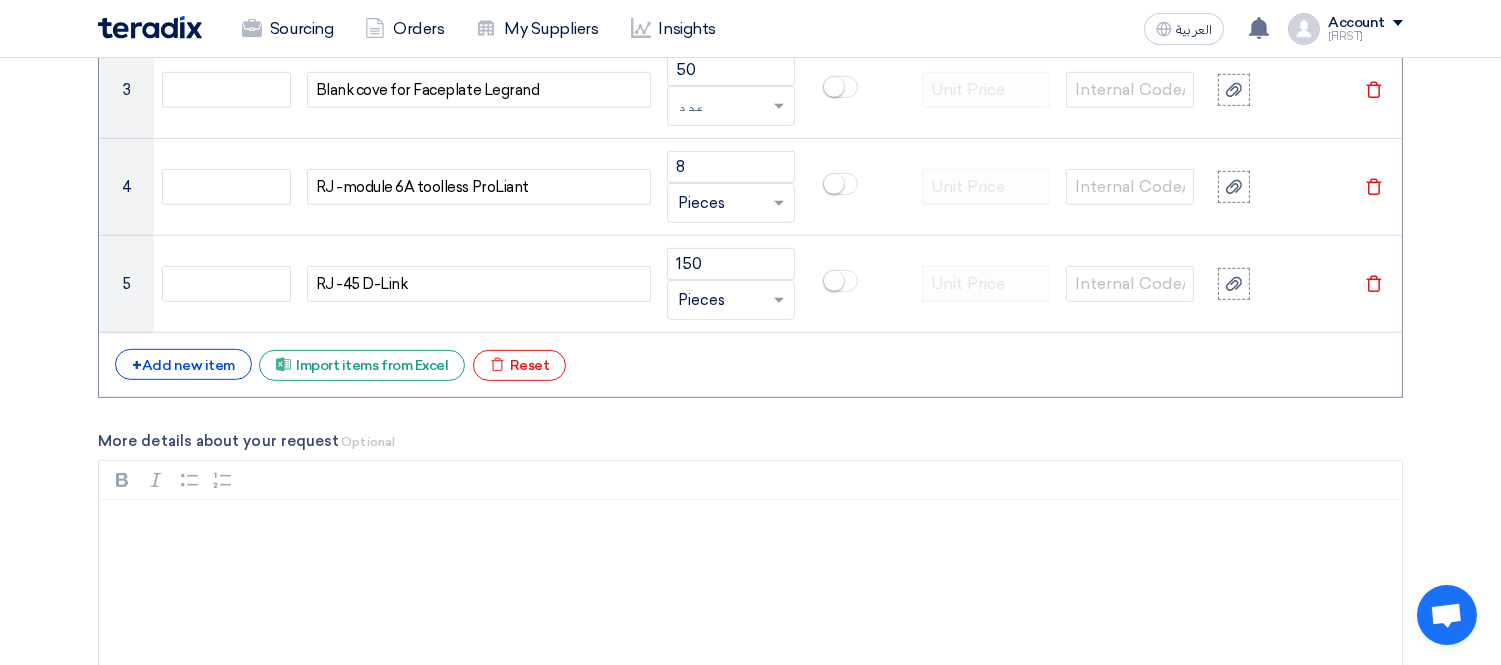 scroll, scrollTop: 1888, scrollLeft: 0, axis: vertical 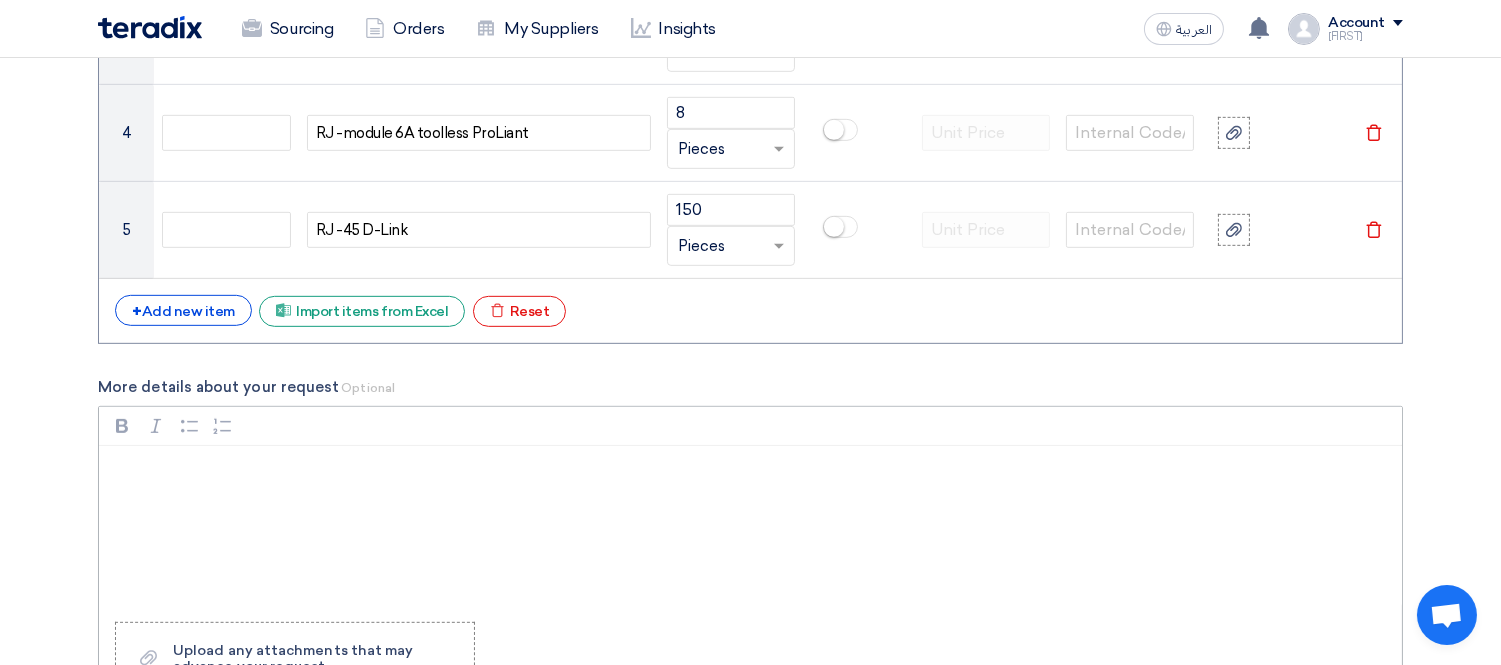 click at bounding box center [750, 526] 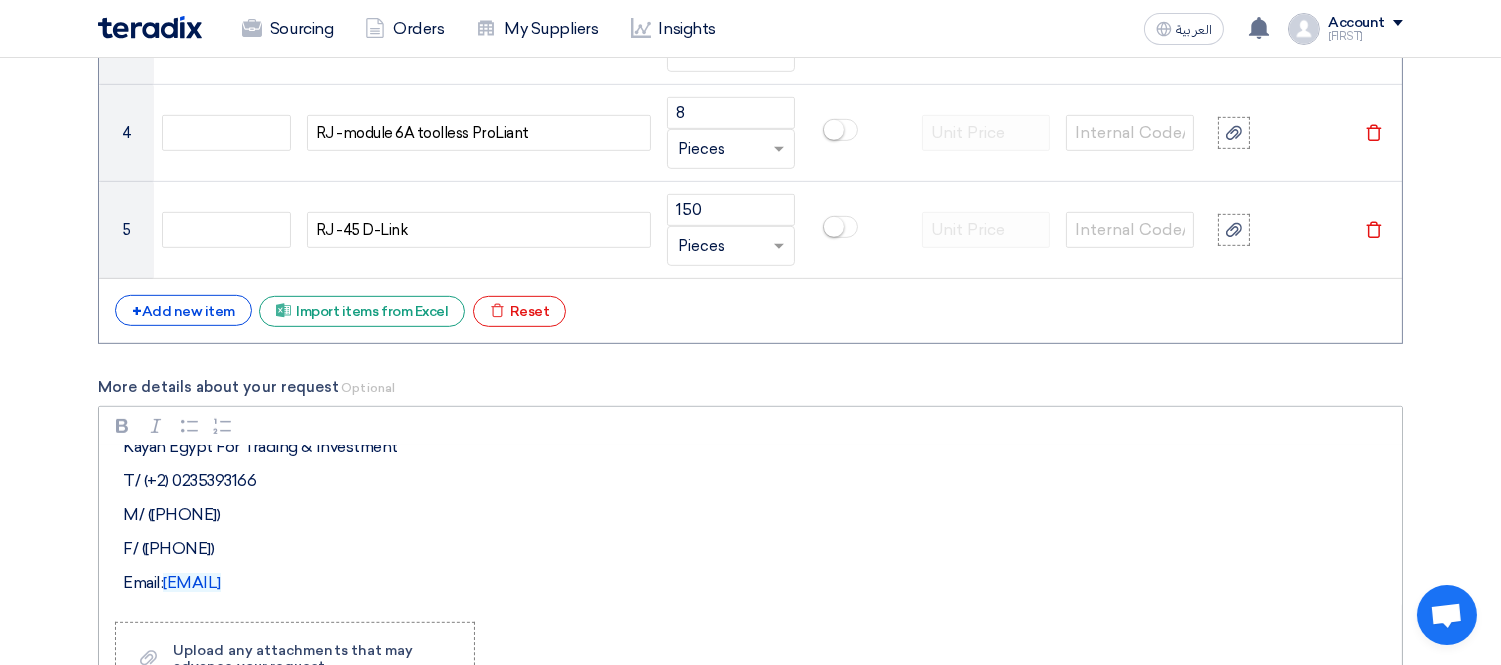 scroll, scrollTop: 164, scrollLeft: 0, axis: vertical 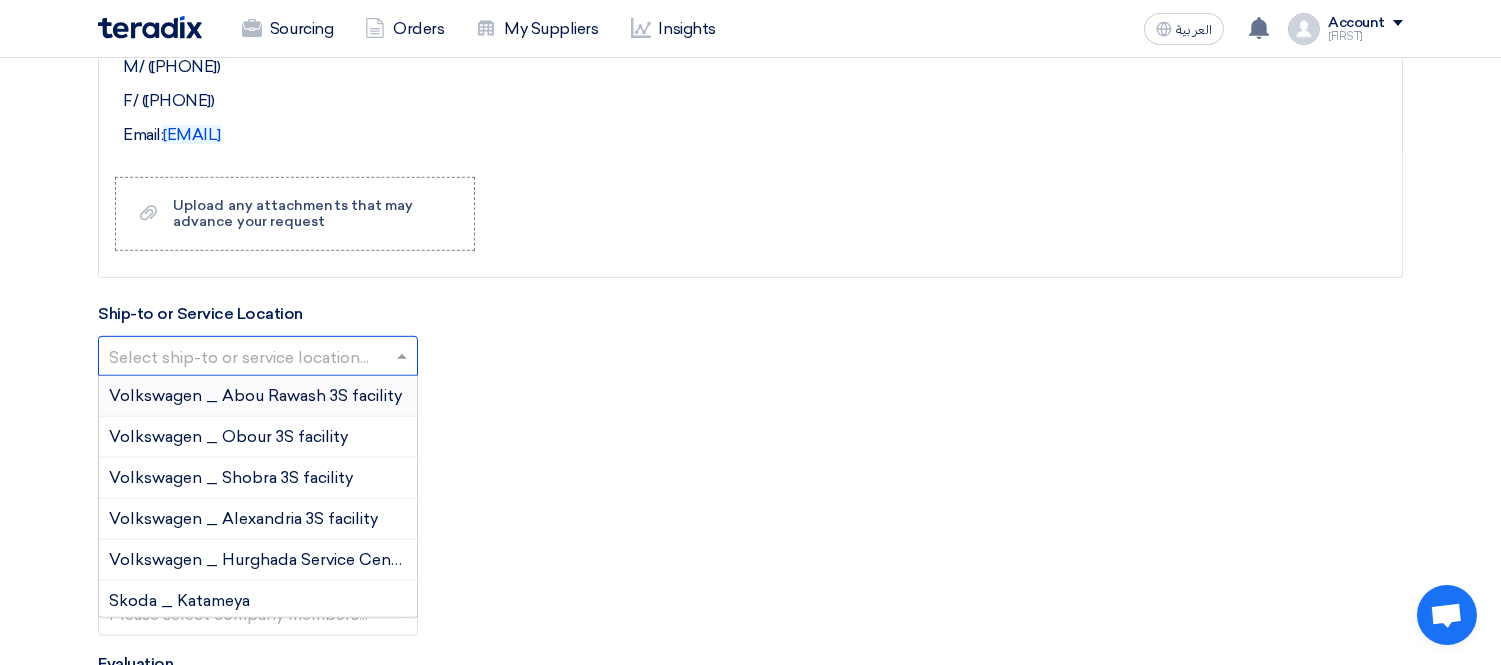 click 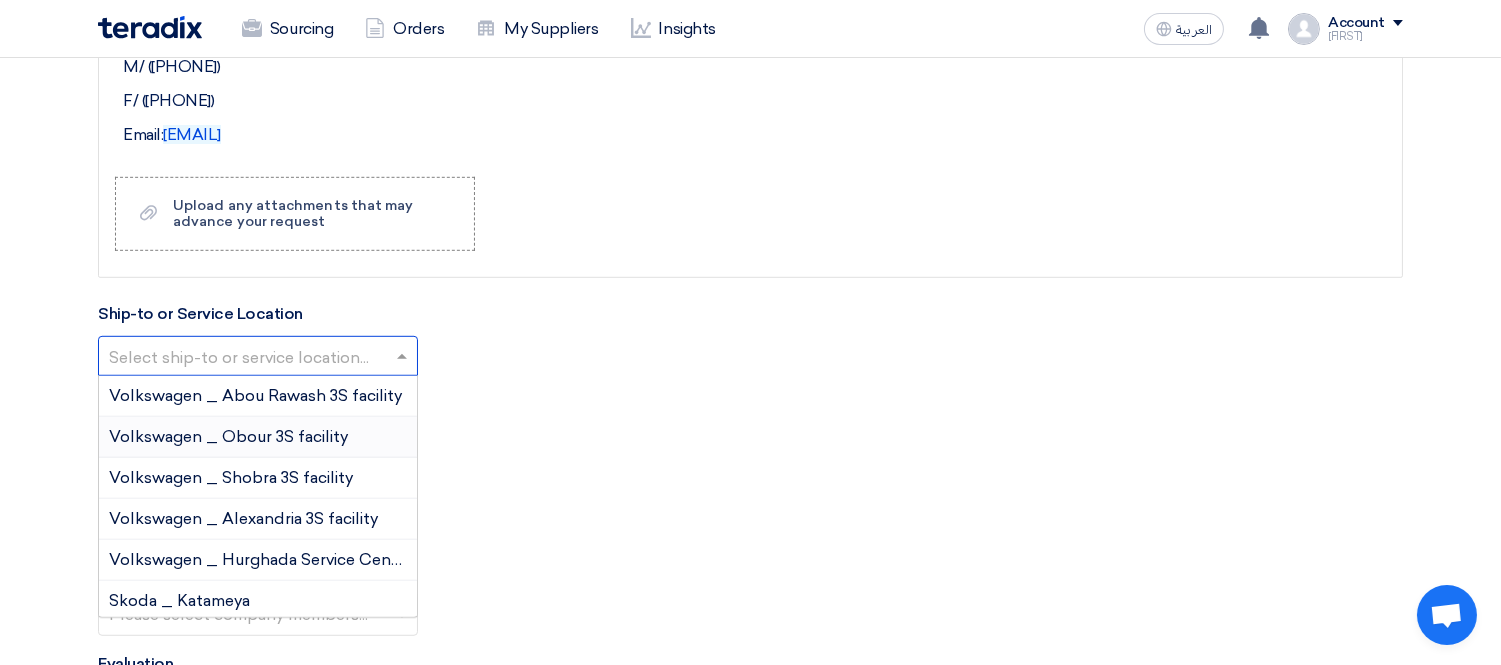 click on "Volkswagen _ Obour 3S facility" at bounding box center (228, 436) 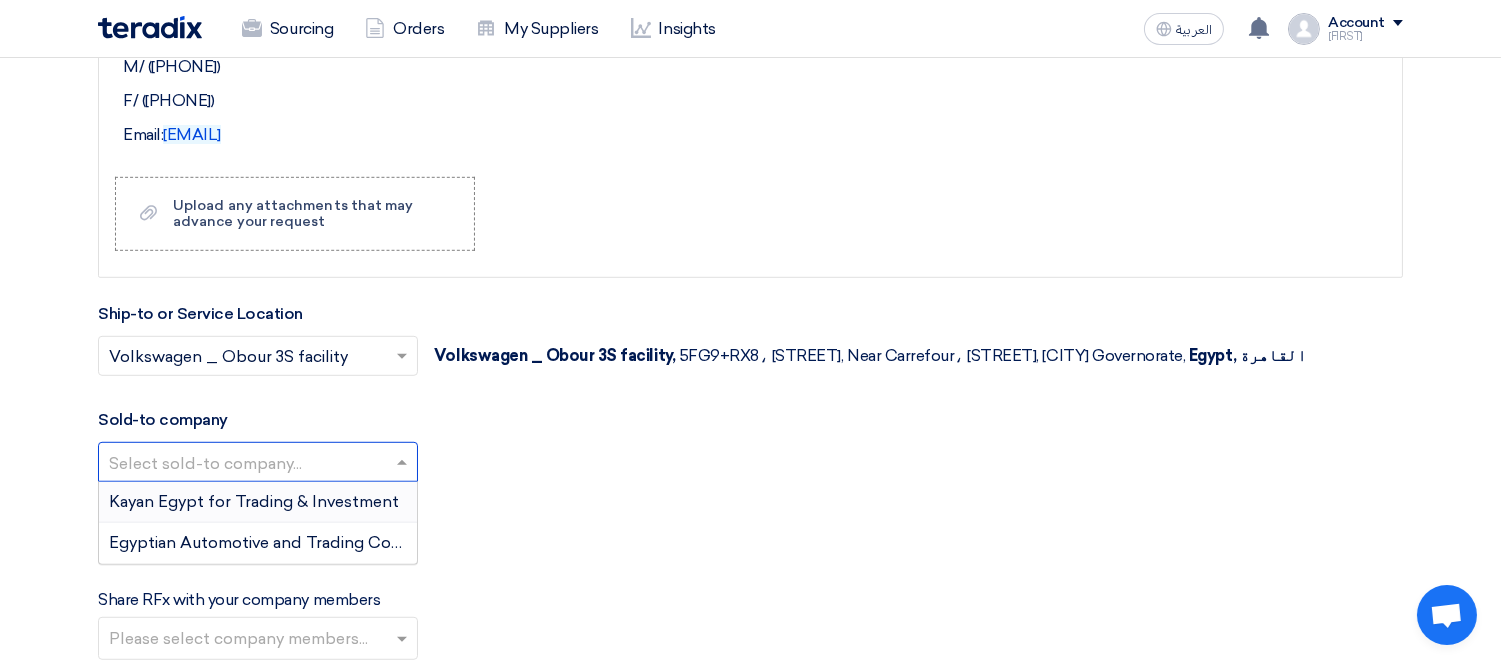 click 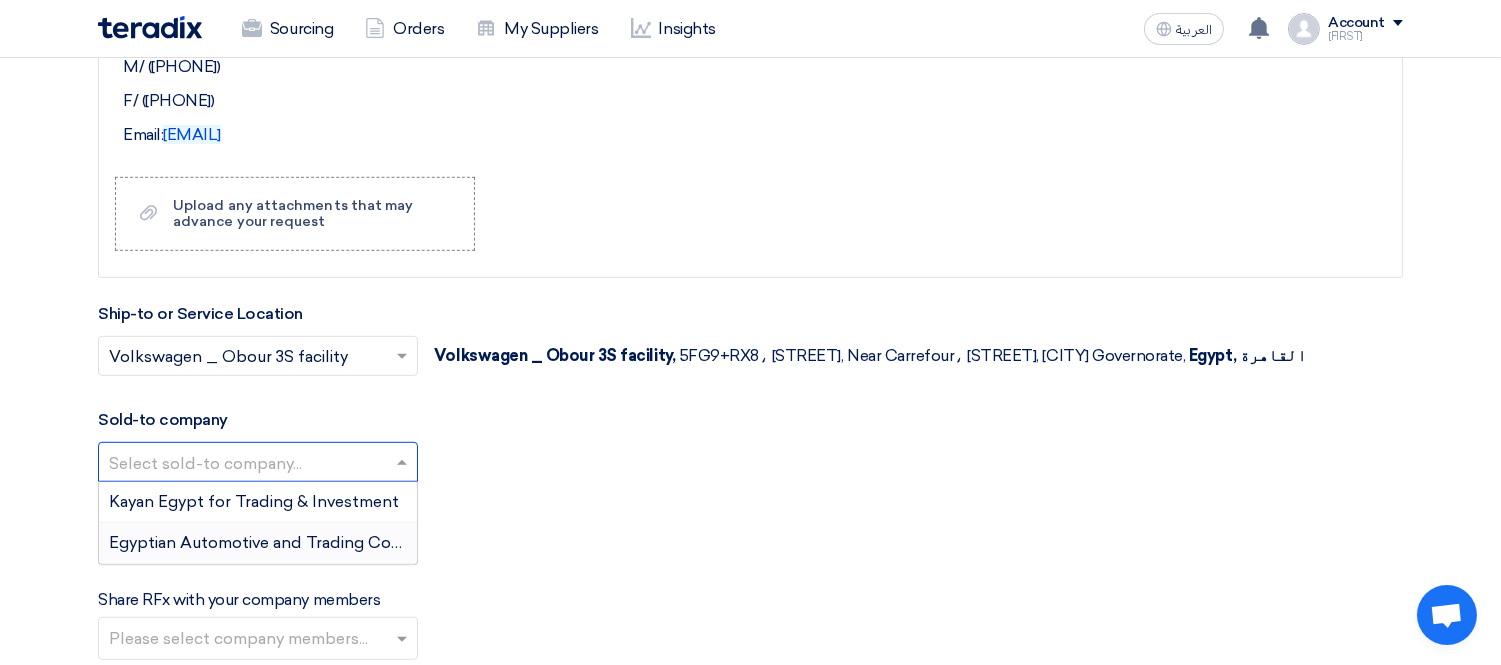 click on "Egyptian Automotive and Trading Company" at bounding box center (275, 542) 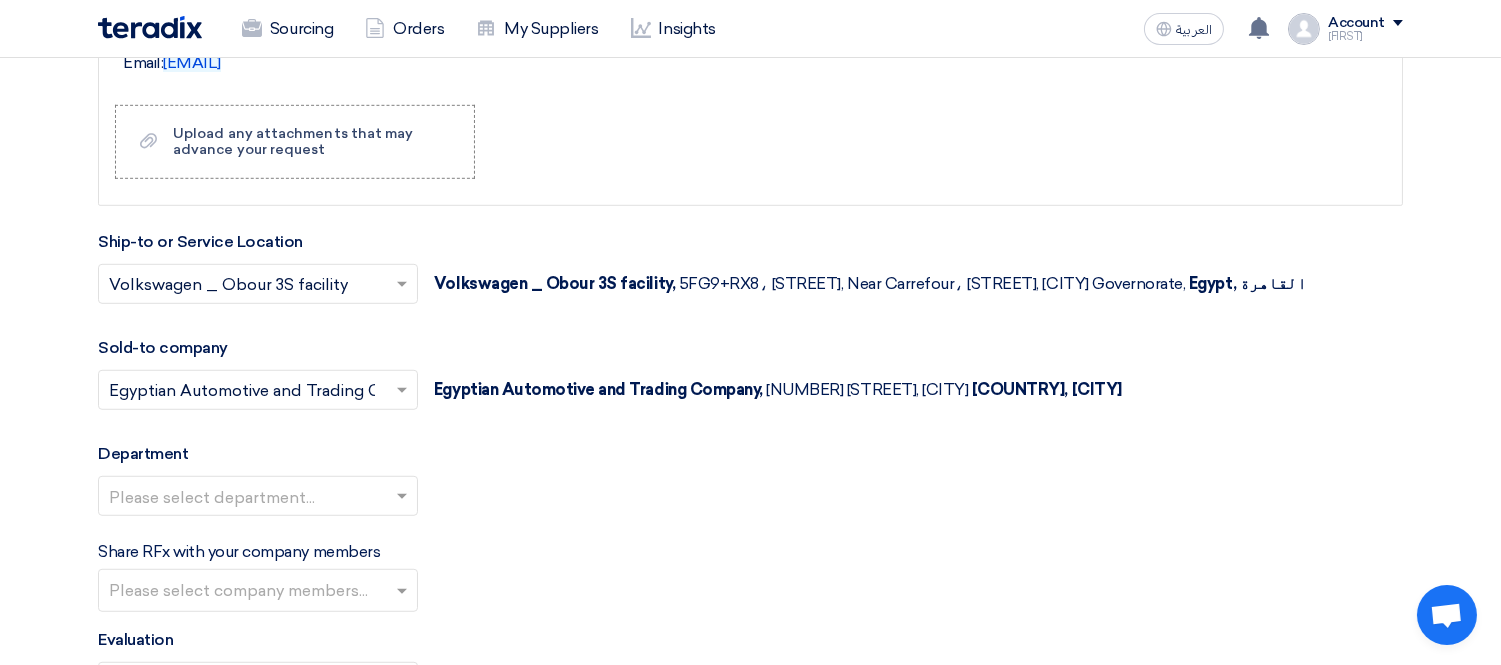 scroll, scrollTop: 2444, scrollLeft: 0, axis: vertical 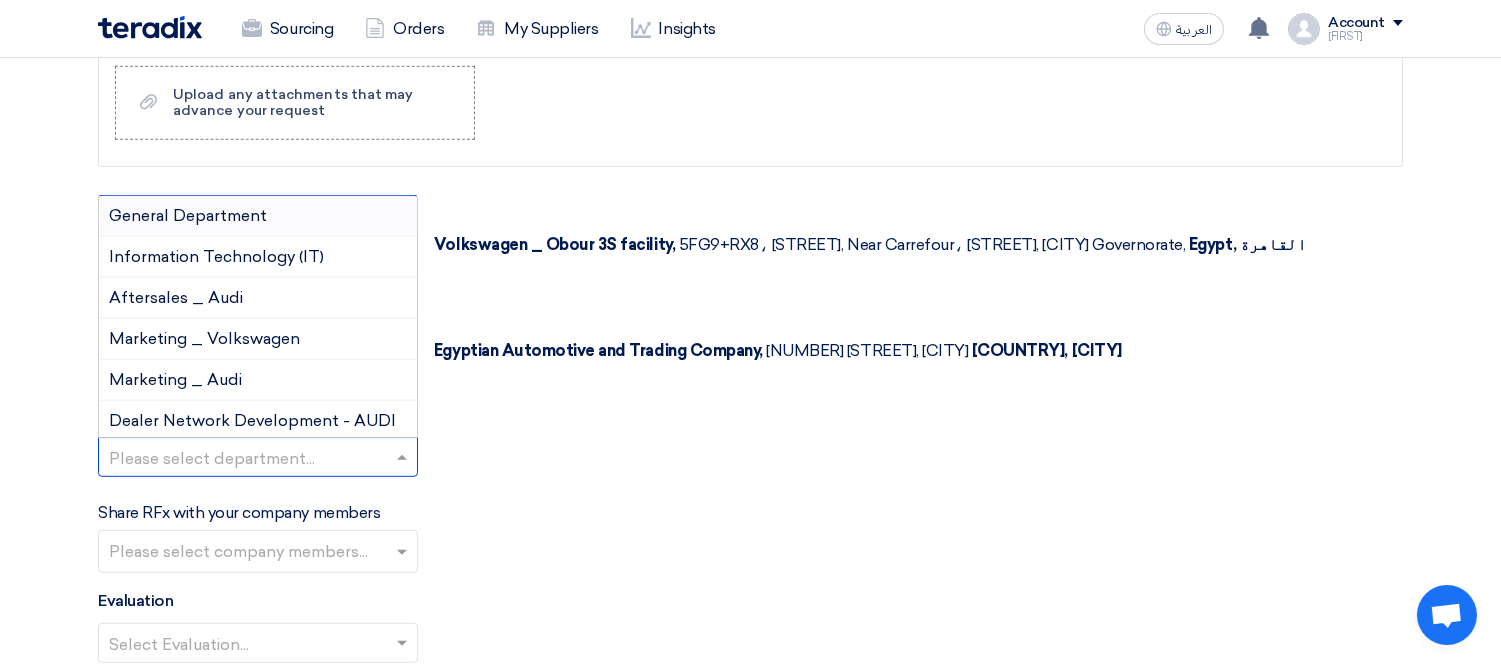 click 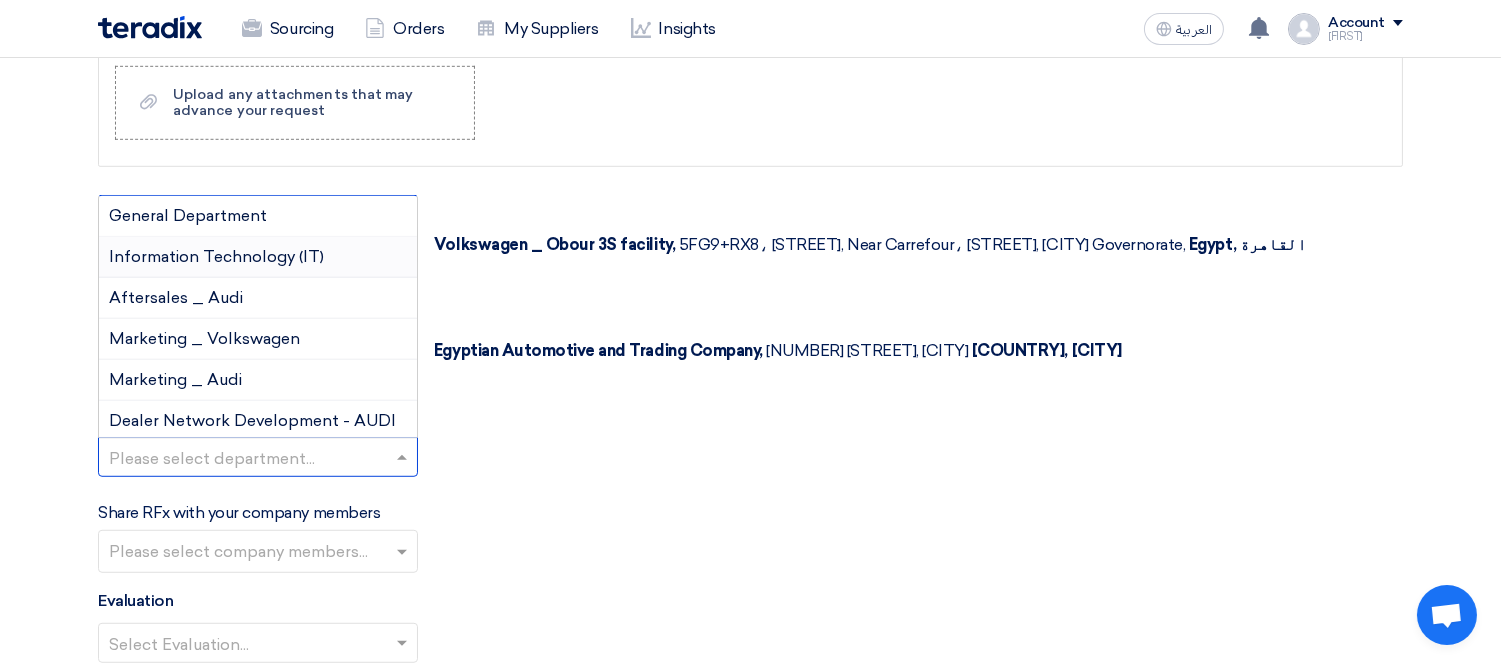 click on "Information Technology (IT)" at bounding box center [216, 256] 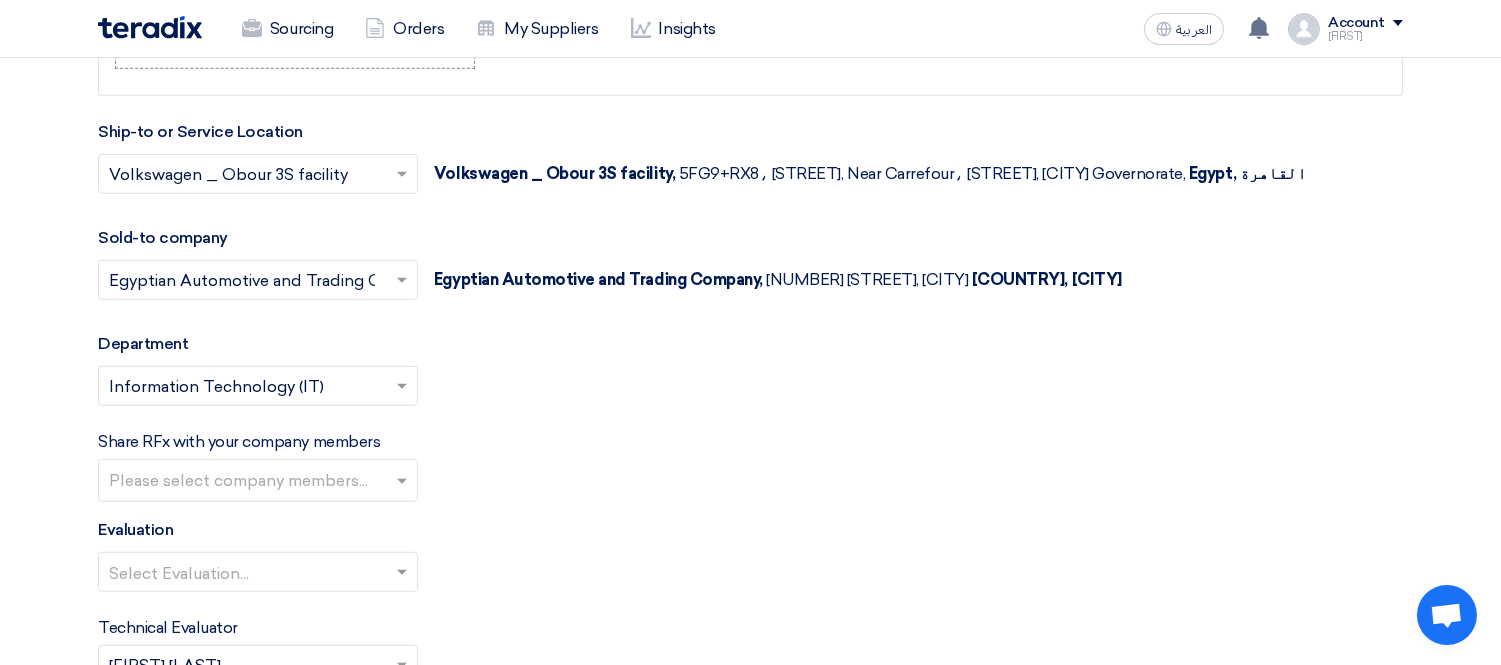 scroll, scrollTop: 2555, scrollLeft: 0, axis: vertical 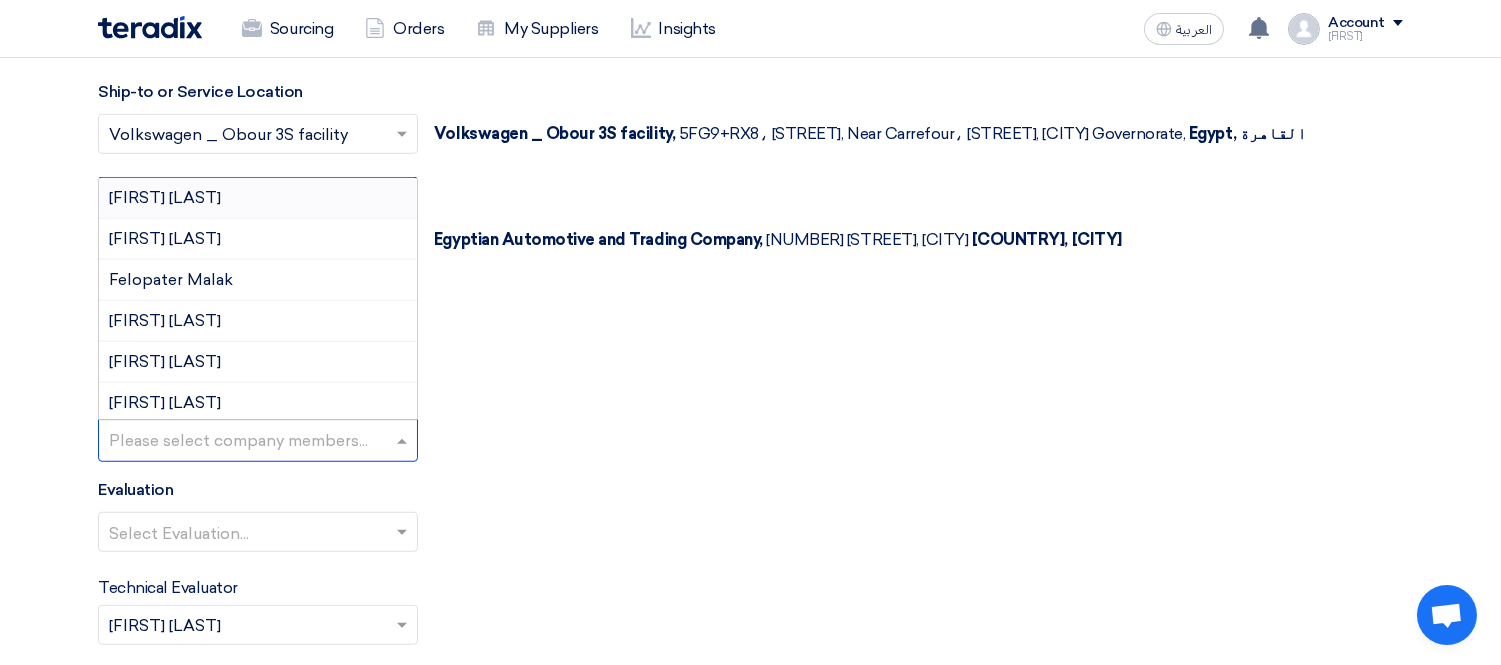 click at bounding box center [260, 442] 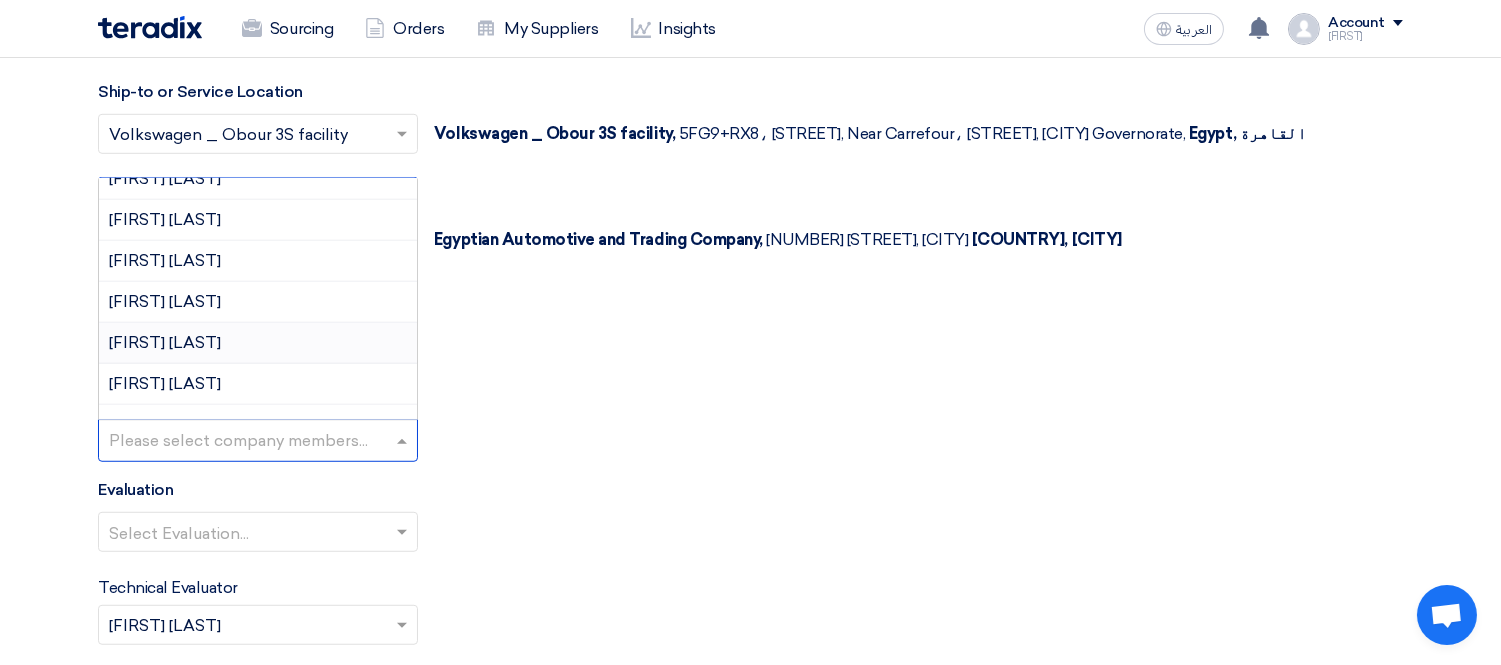 scroll, scrollTop: 222, scrollLeft: 0, axis: vertical 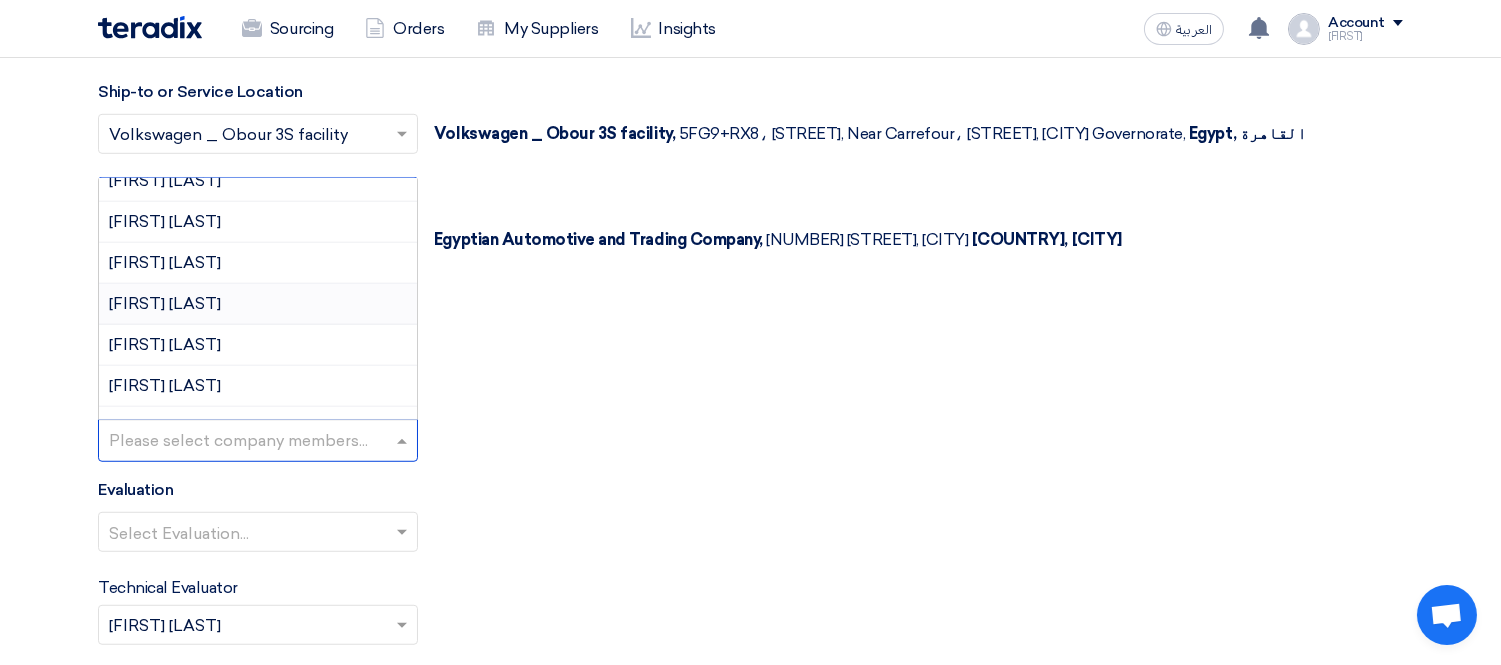click on "[FIRST] [LAST]" at bounding box center [165, 303] 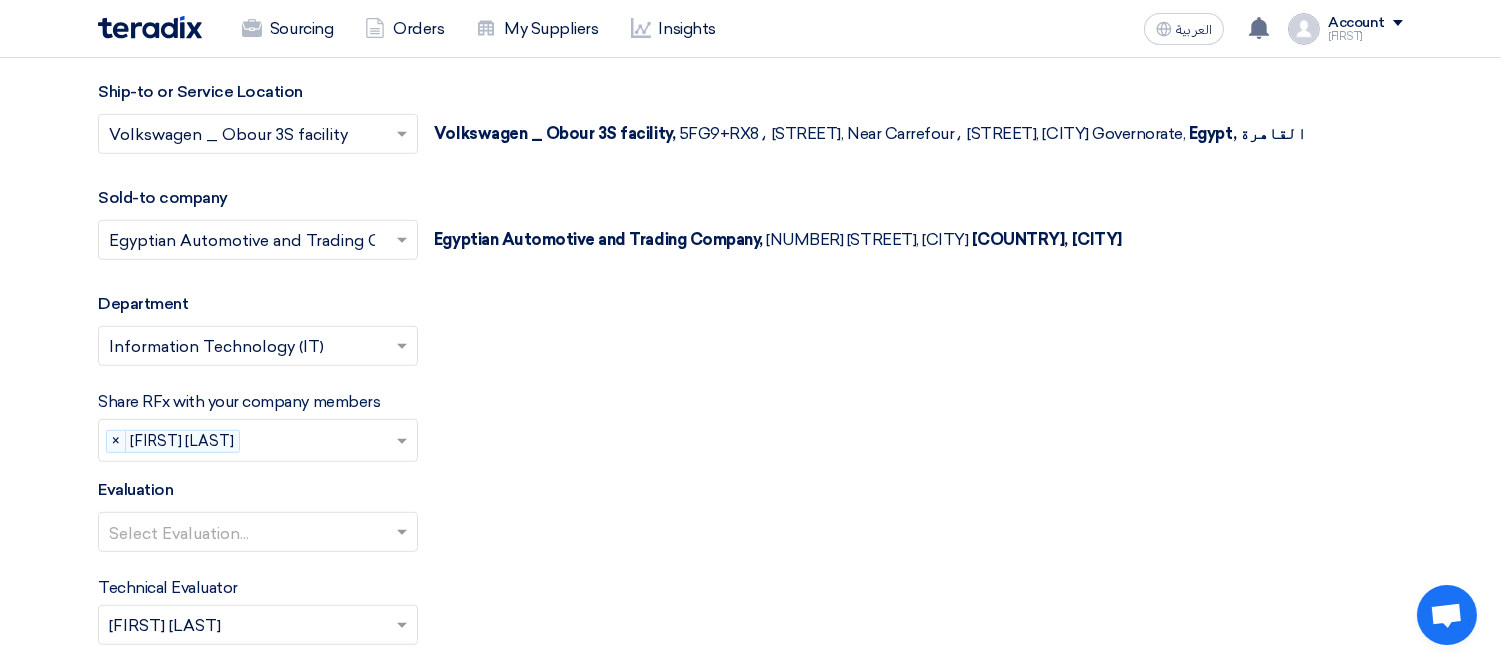 click 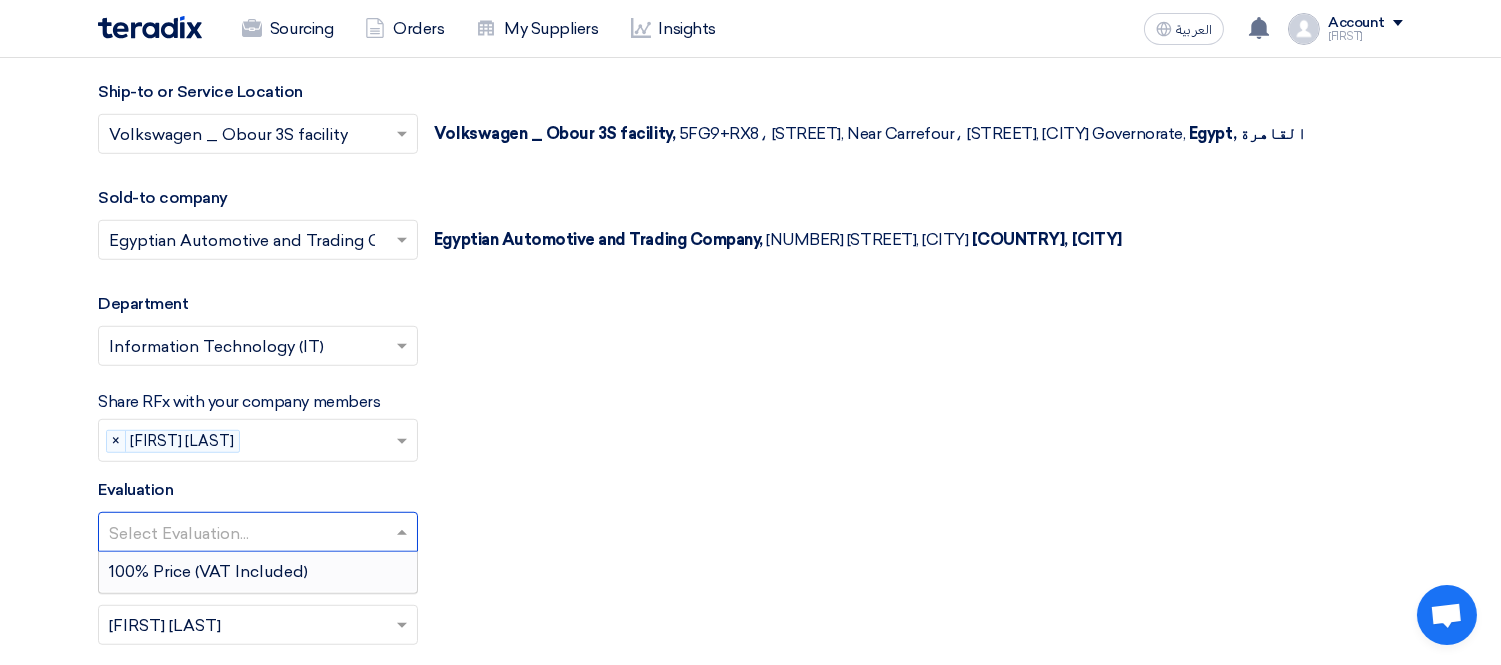click on "100% Price (VAT Included)" at bounding box center [208, 571] 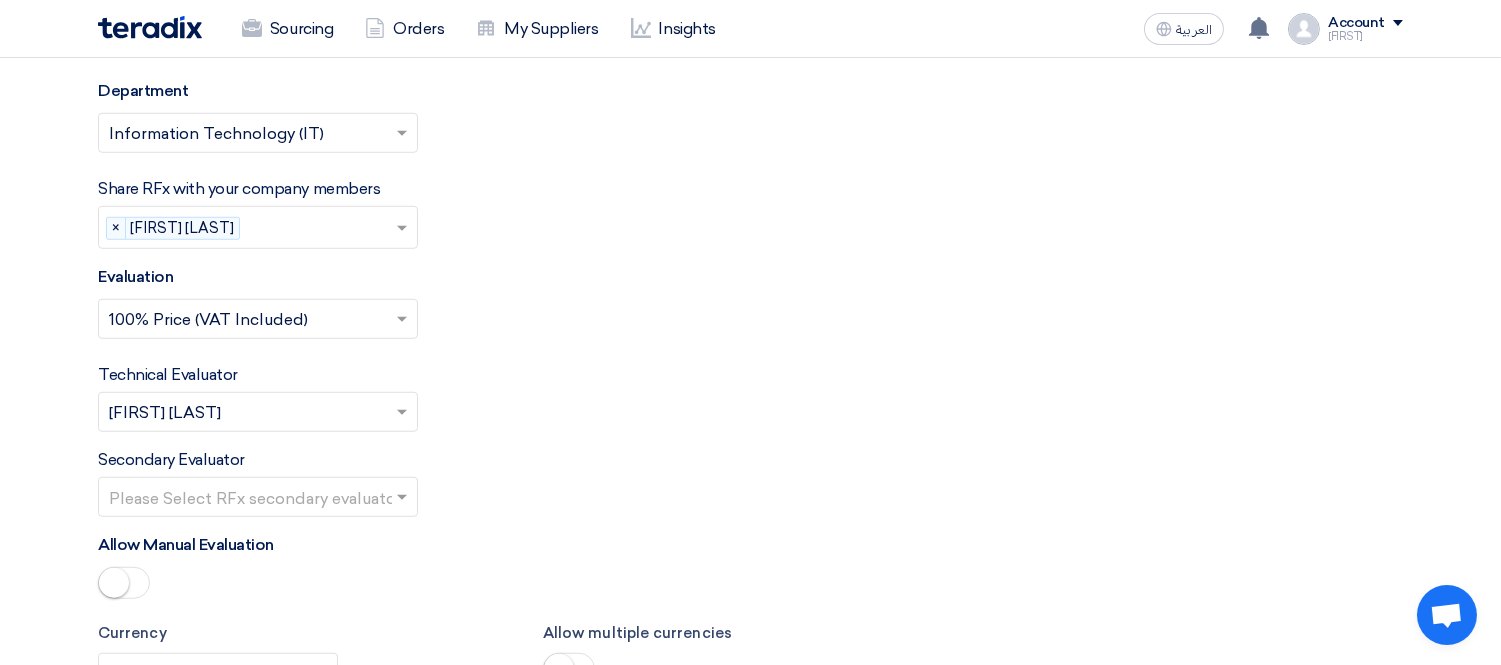 scroll, scrollTop: 2777, scrollLeft: 0, axis: vertical 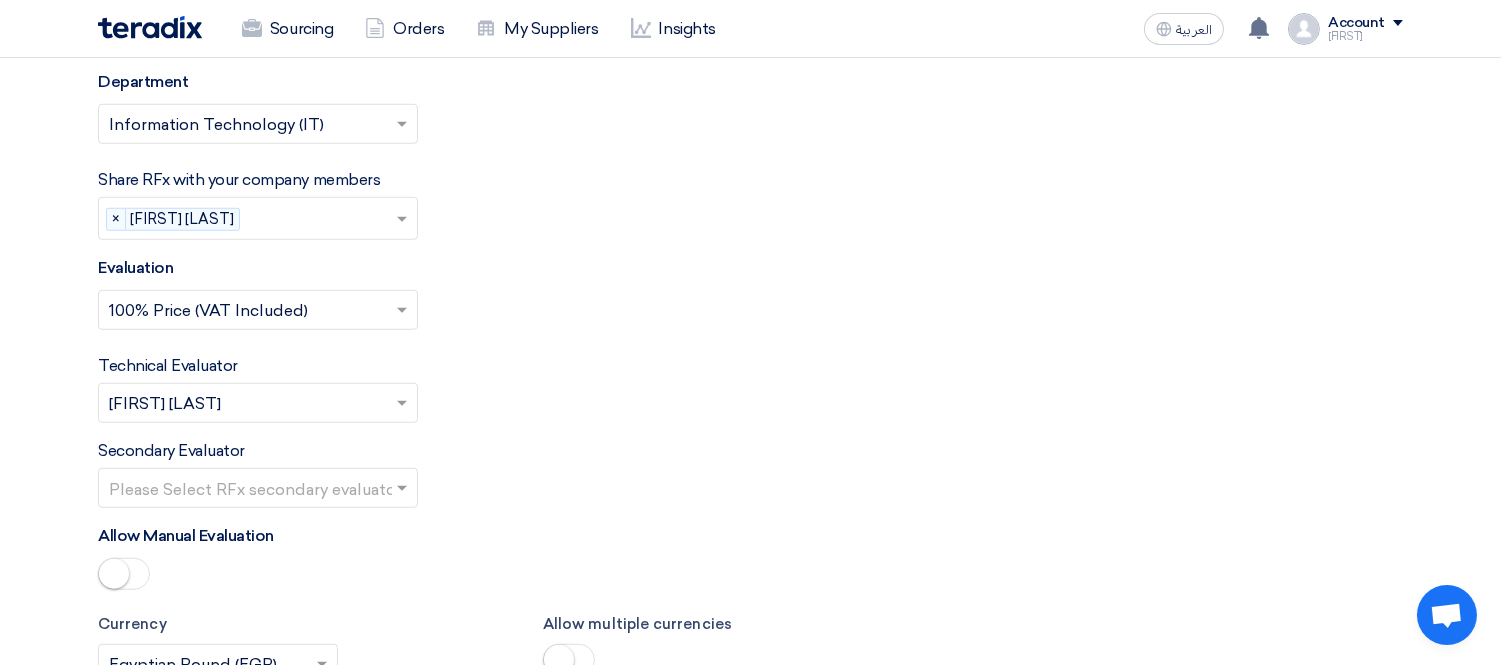 click at bounding box center [248, 490] 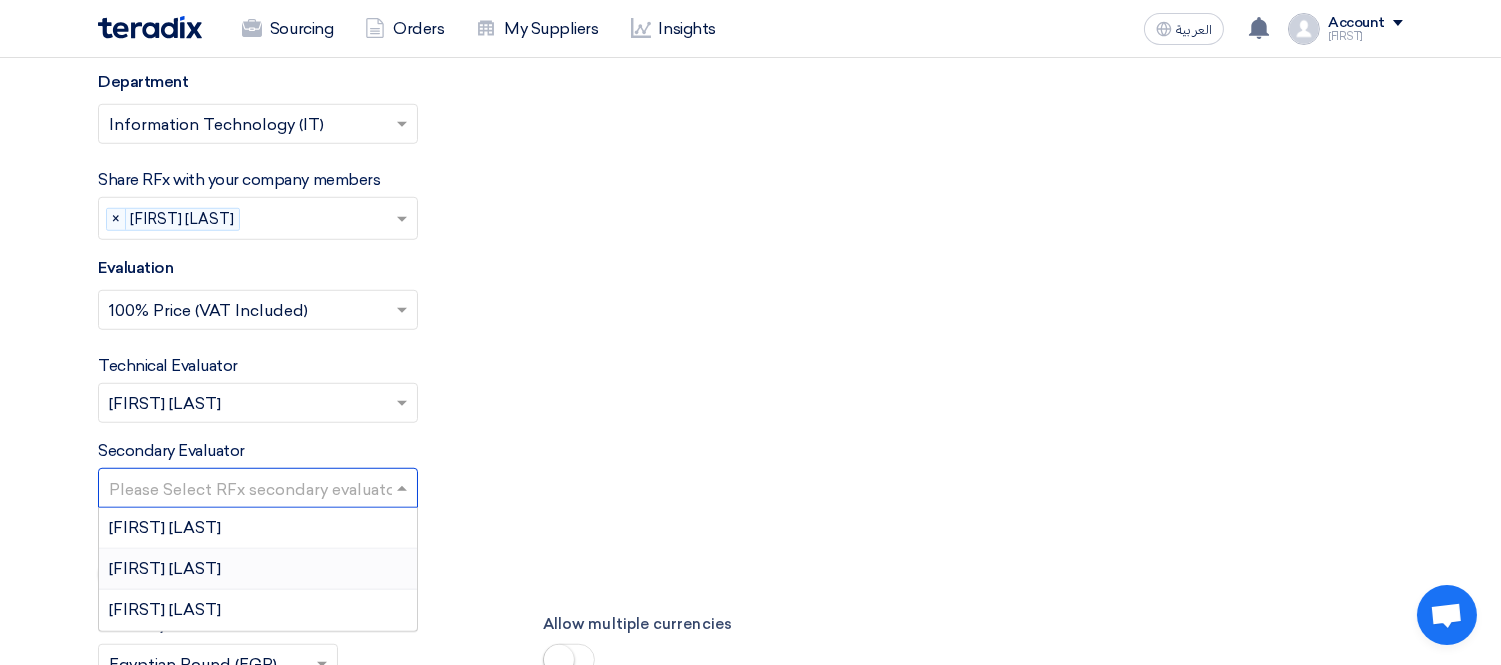 click on "[FIRST] [LAST]" at bounding box center (165, 568) 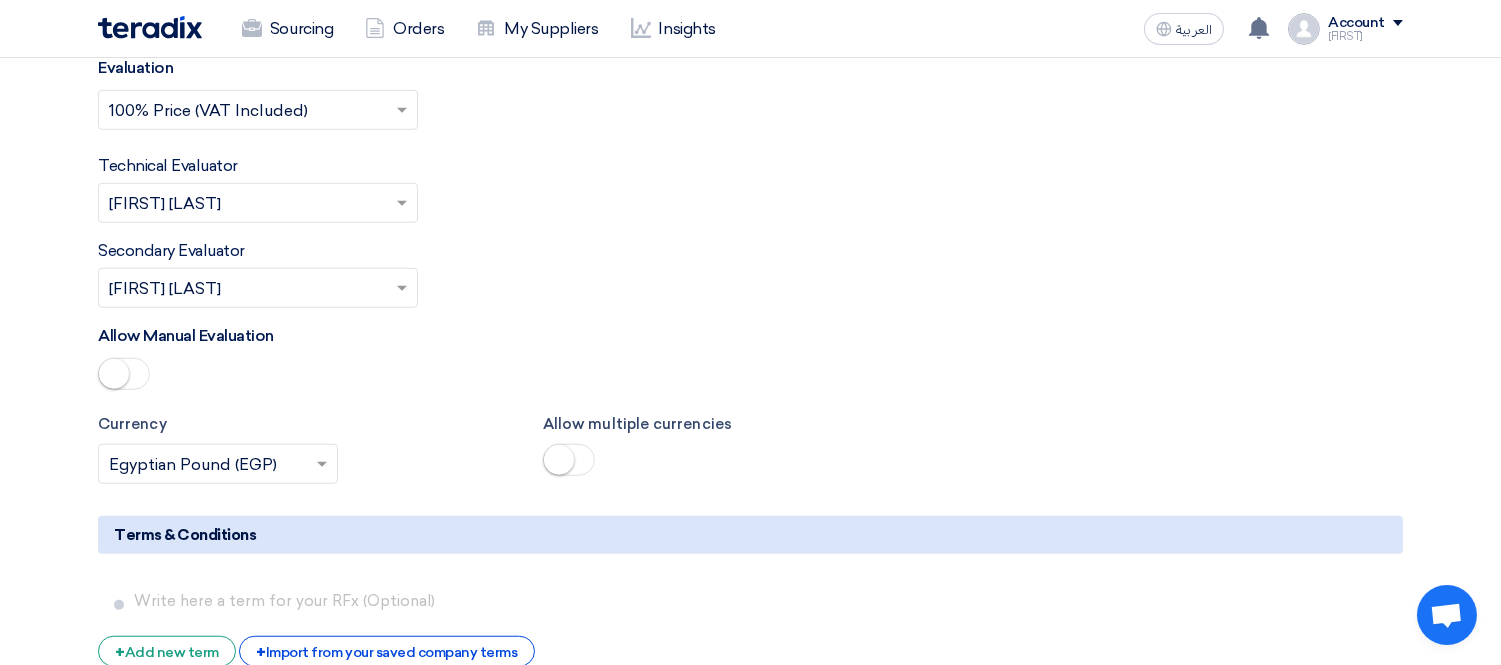 scroll, scrollTop: 3111, scrollLeft: 0, axis: vertical 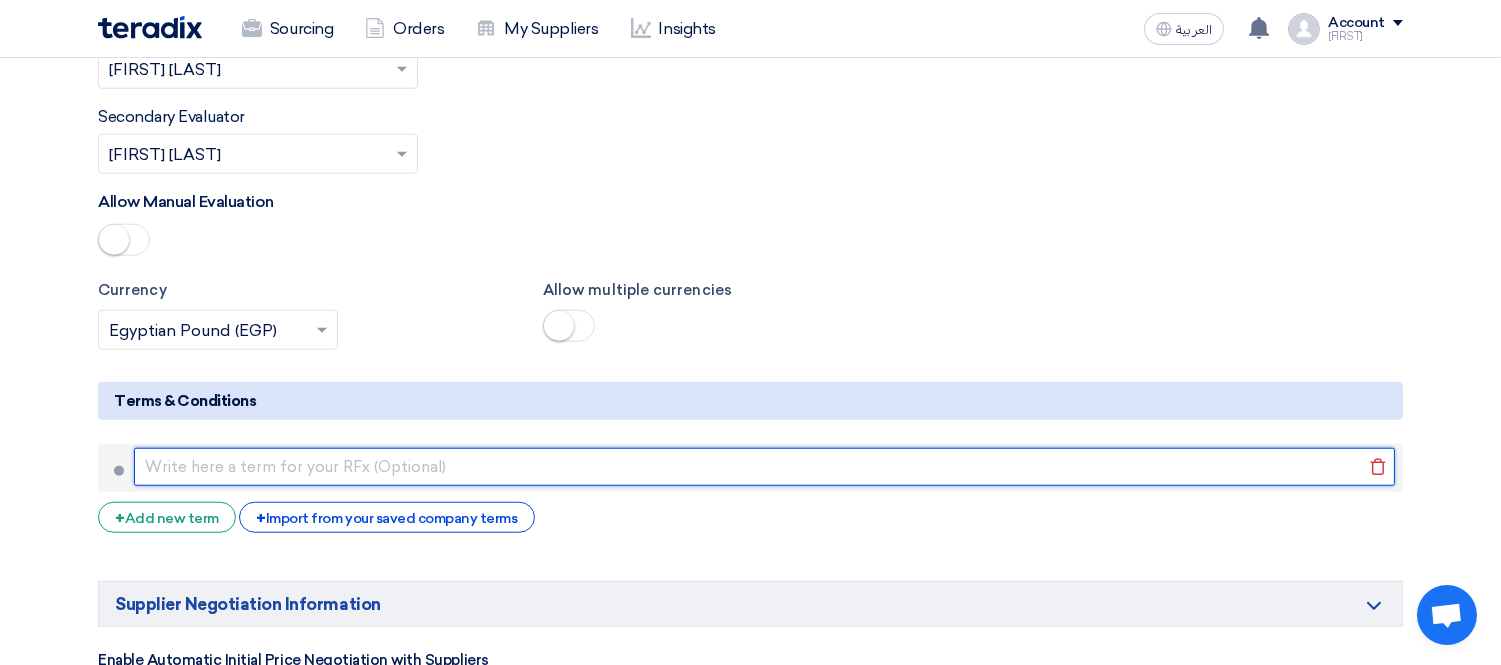 click 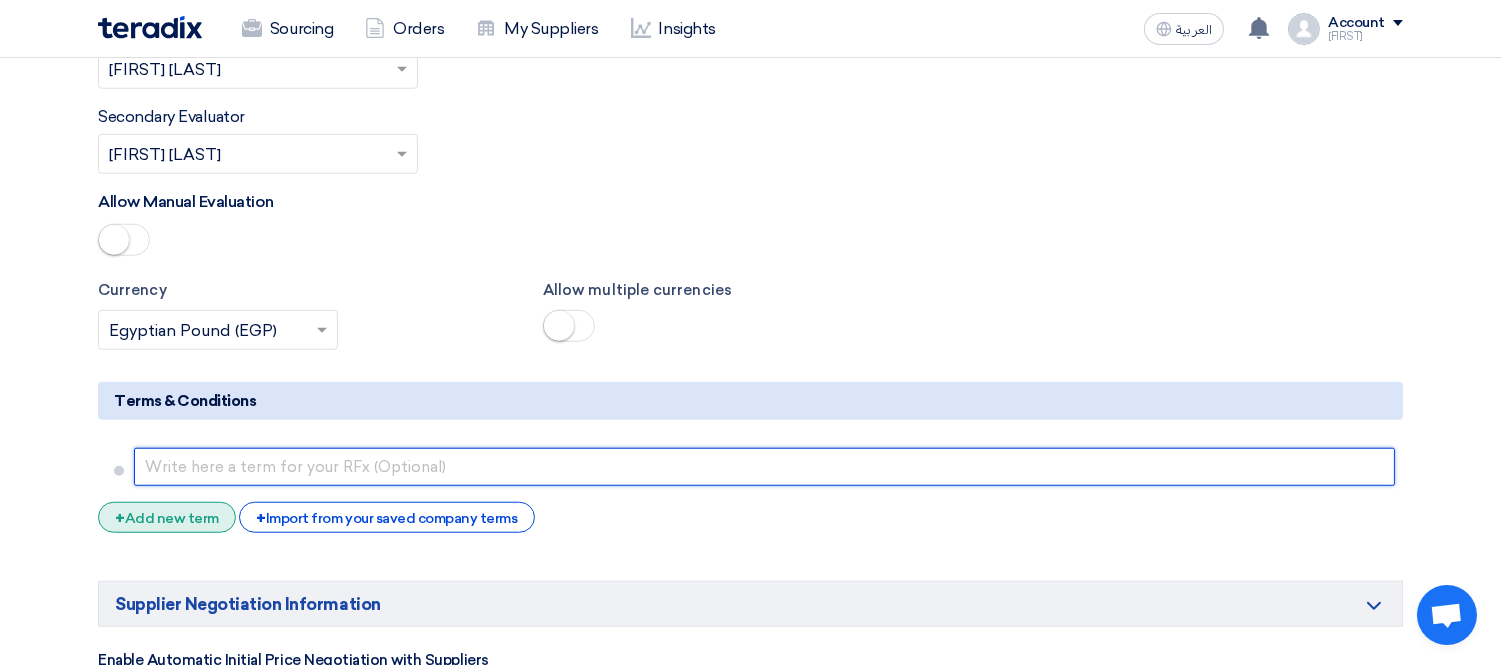 paste on "طريقة الدفع: [ تحويل بنكي خلال 30 يومًا من تاريخ الفاتورة/الاستلام]" 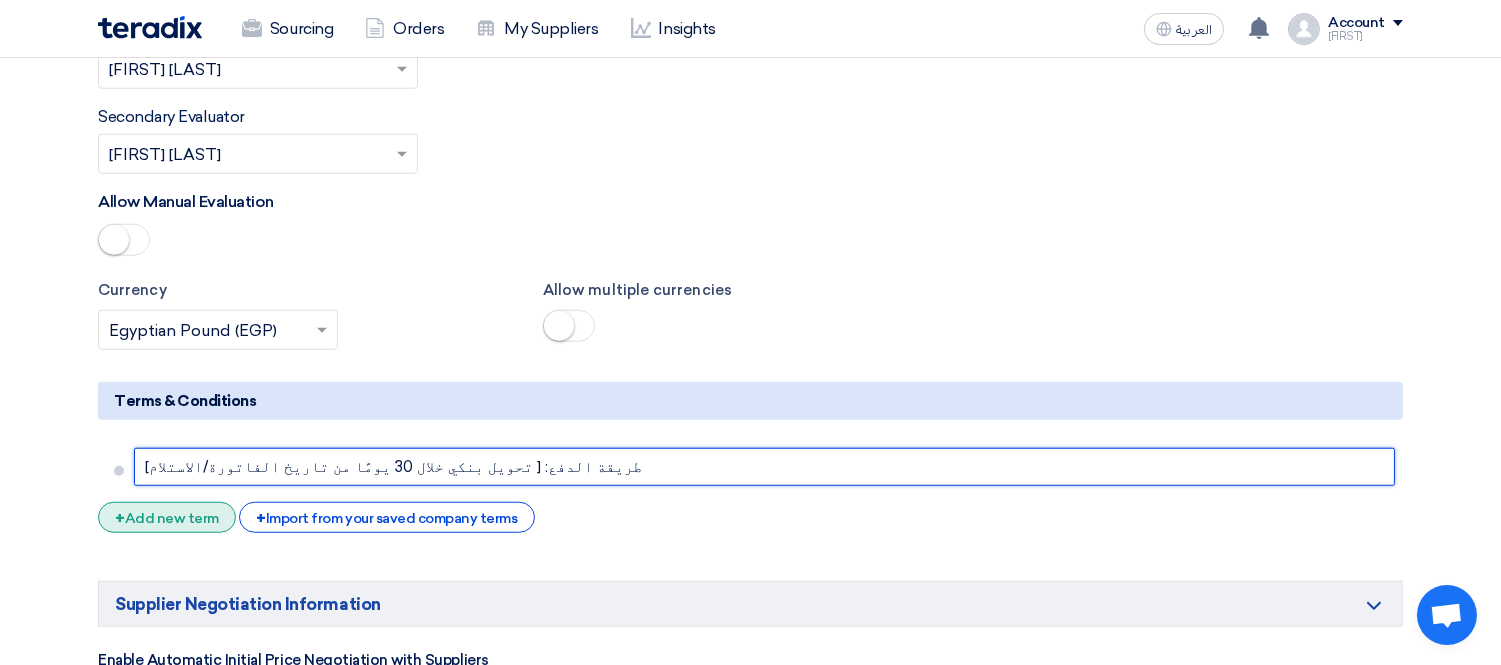 type on "طريقة الدفع: [ تحويل بنكي خلال 30 يومًا من تاريخ الفاتورة/الاستلام]" 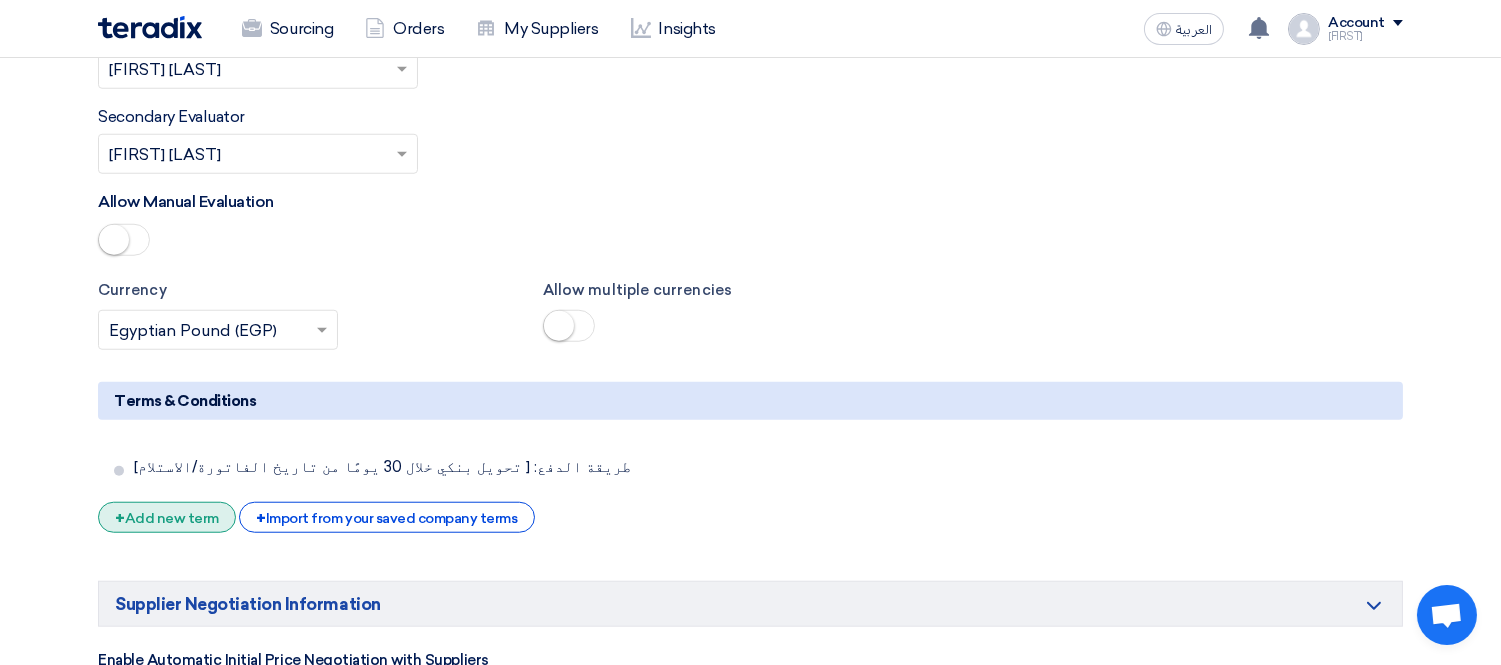 click on "+
Add new term" 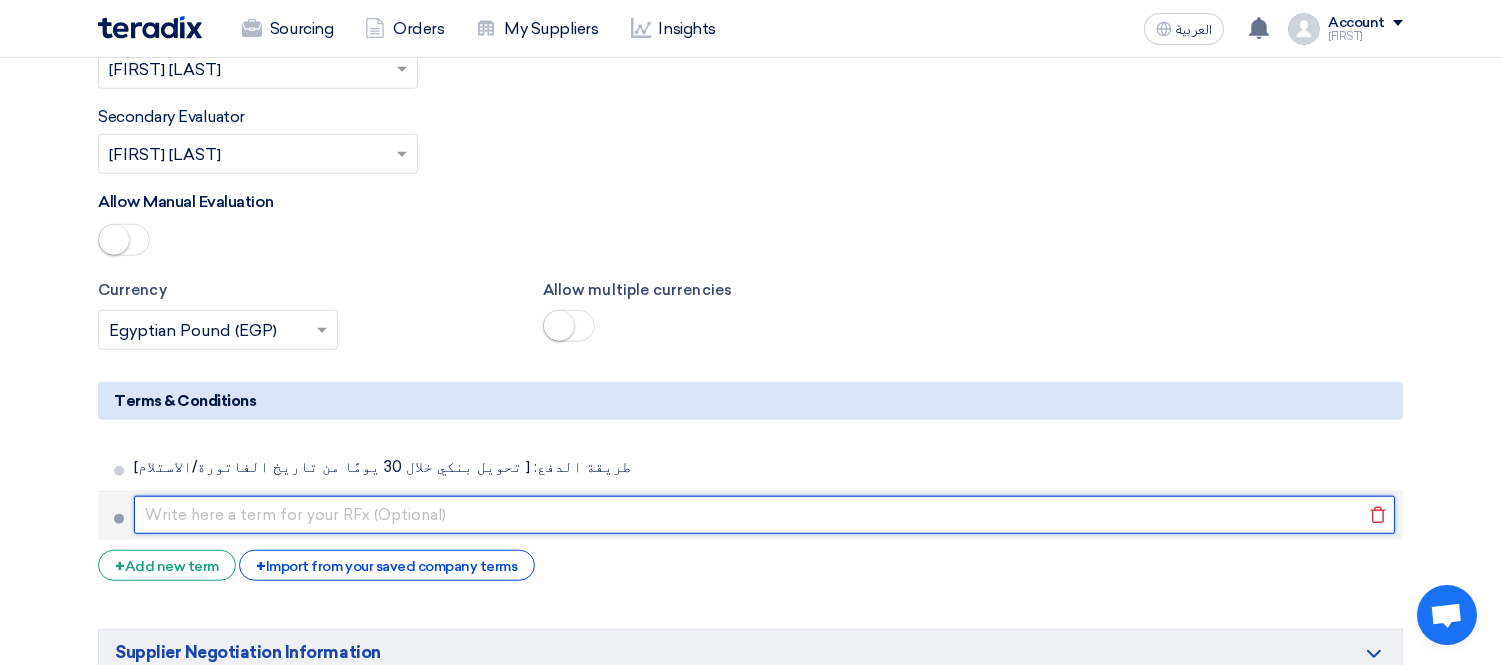 click 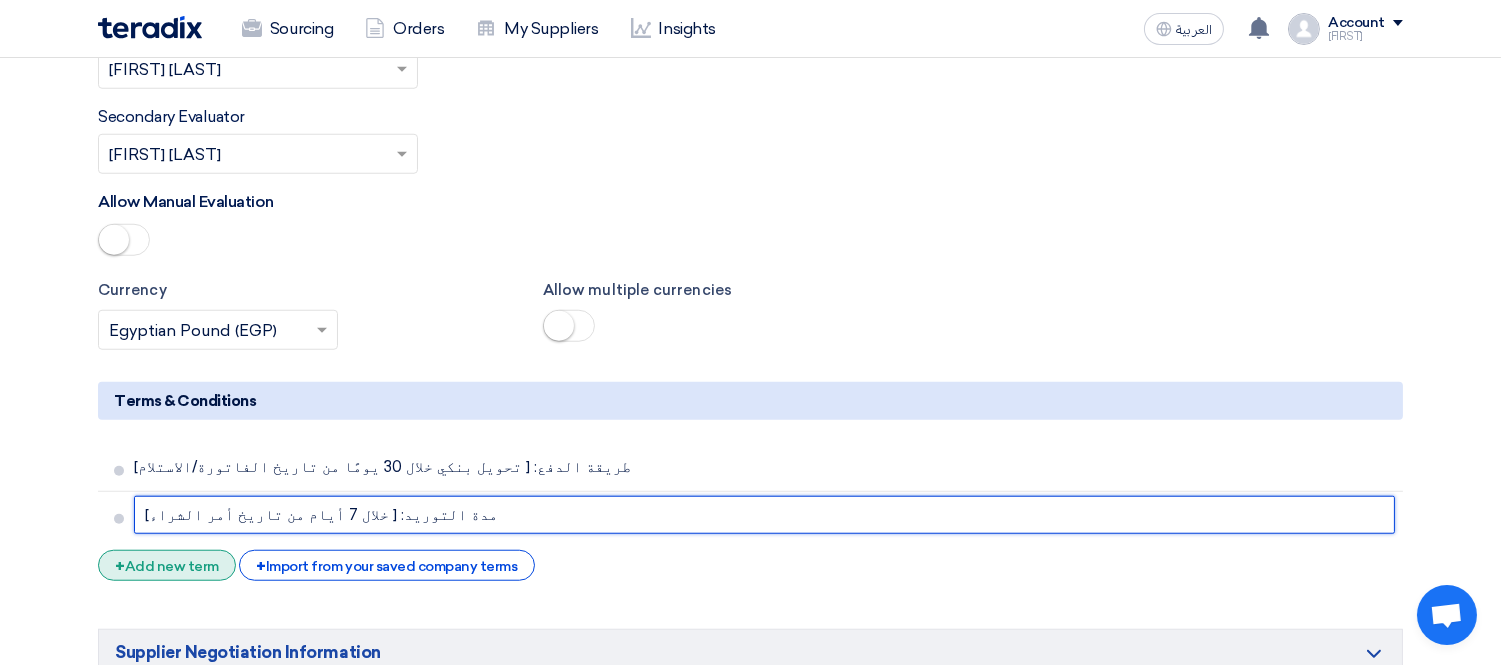 type on "مدة التوريد: [ خلال 7 أيام من تاريخ أمر الشراء]" 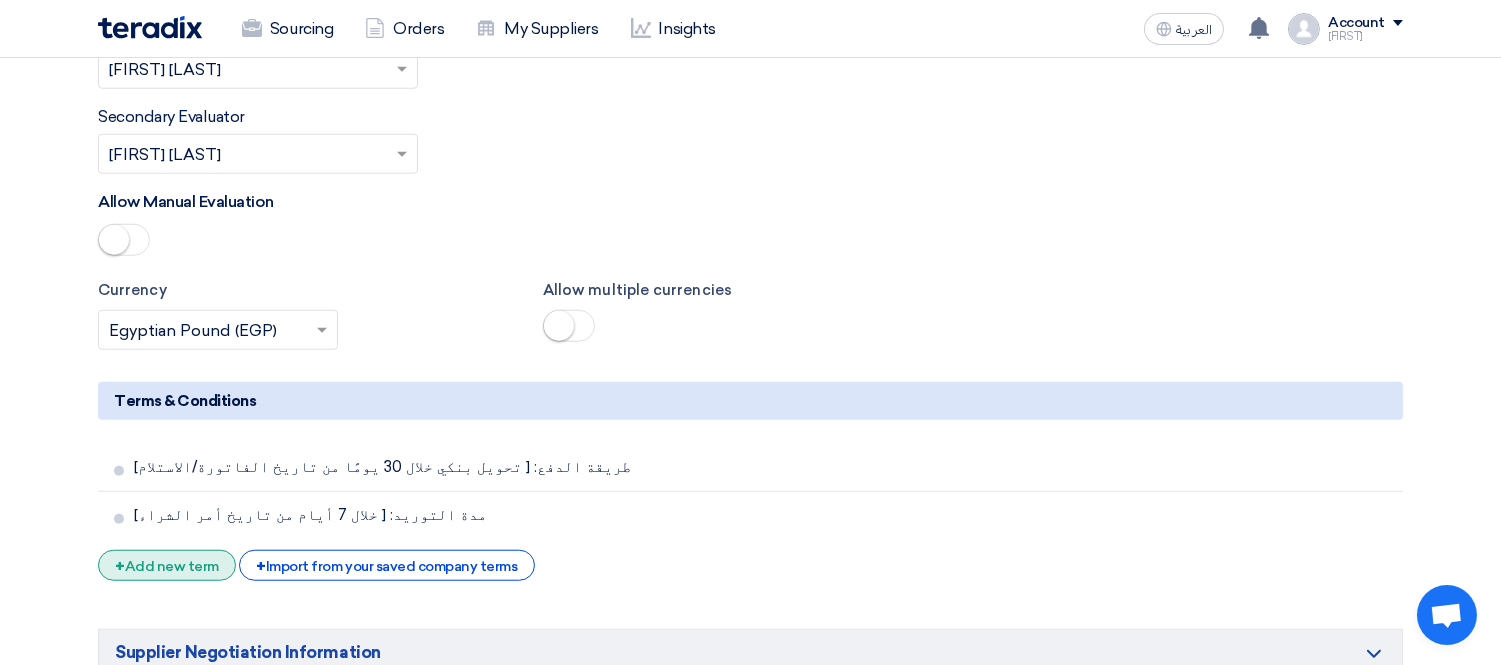 click on "+
Add new term" 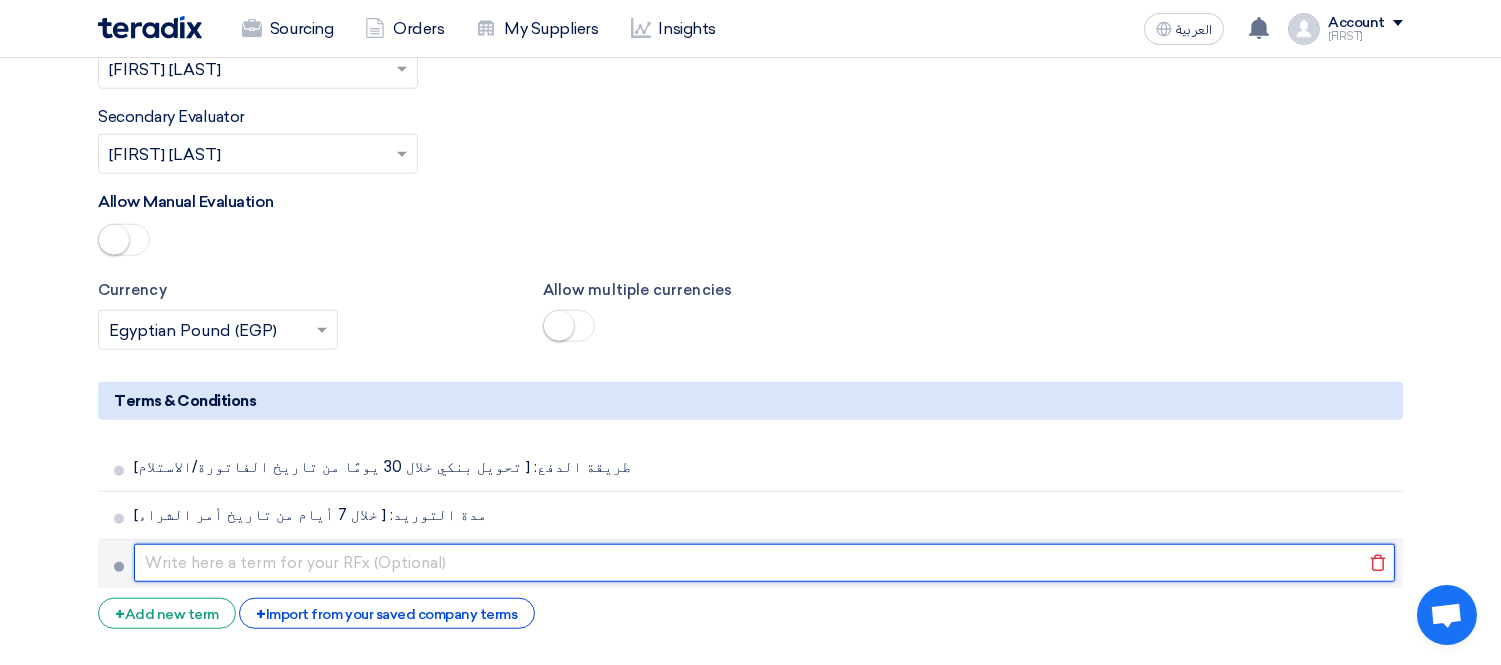 click 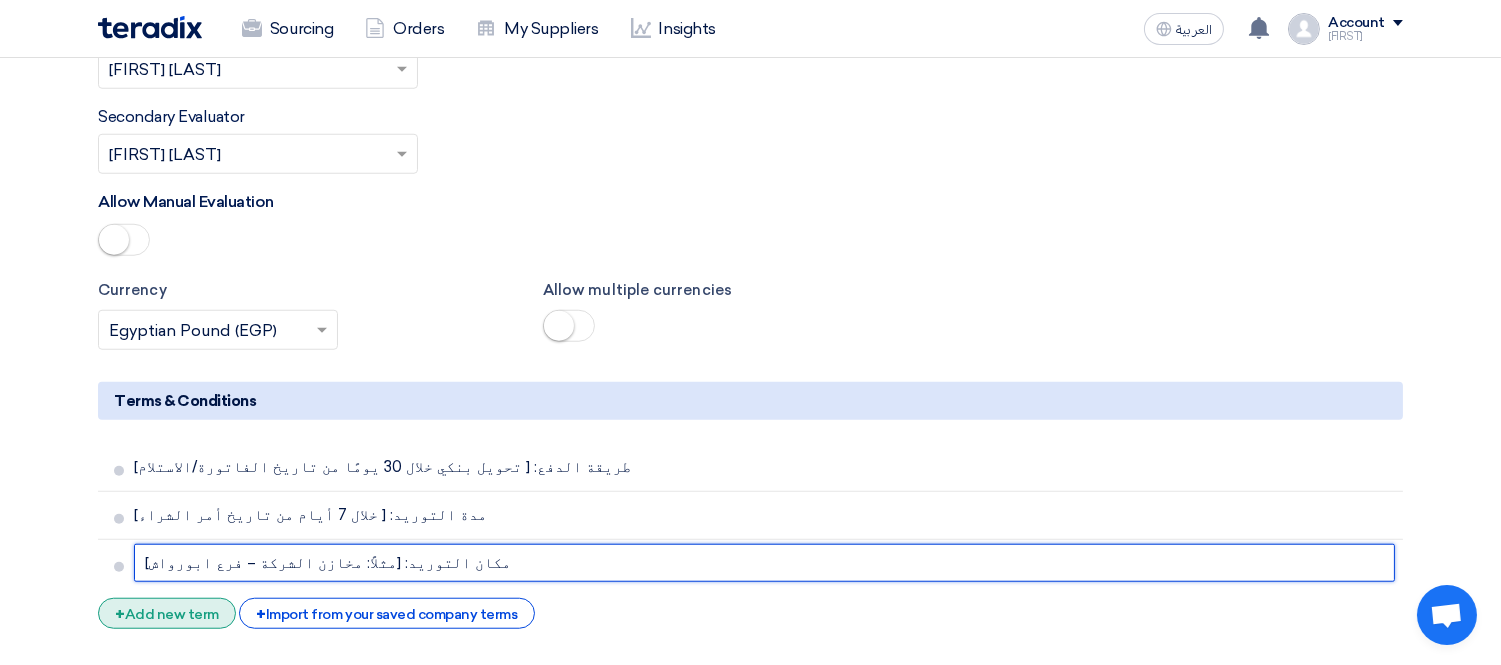 type on "مكان التوريد: [مثلاً: مخازن الشركة – فرع ابورواش]" 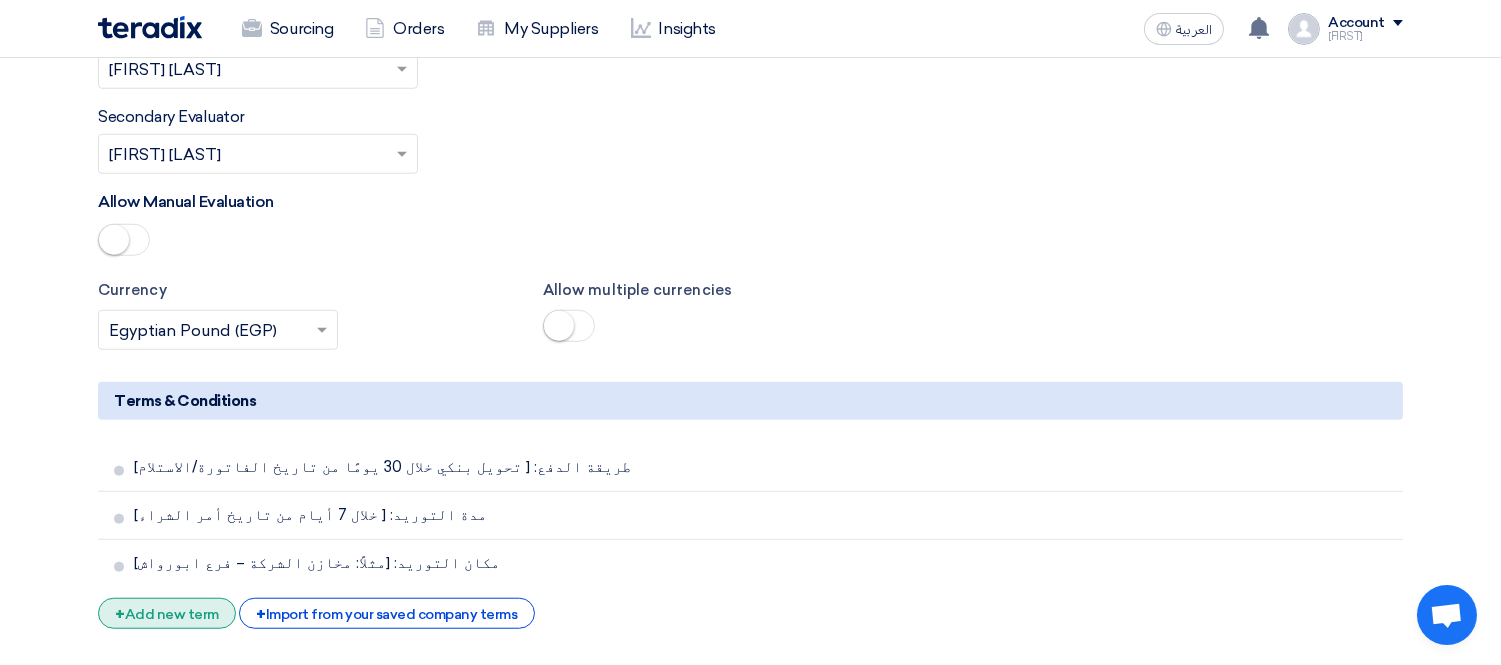 click on "+
Add new term" 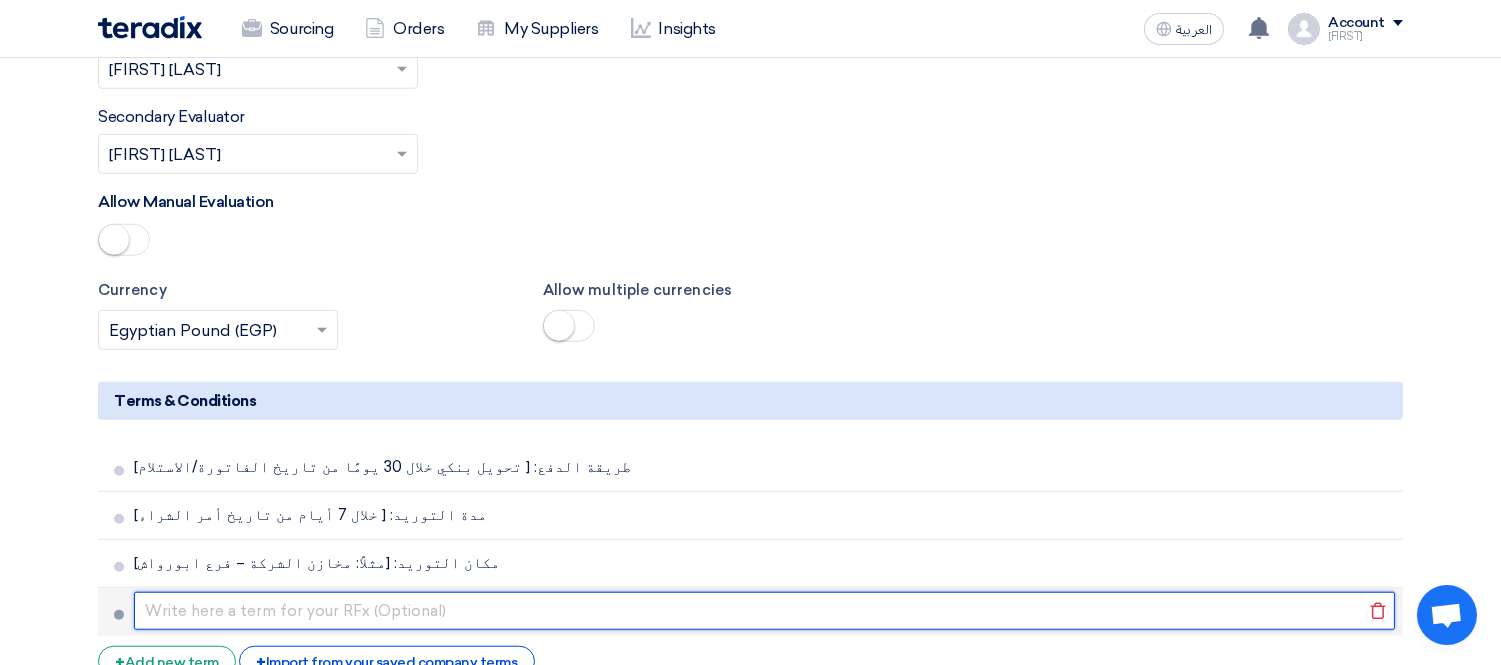 click 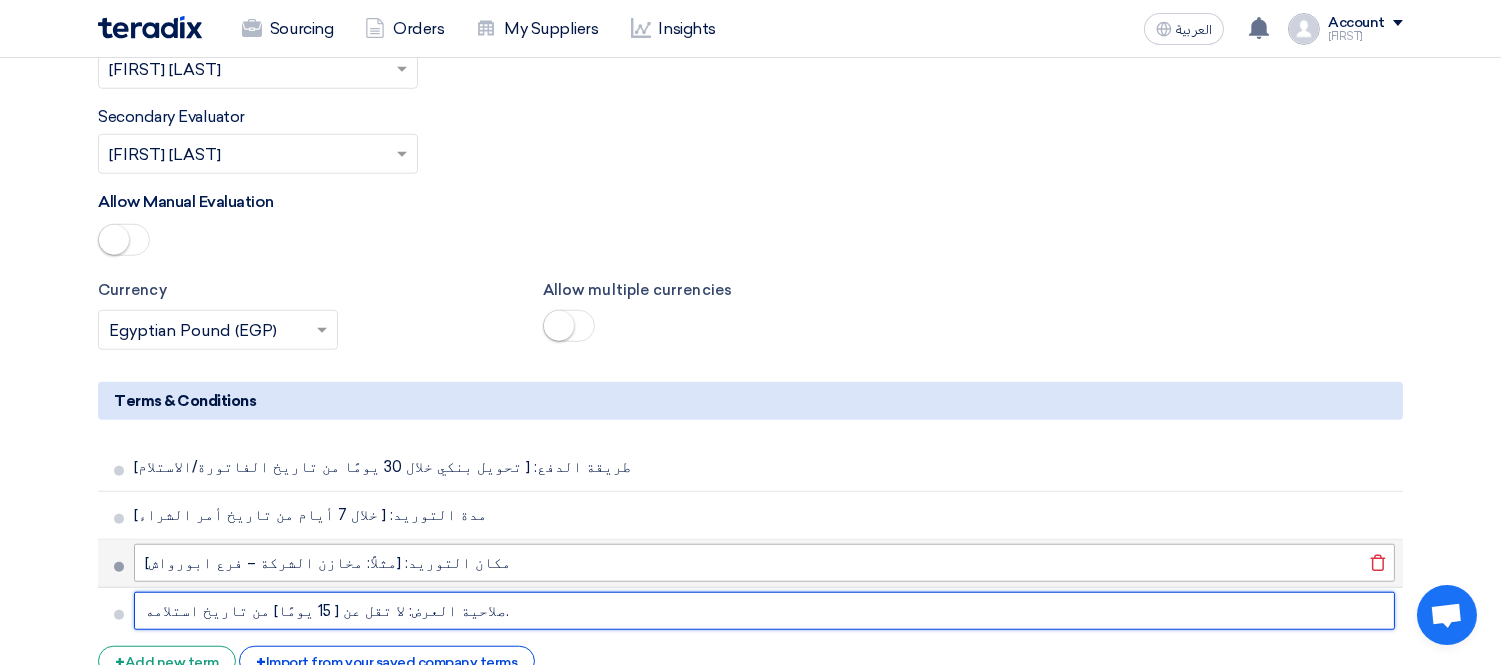 type on "صلاحية العرض: لا تقل عن [ 15 يومًا] من تاريخ استلامه." 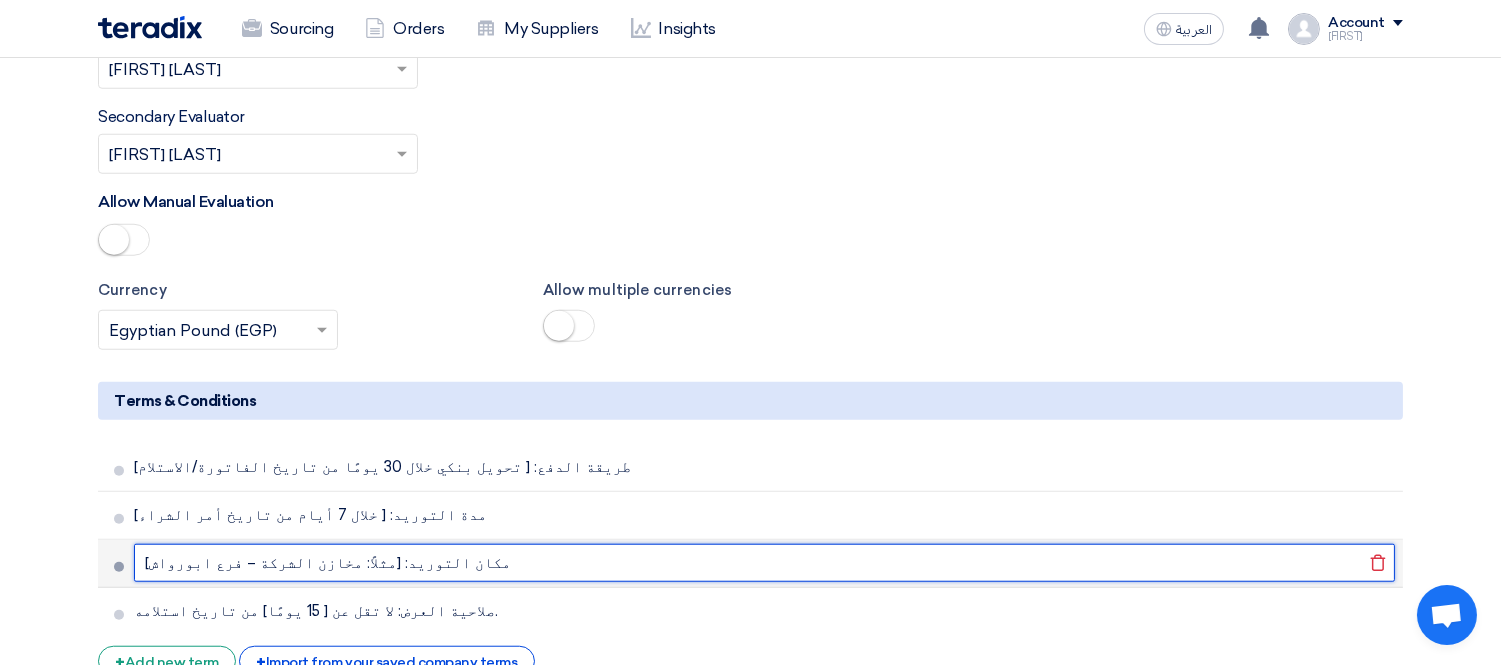 click on "مكان التوريد: [مثلاً: مخازن الشركة – فرع ابورواش]" 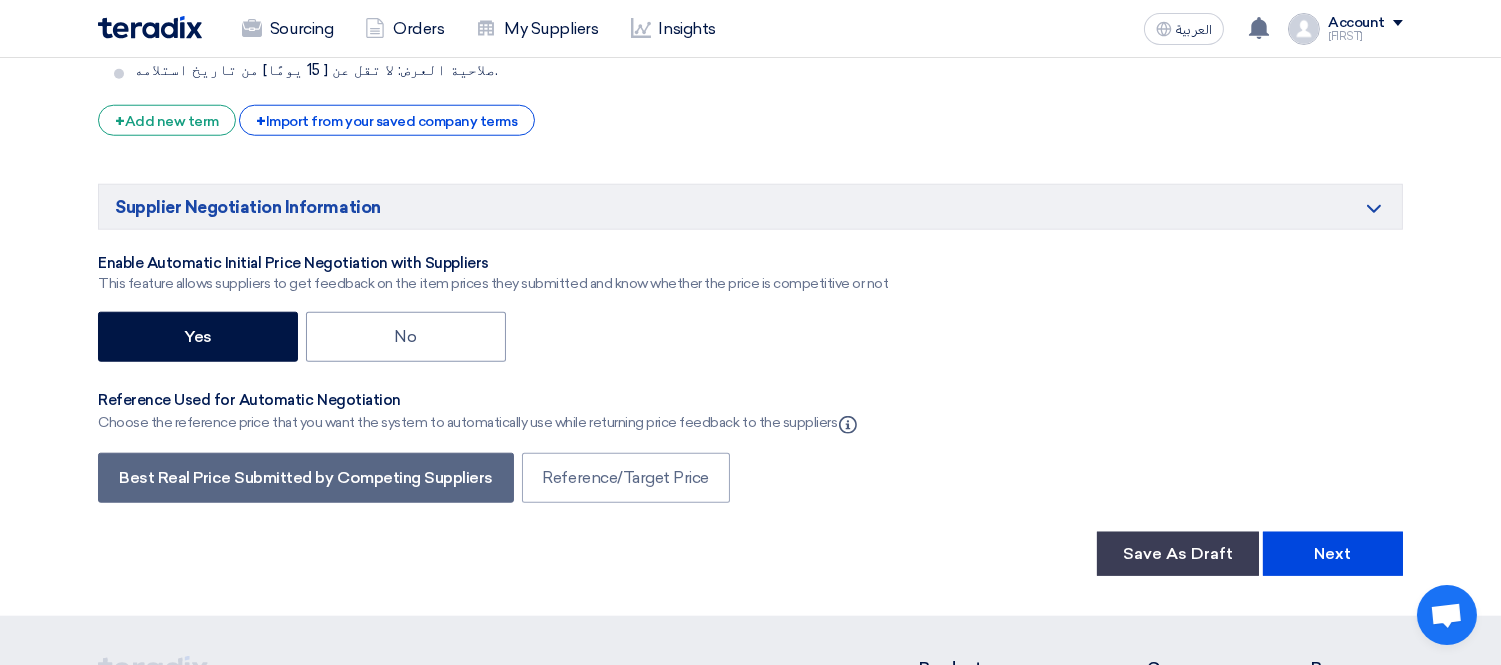 scroll, scrollTop: 3666, scrollLeft: 0, axis: vertical 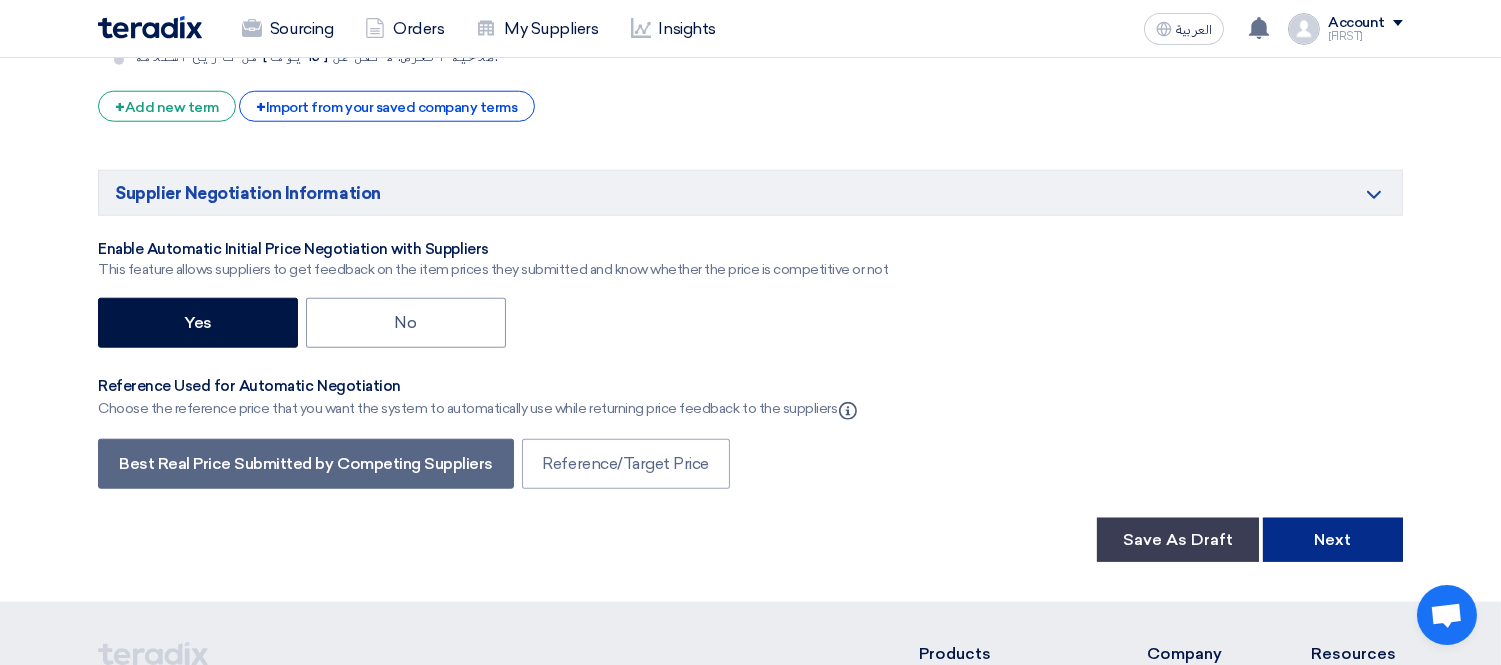 type on "مكان التوريد: [مثلاً: مخازن الشركة – فرع العبور ]" 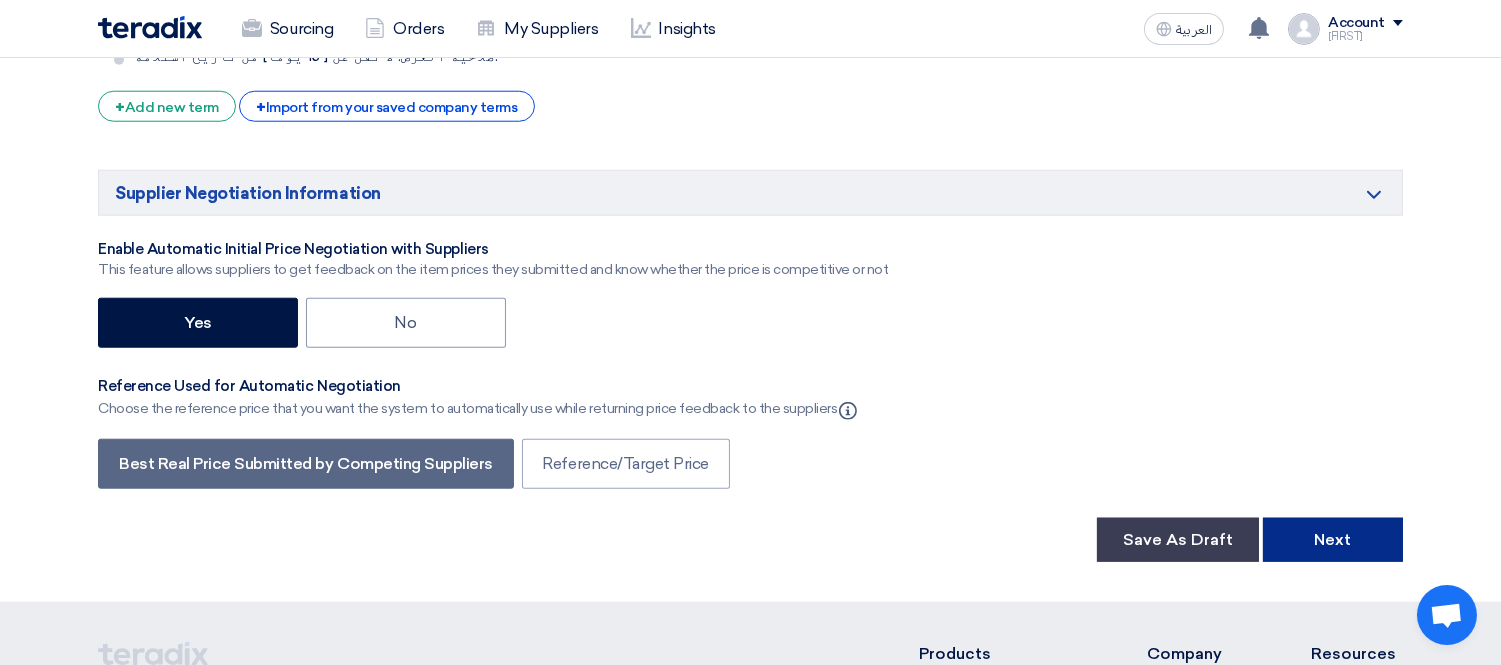 click on "Next" 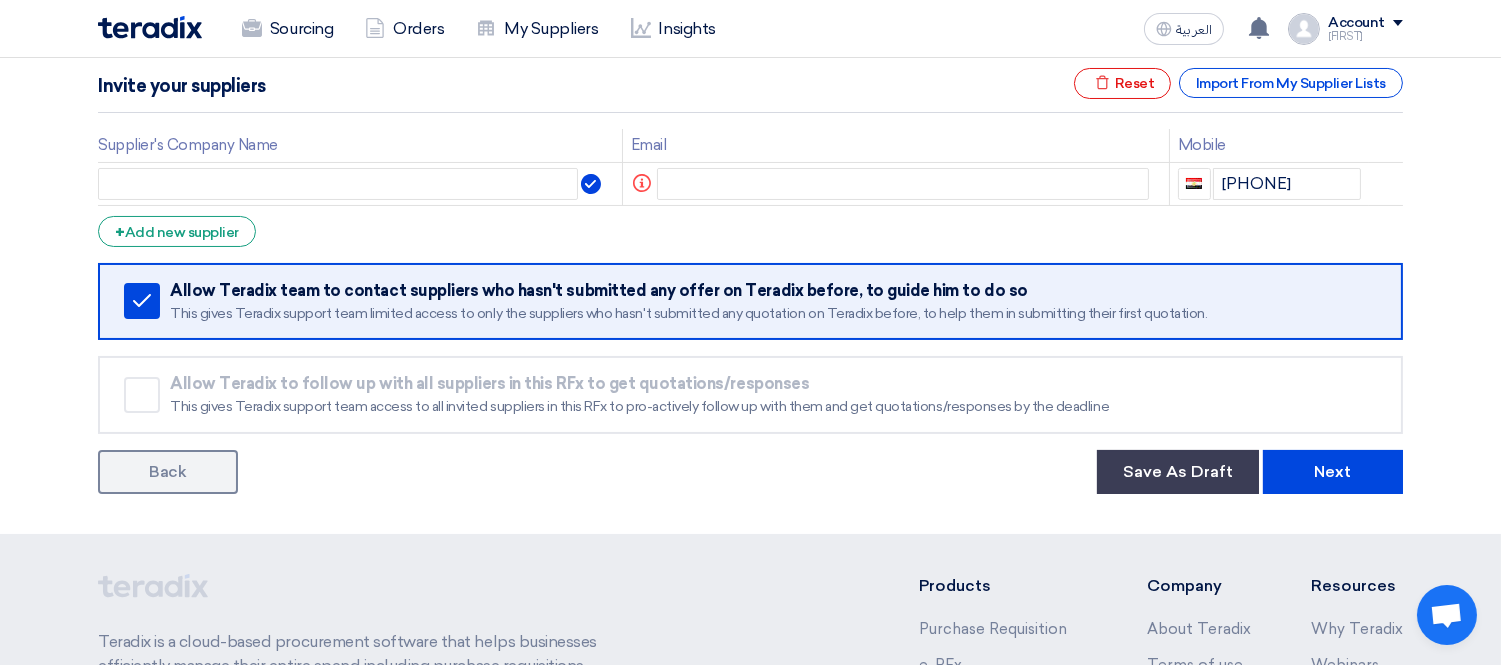 scroll, scrollTop: 333, scrollLeft: 0, axis: vertical 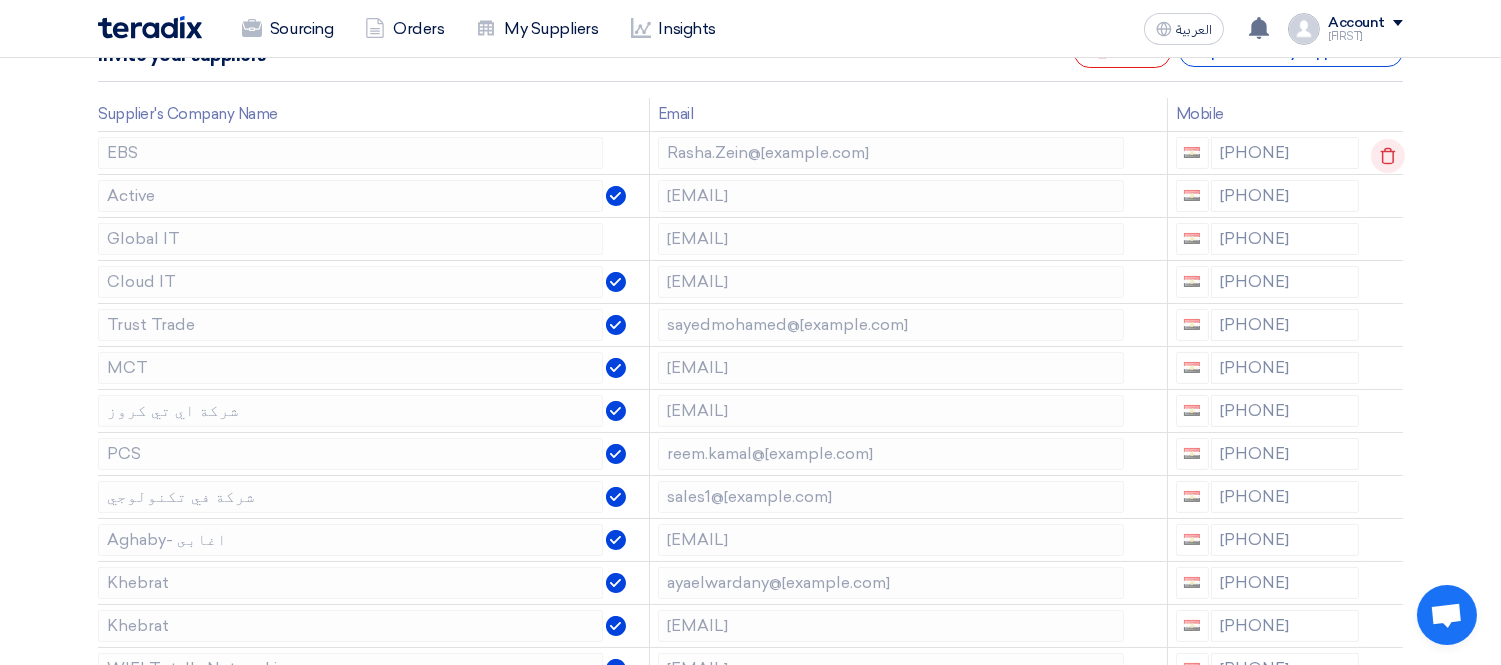 click 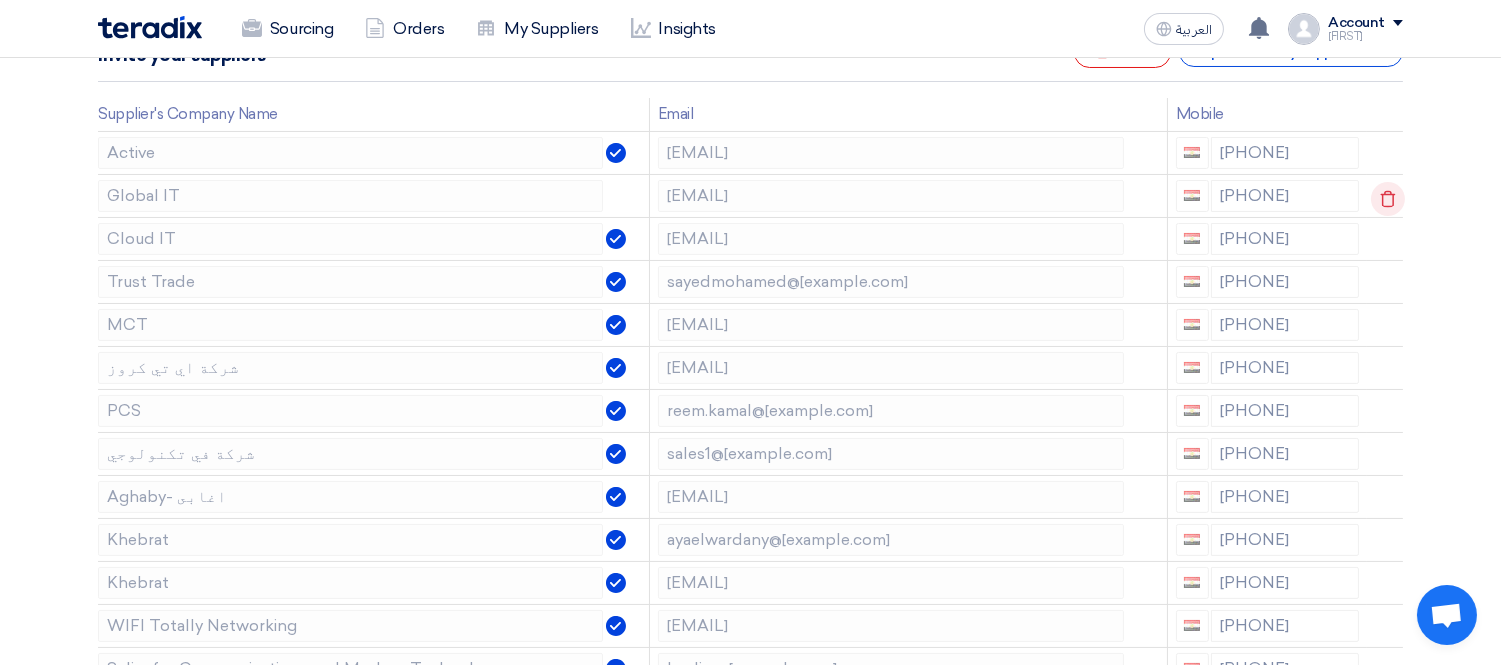 click 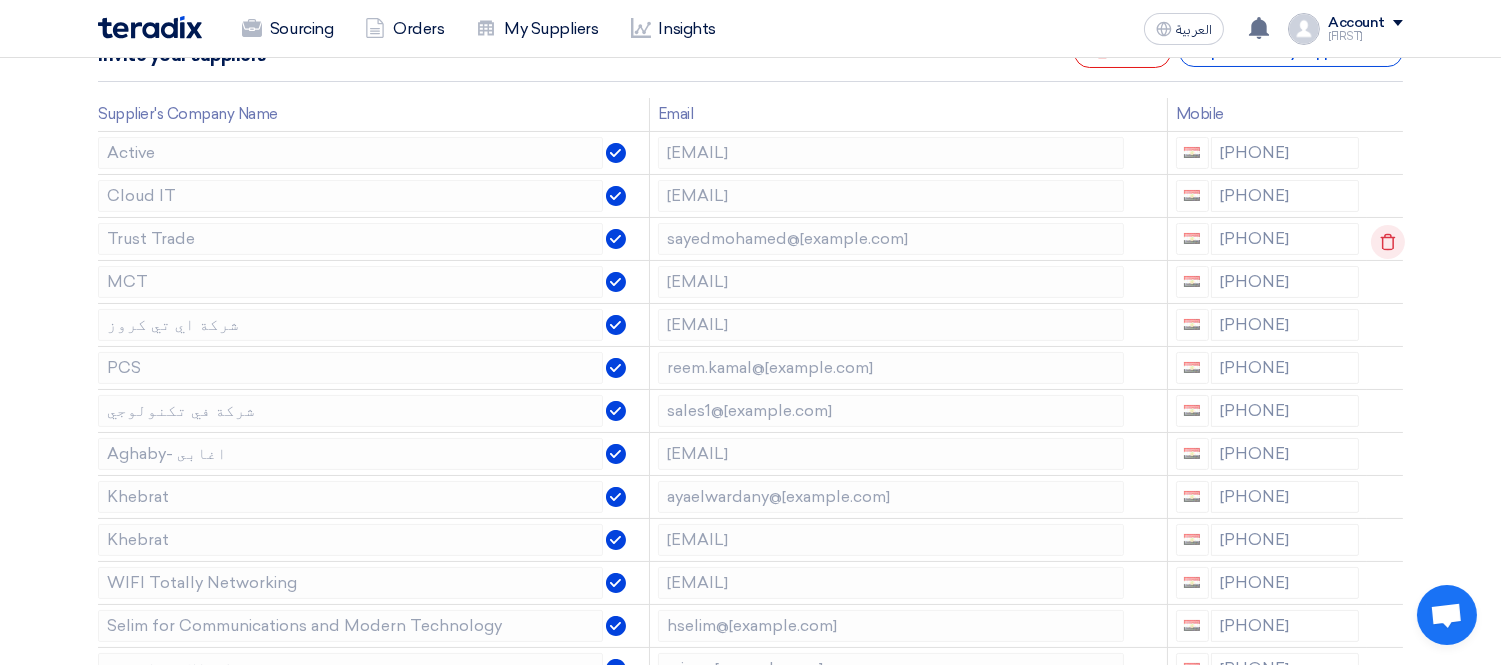 click 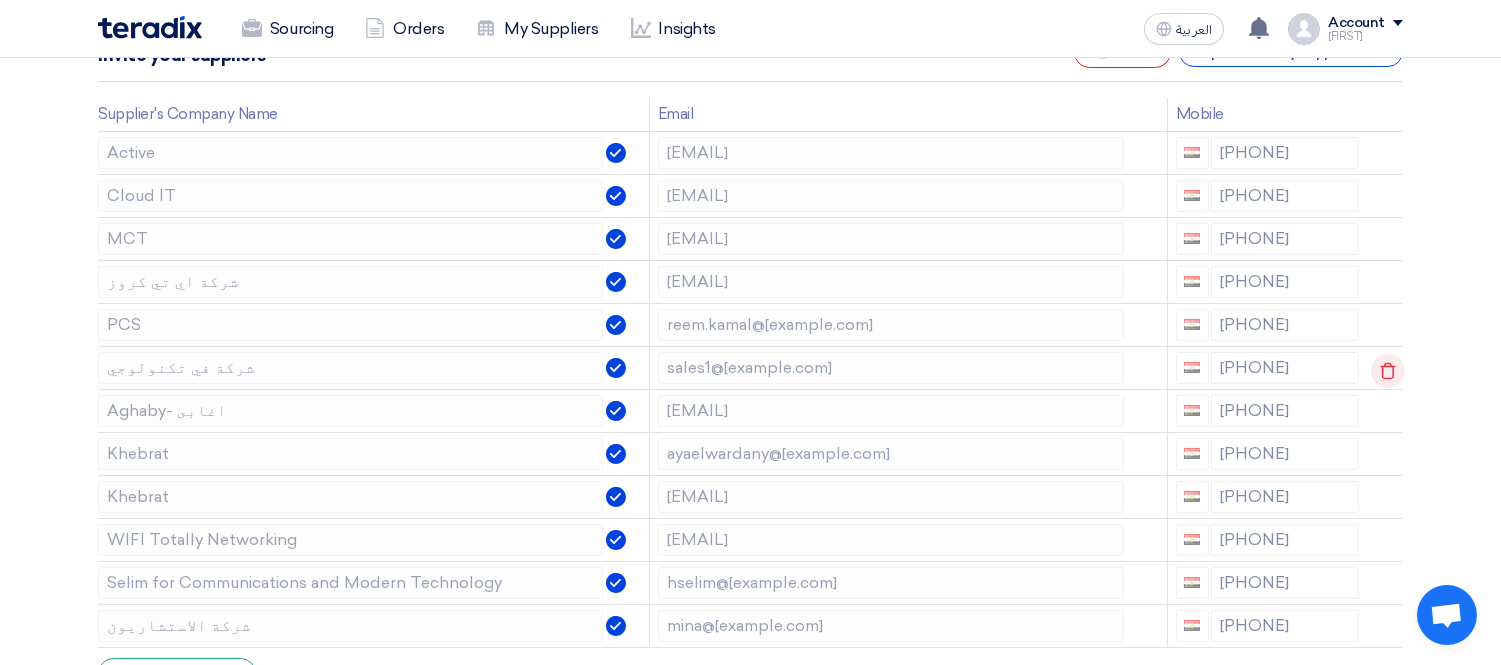 click 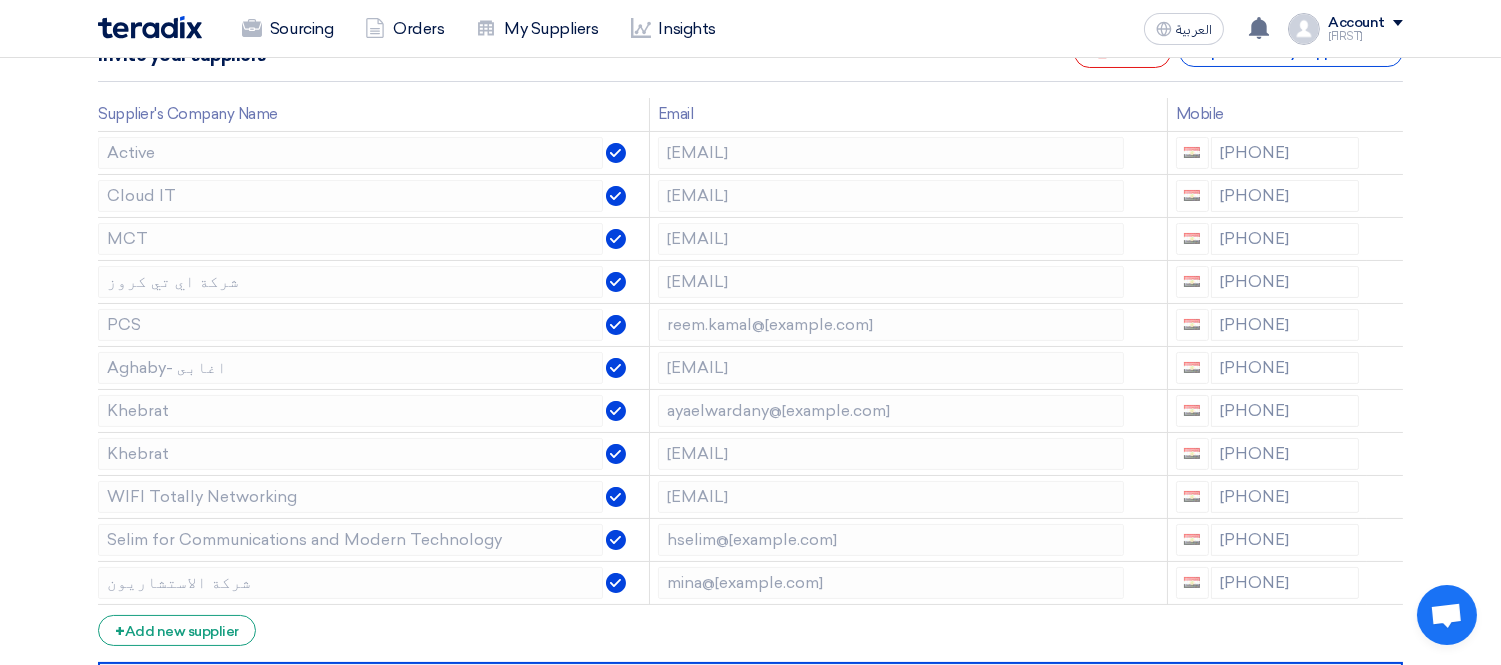 click 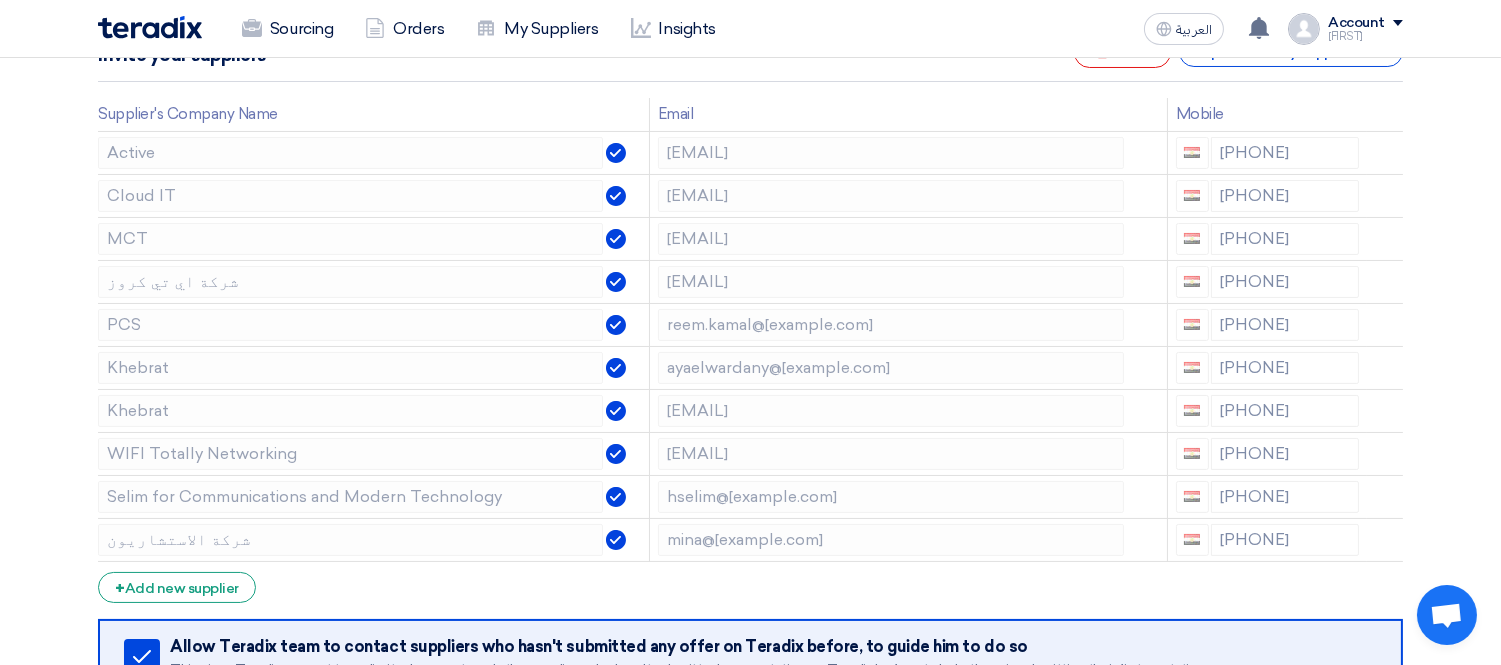 click 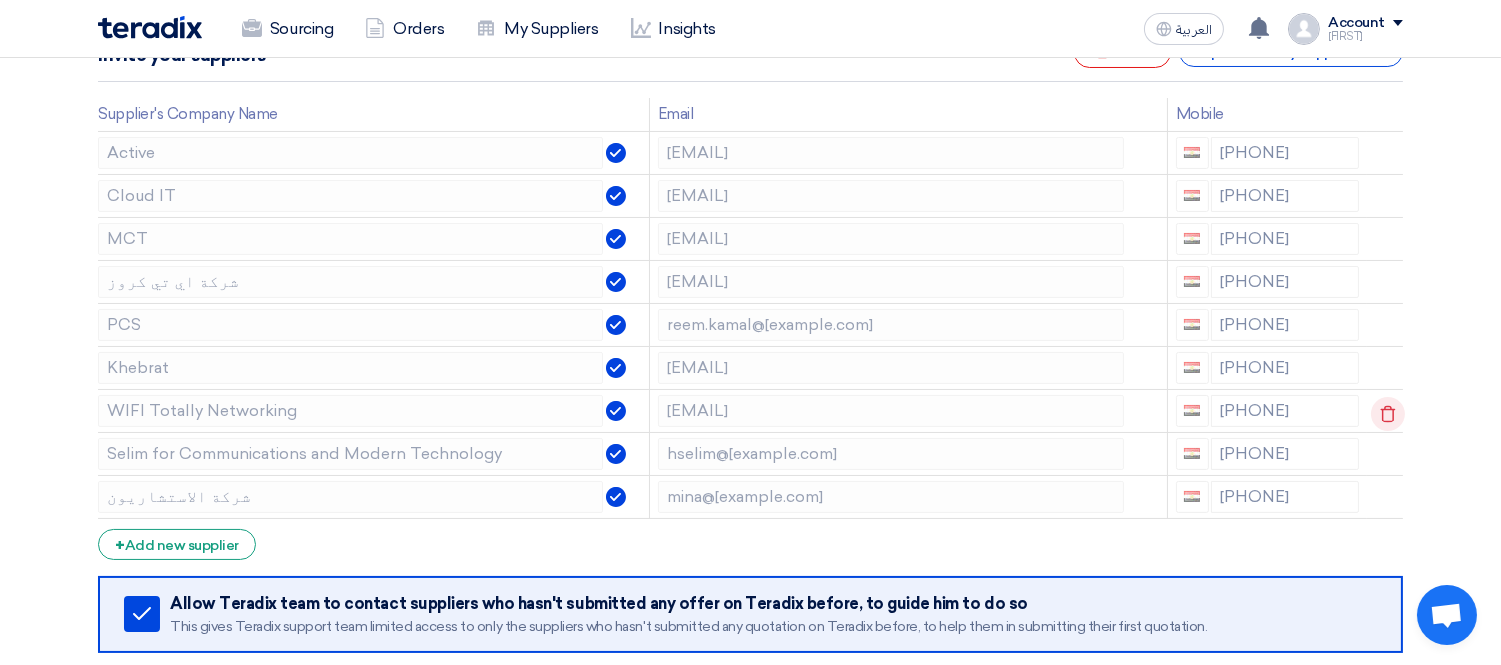 click 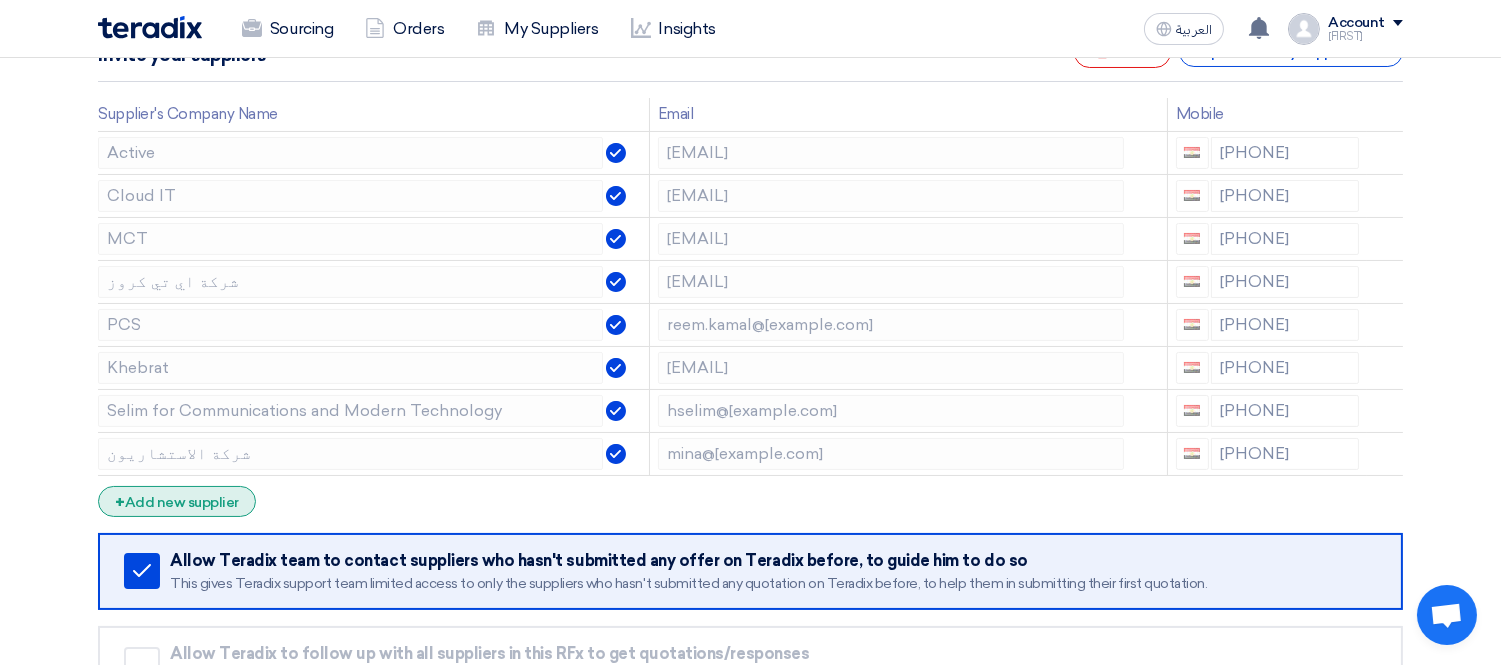 click on "+
Add new supplier" 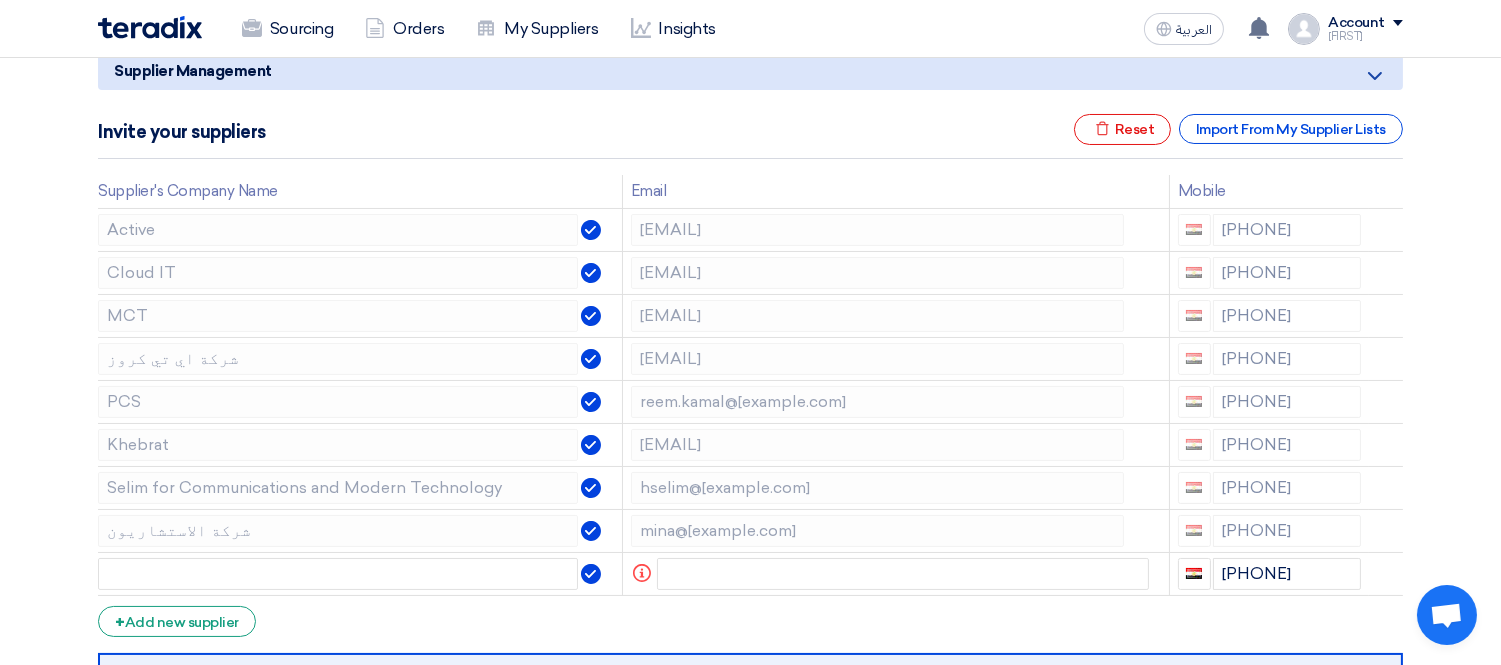 scroll, scrollTop: 222, scrollLeft: 0, axis: vertical 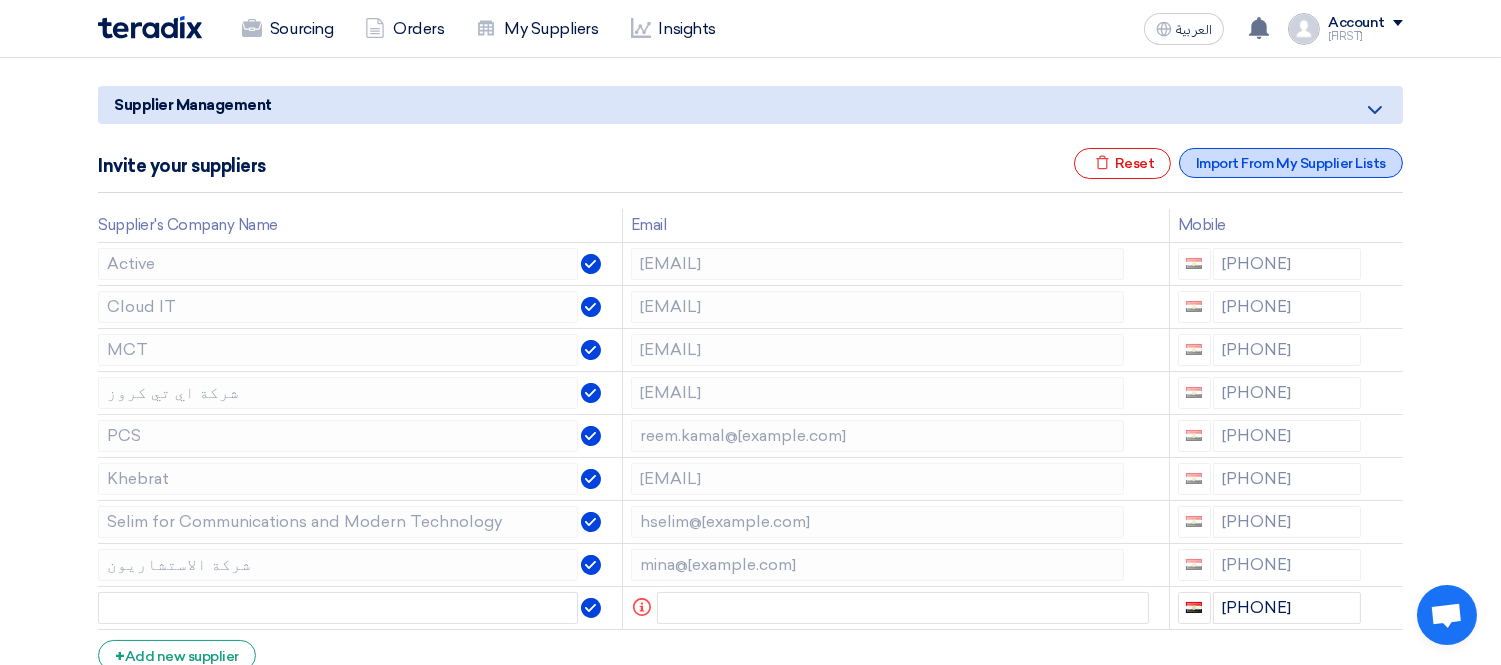 click on "Import From My Supplier Lists" 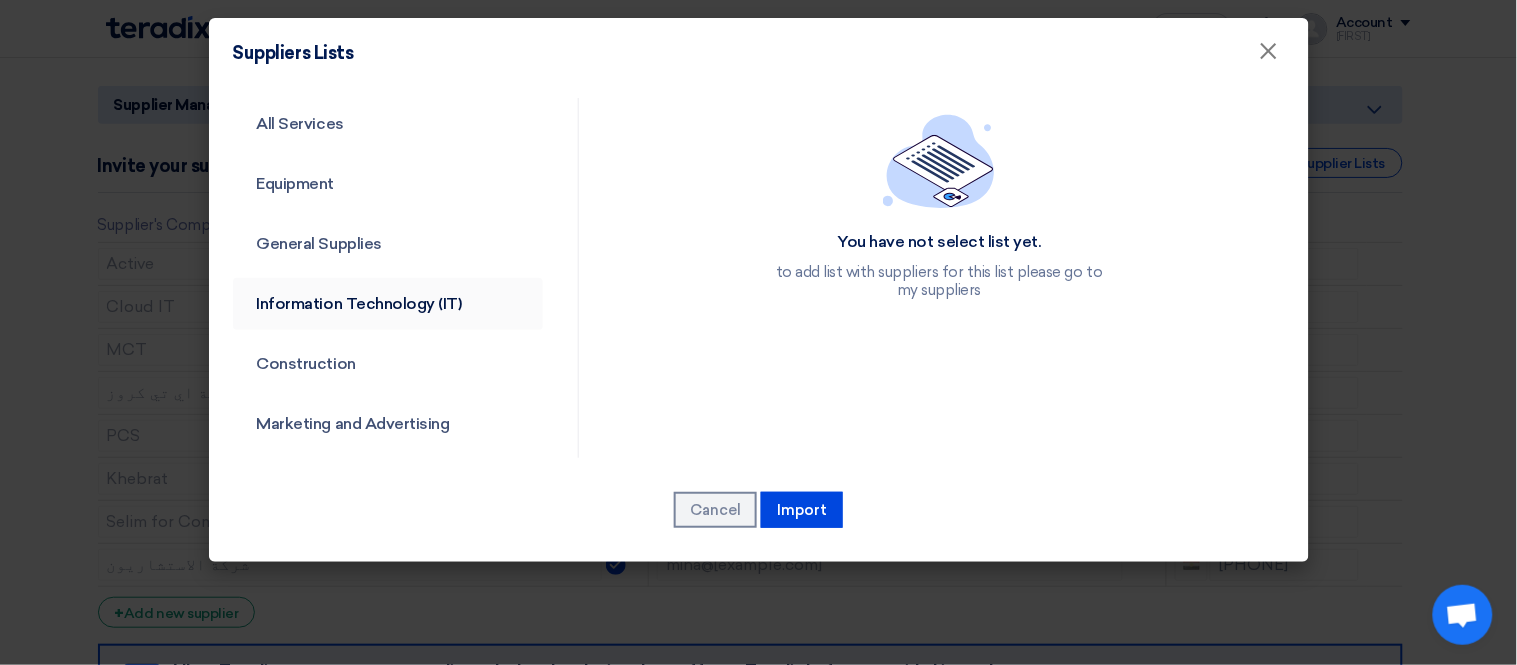 click on "Information Technology (IT)" 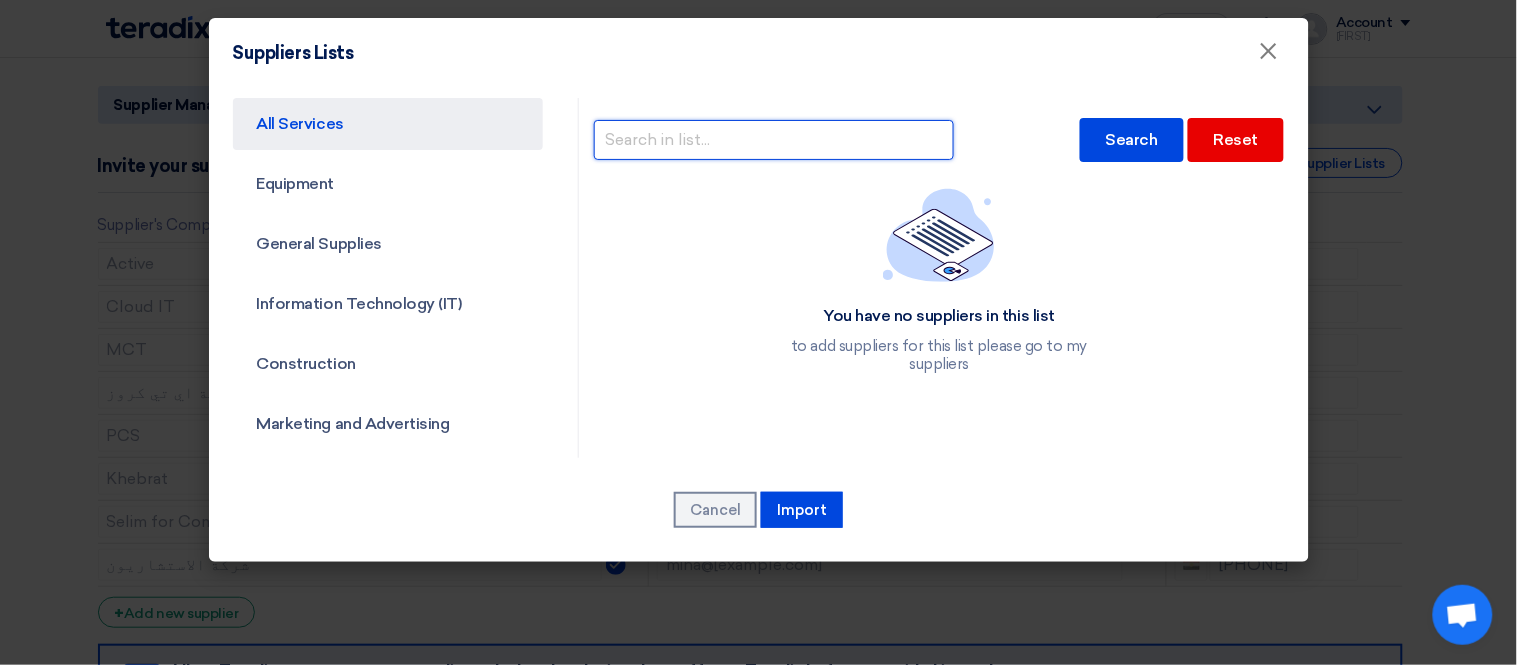 click 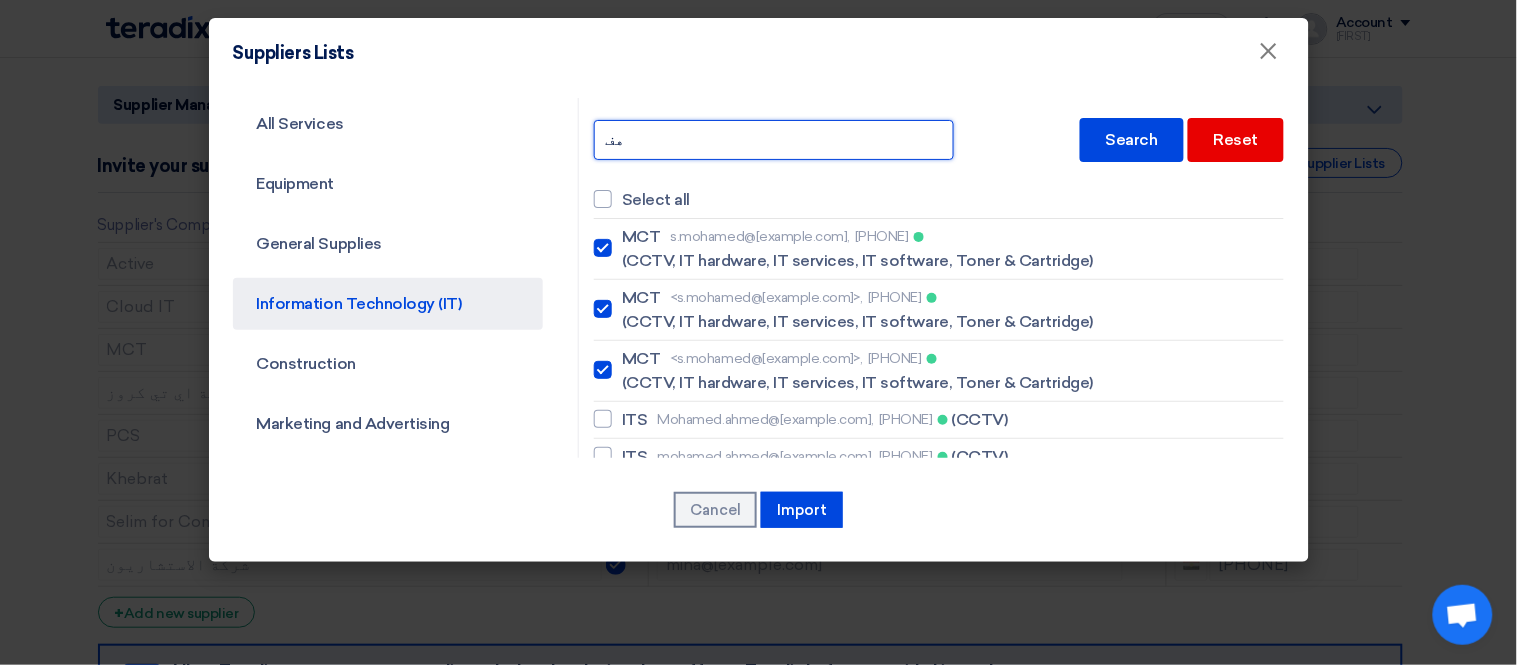 type on "ه" 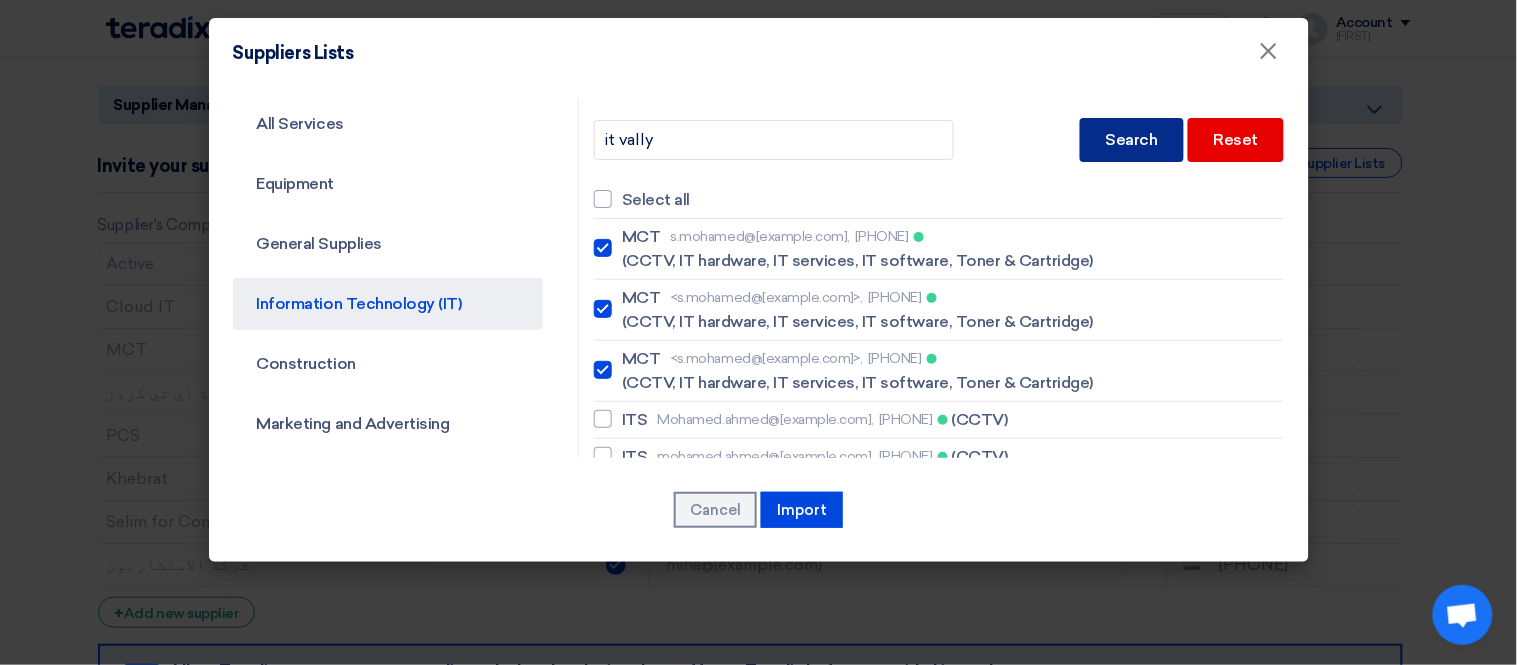 click on "Search" 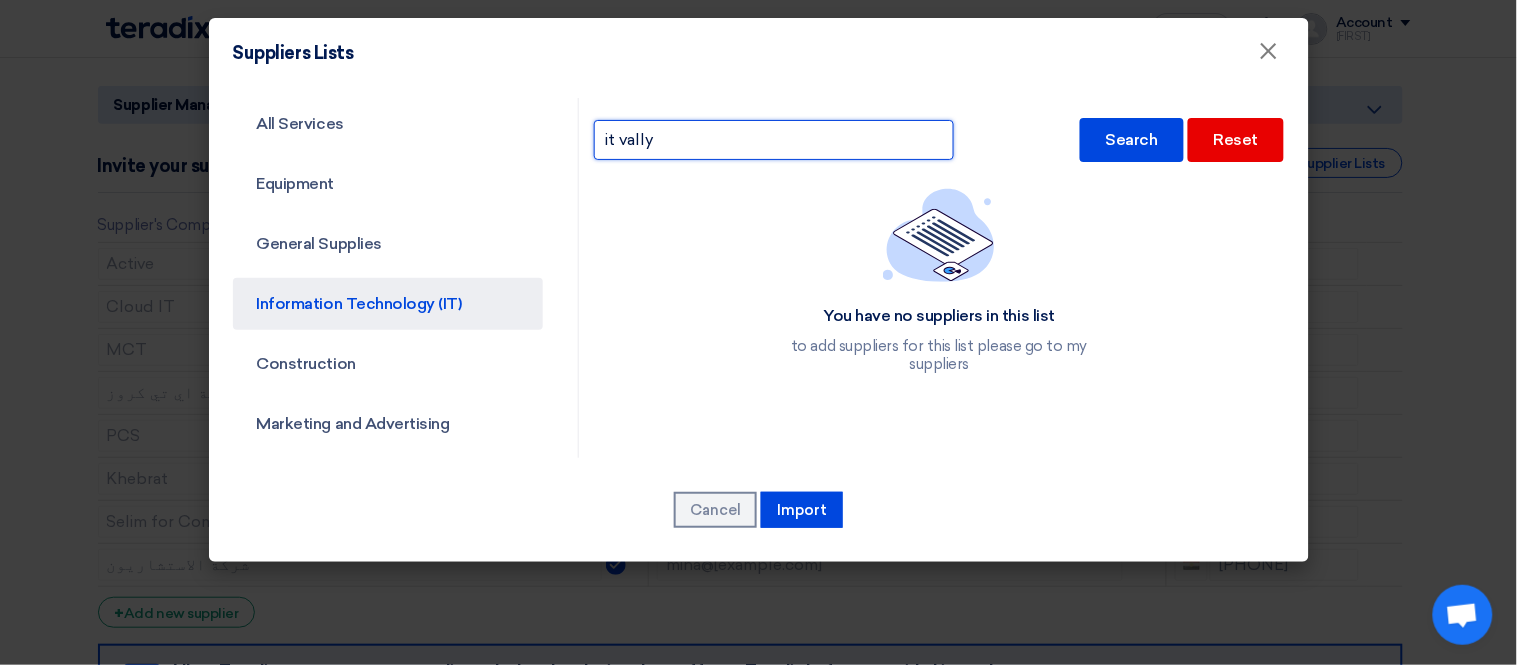 click on "it vally" 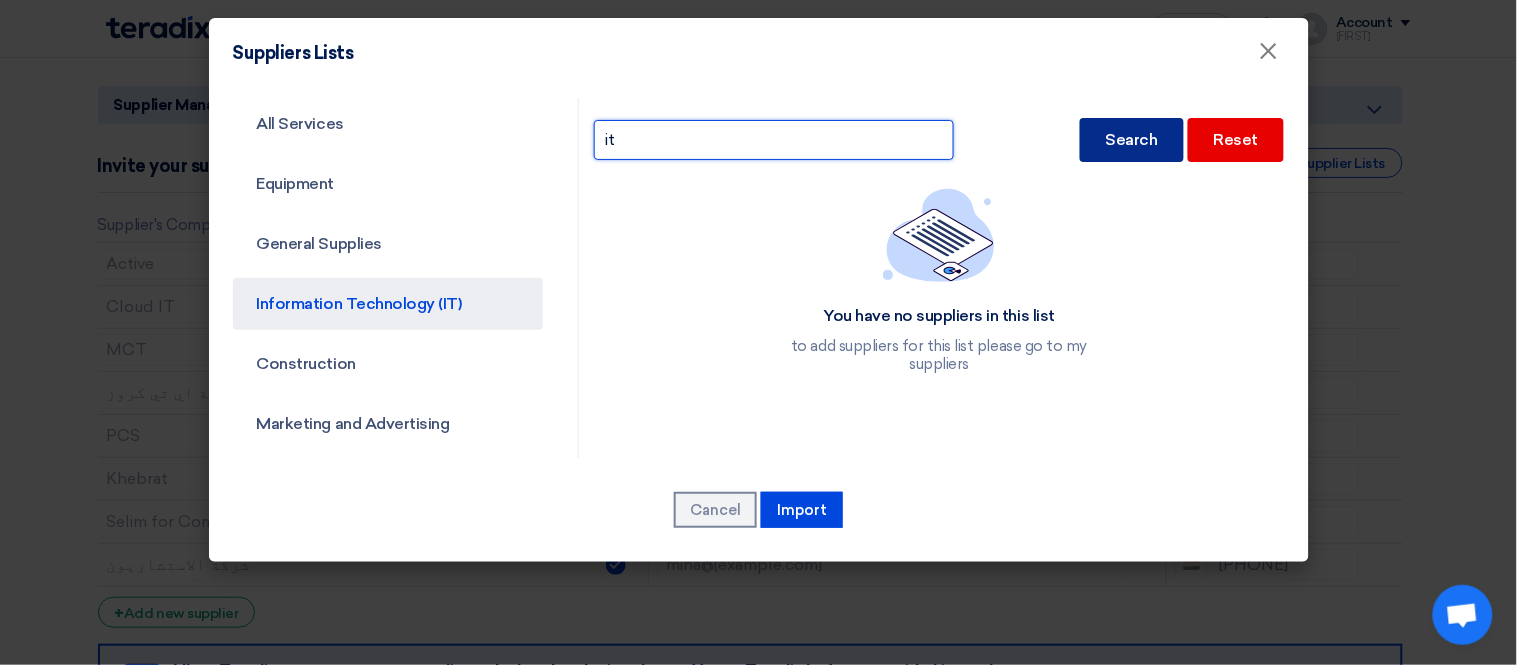 type on "it" 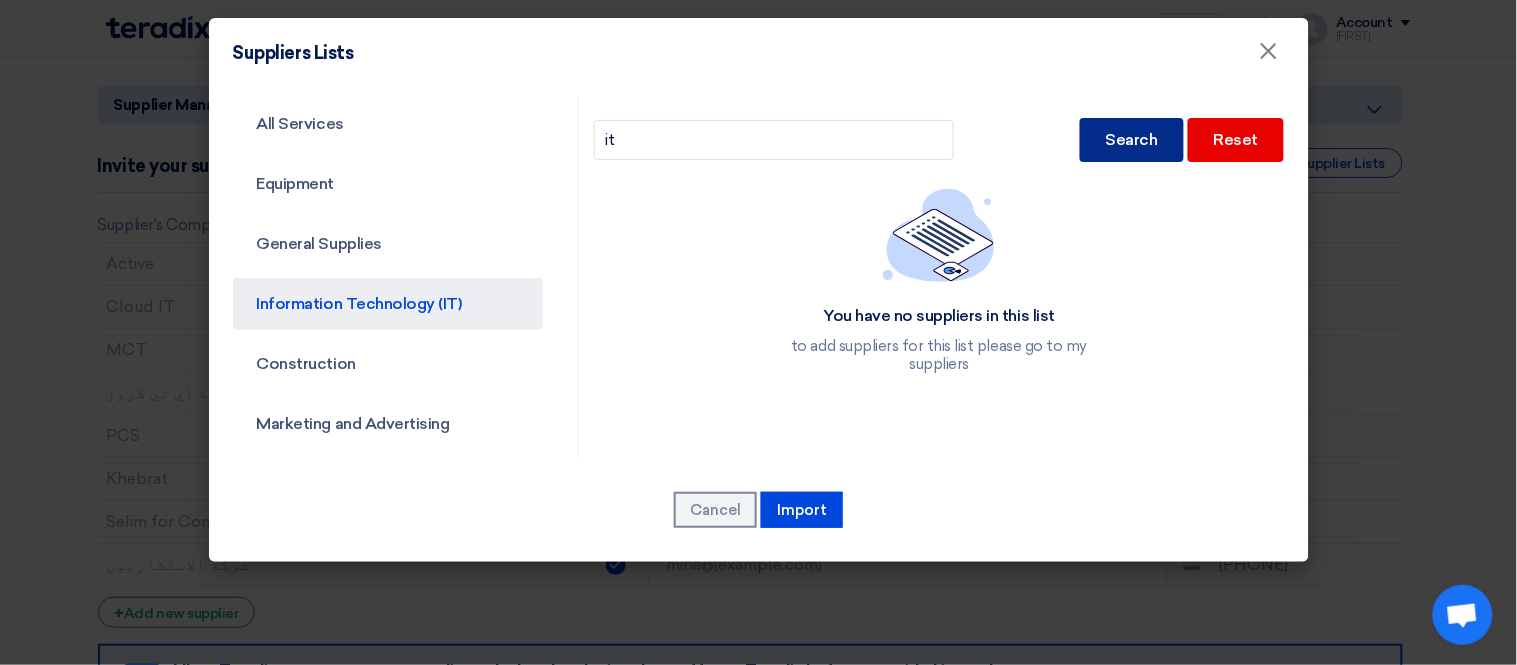 click on "Search" 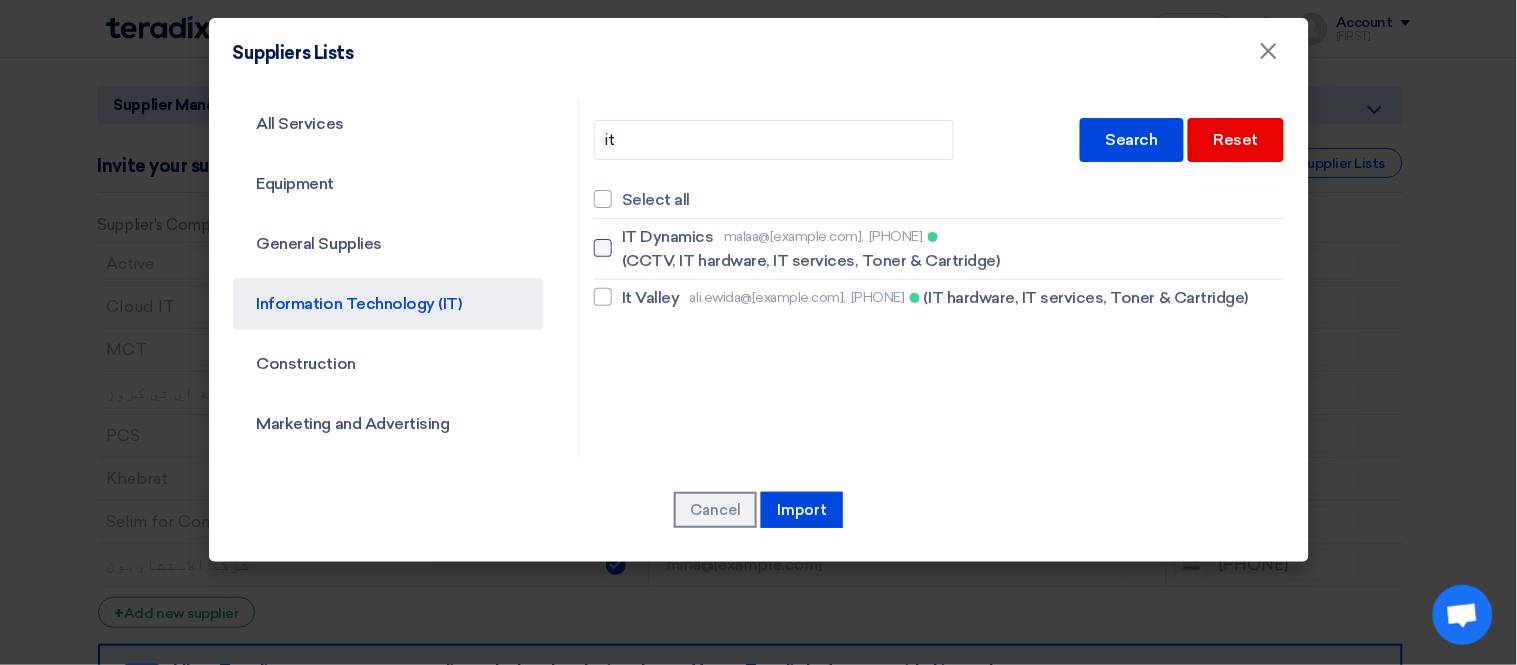 click on "(CCTV, IT hardware, IT services, Toner & Cartridge)" 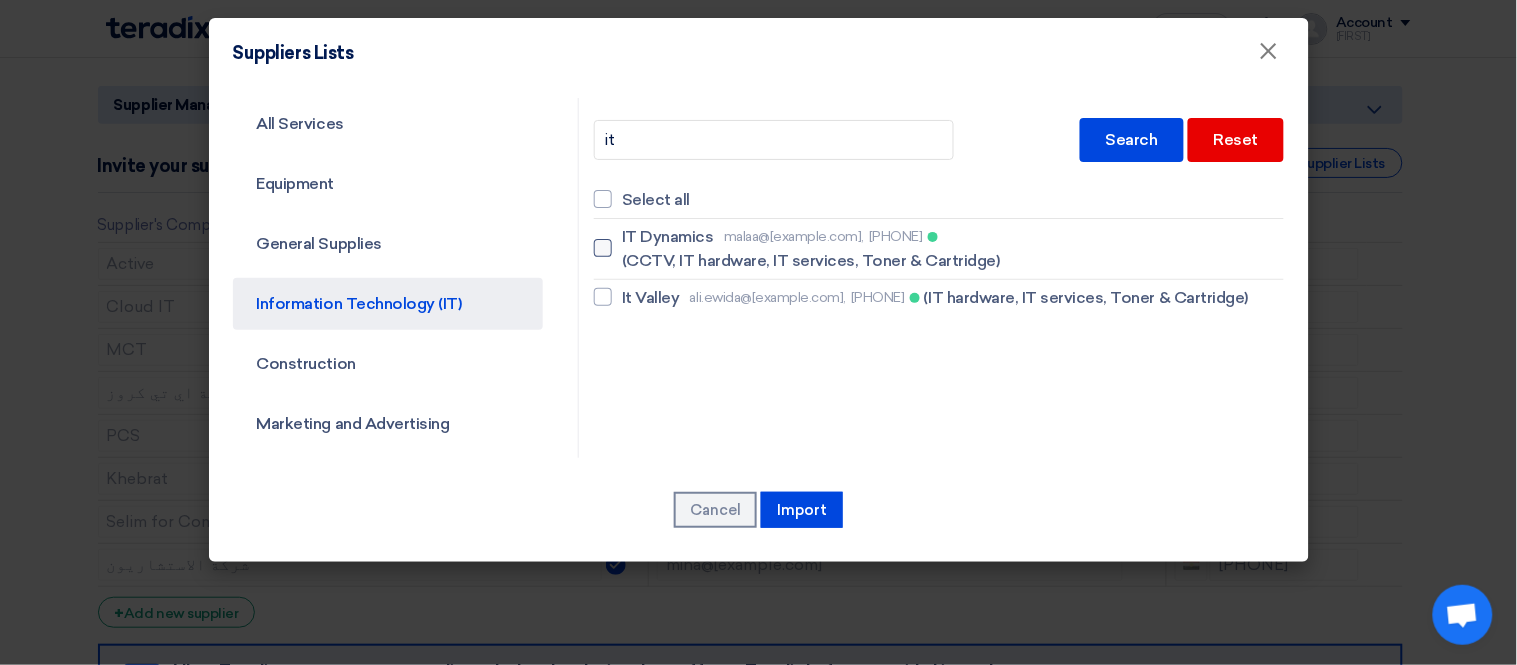 click on "IT Dynamics
[EMAIL],
[PHONE]
(CCTV, IT hardware, IT services, Toner & Cartridge)" at bounding box center (628, 248) 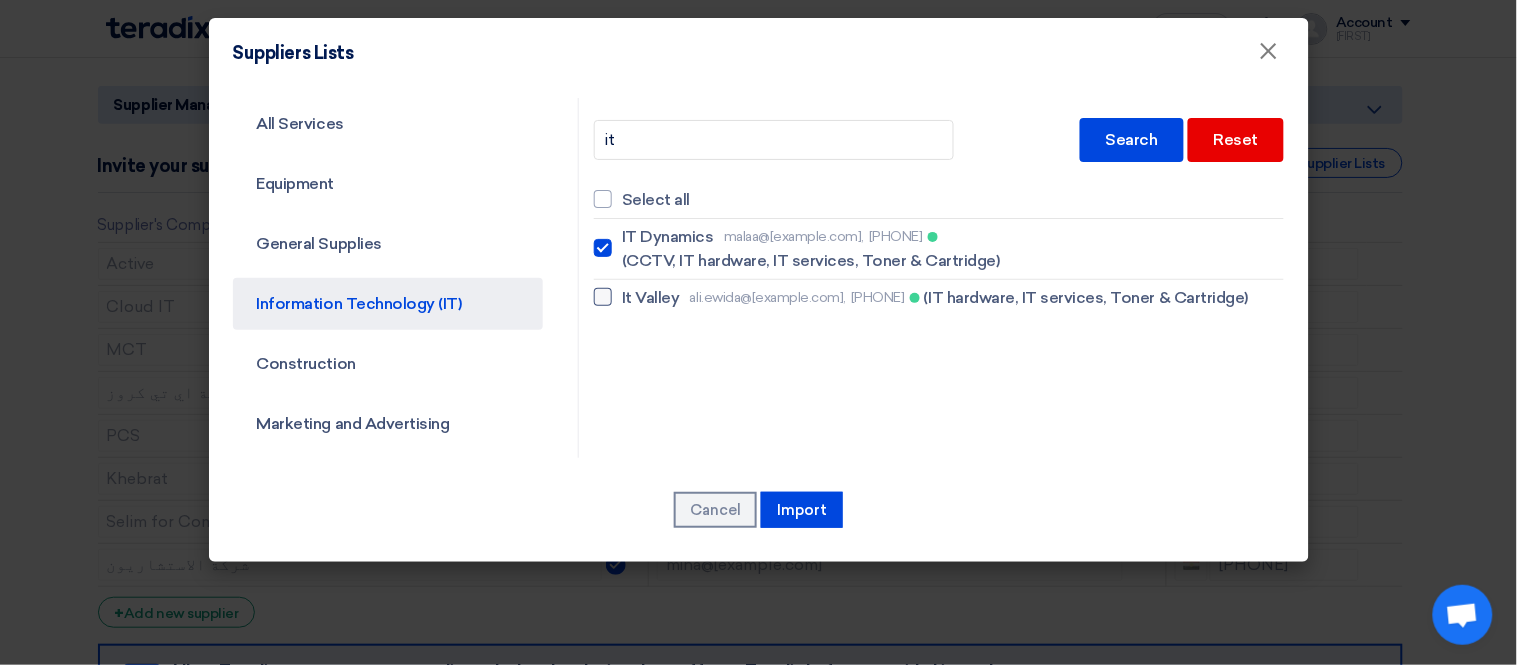 click on "ali.ewida@[example.com]," 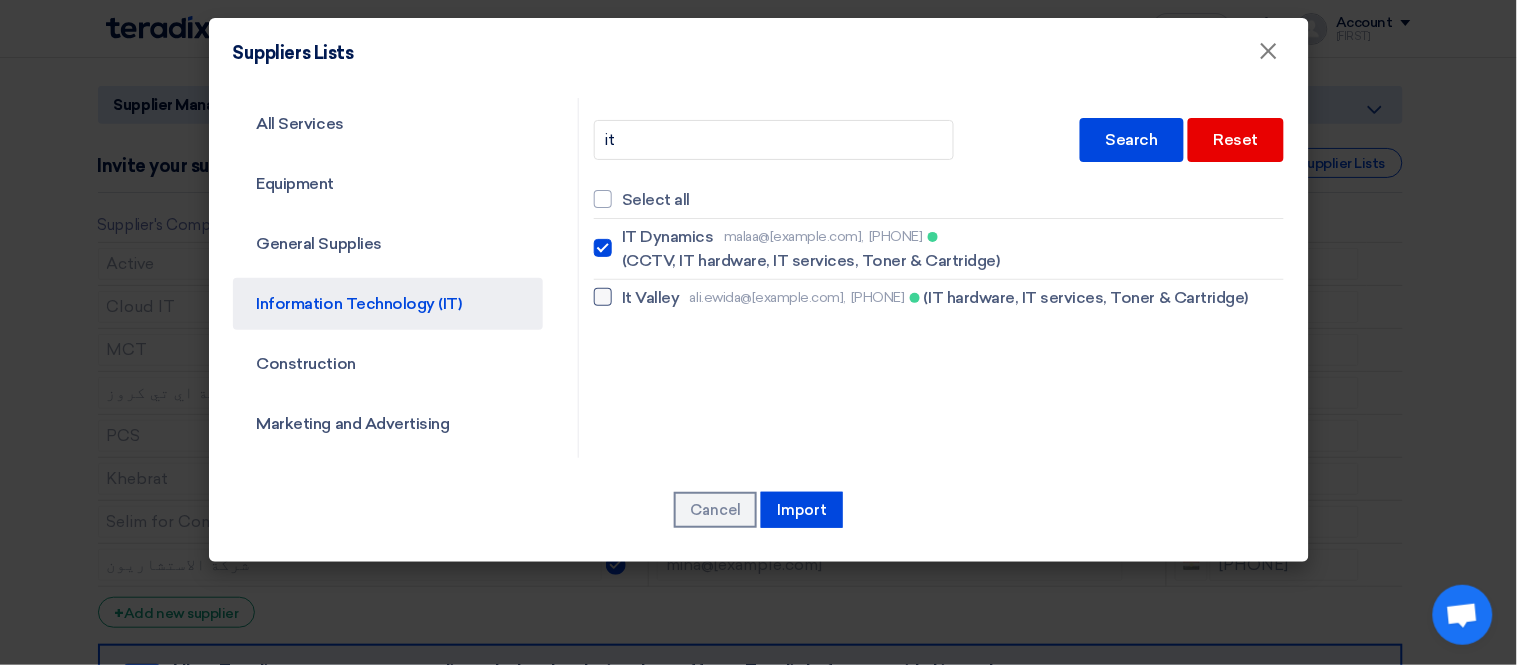 checkbox on "true" 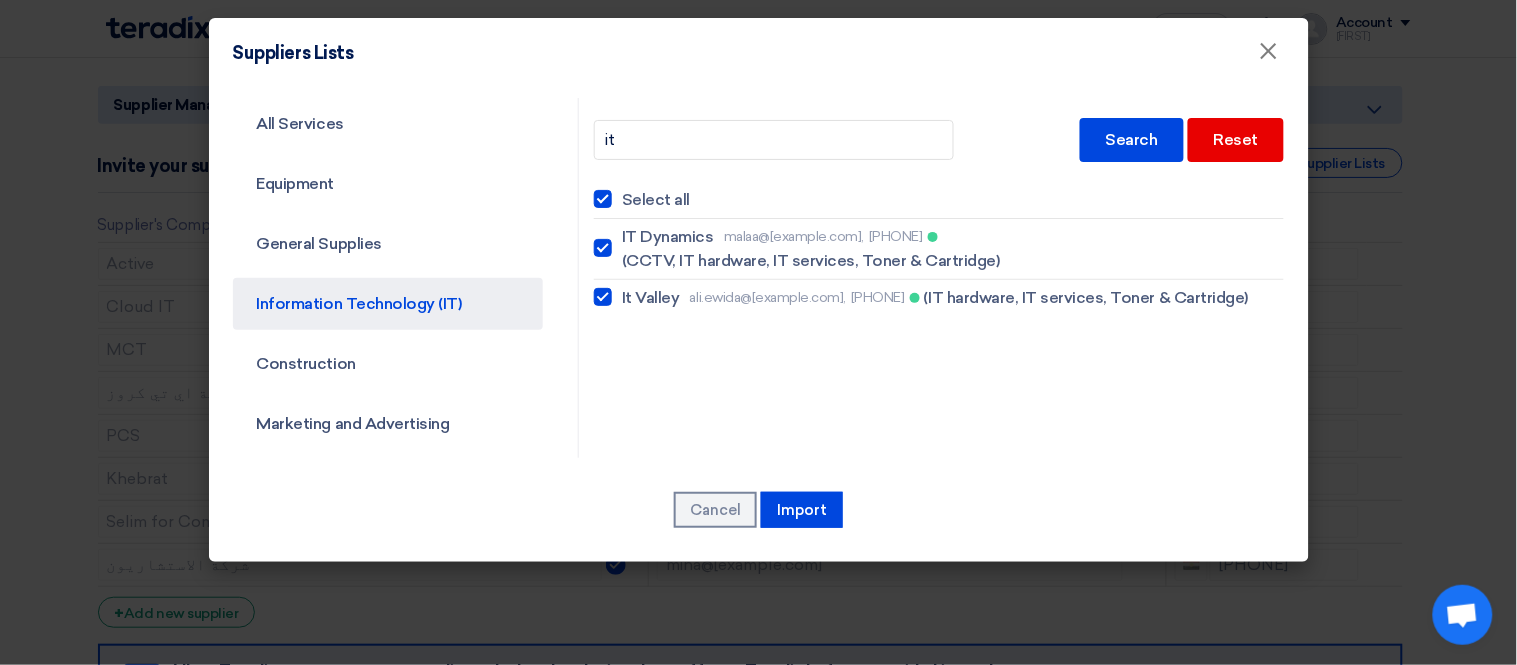 checkbox on "true" 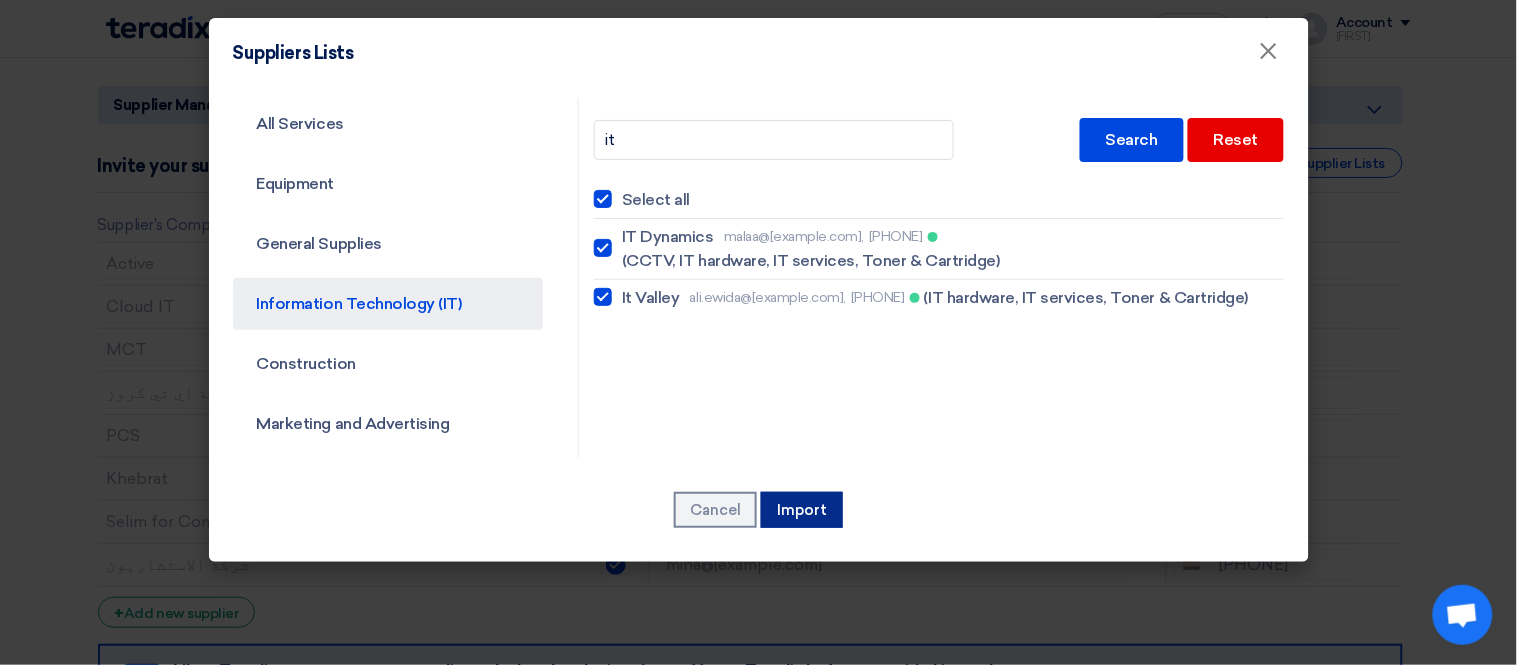 click on "Import" 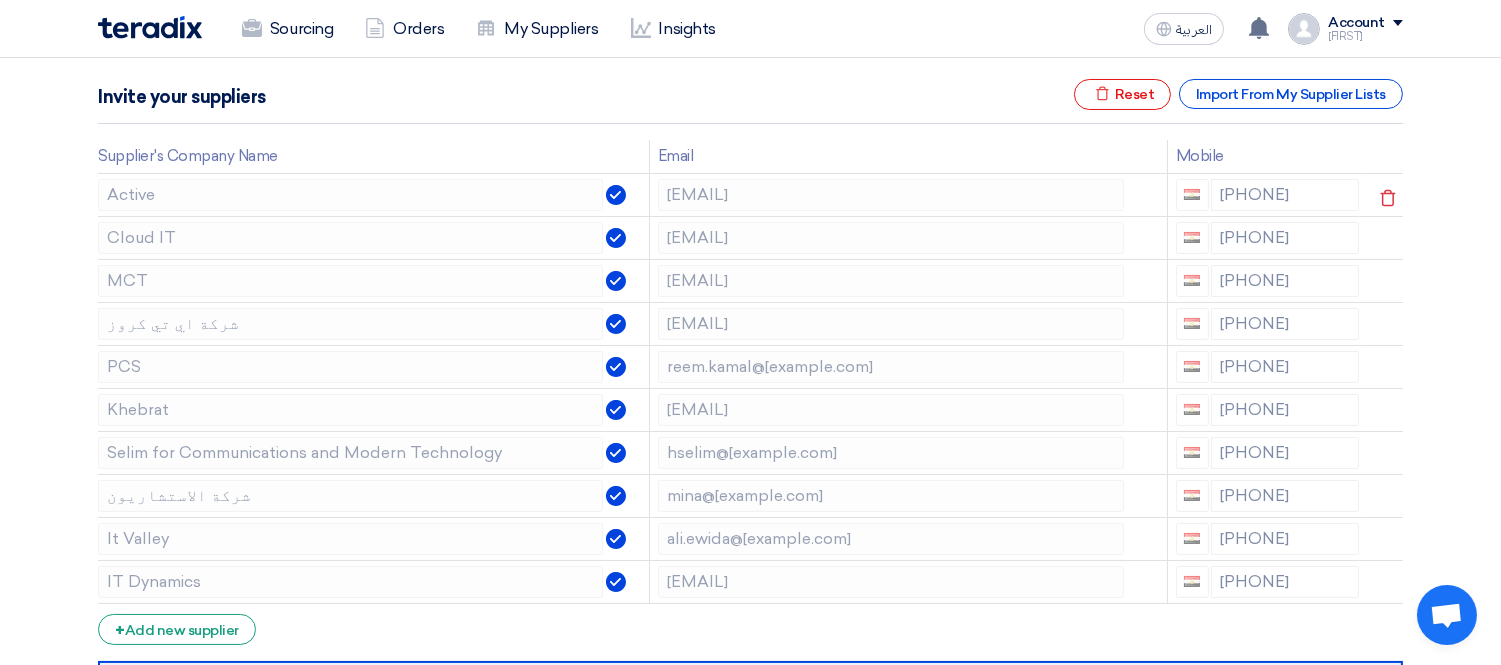 scroll, scrollTop: 222, scrollLeft: 0, axis: vertical 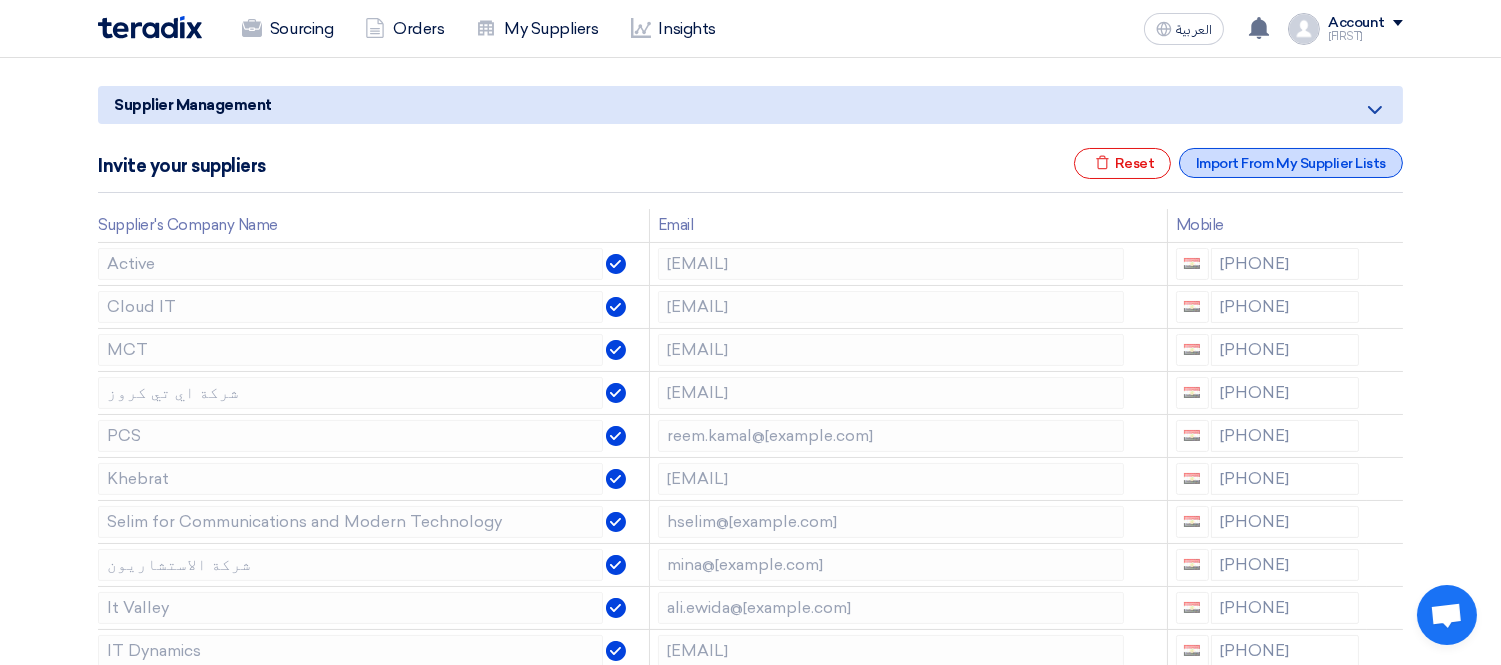 click on "Import From My Supplier Lists" 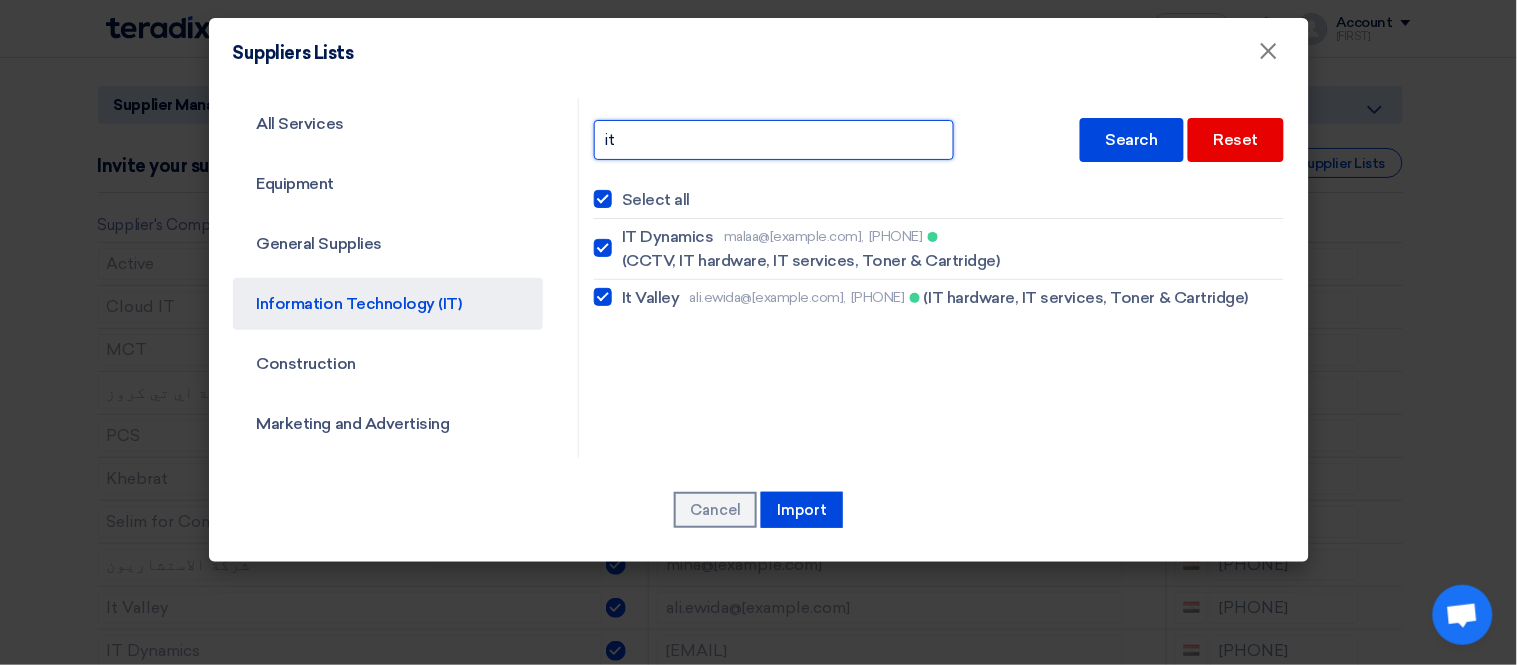 click on "it" 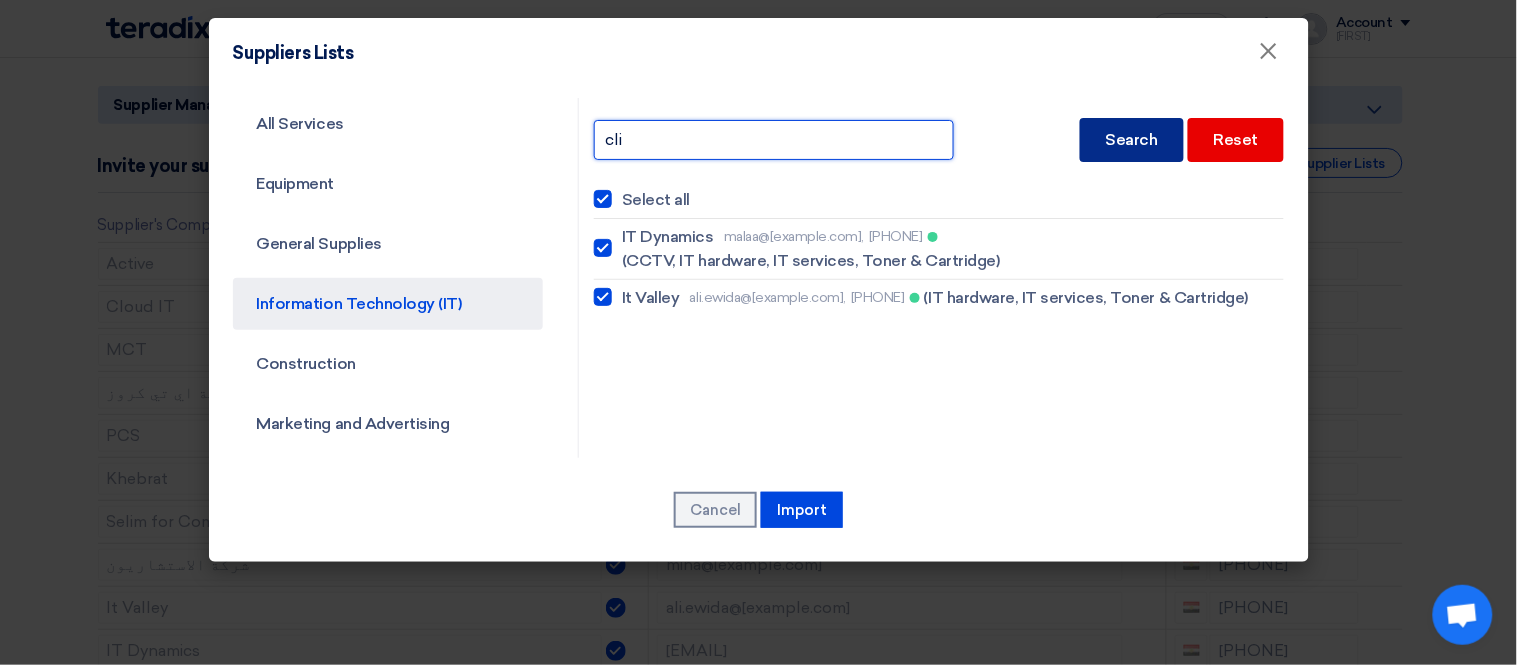 type on "cli" 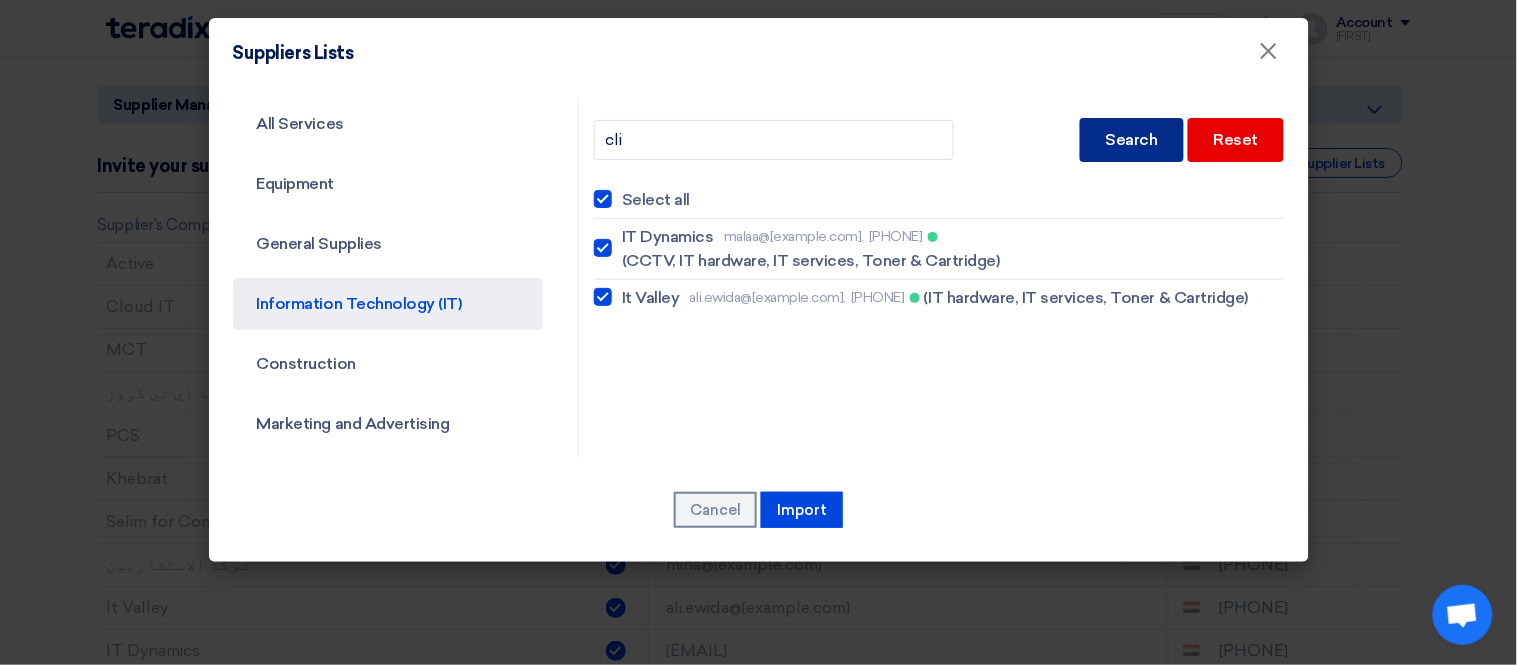 click on "Search" 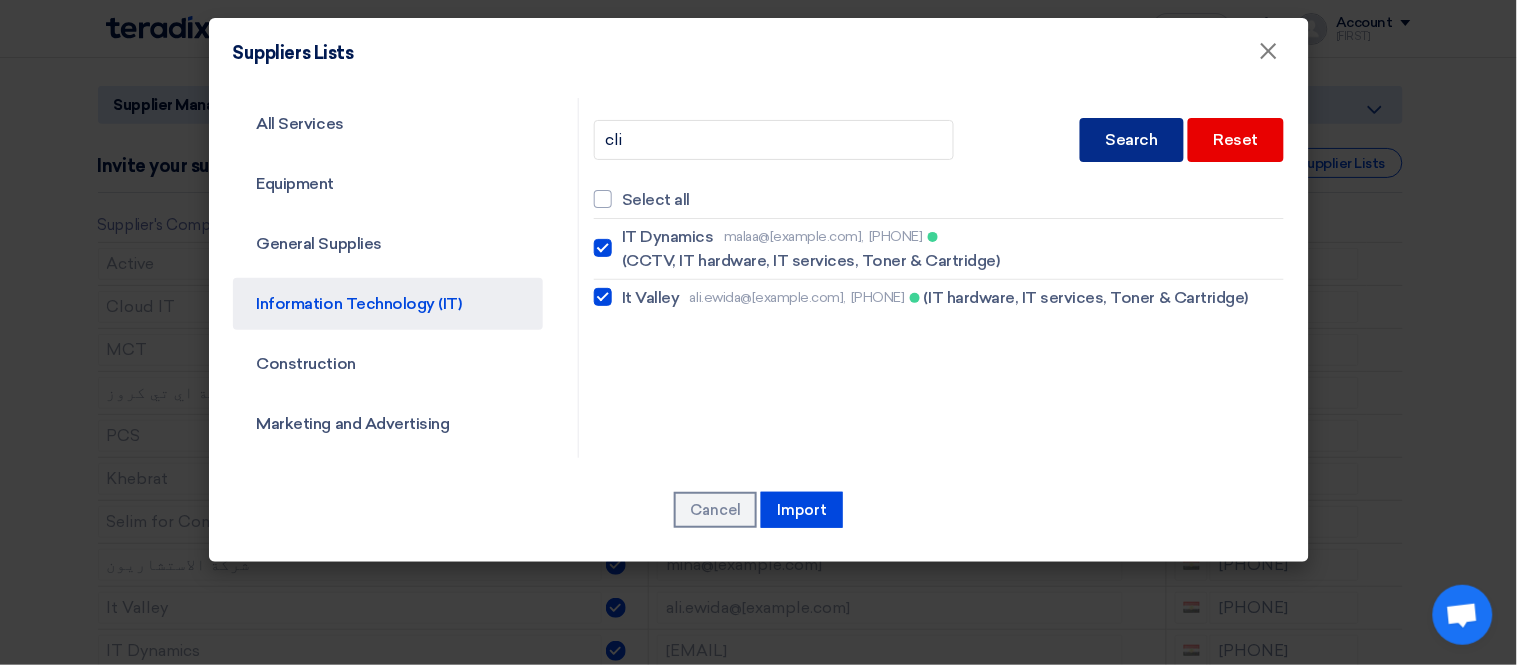 checkbox on "false" 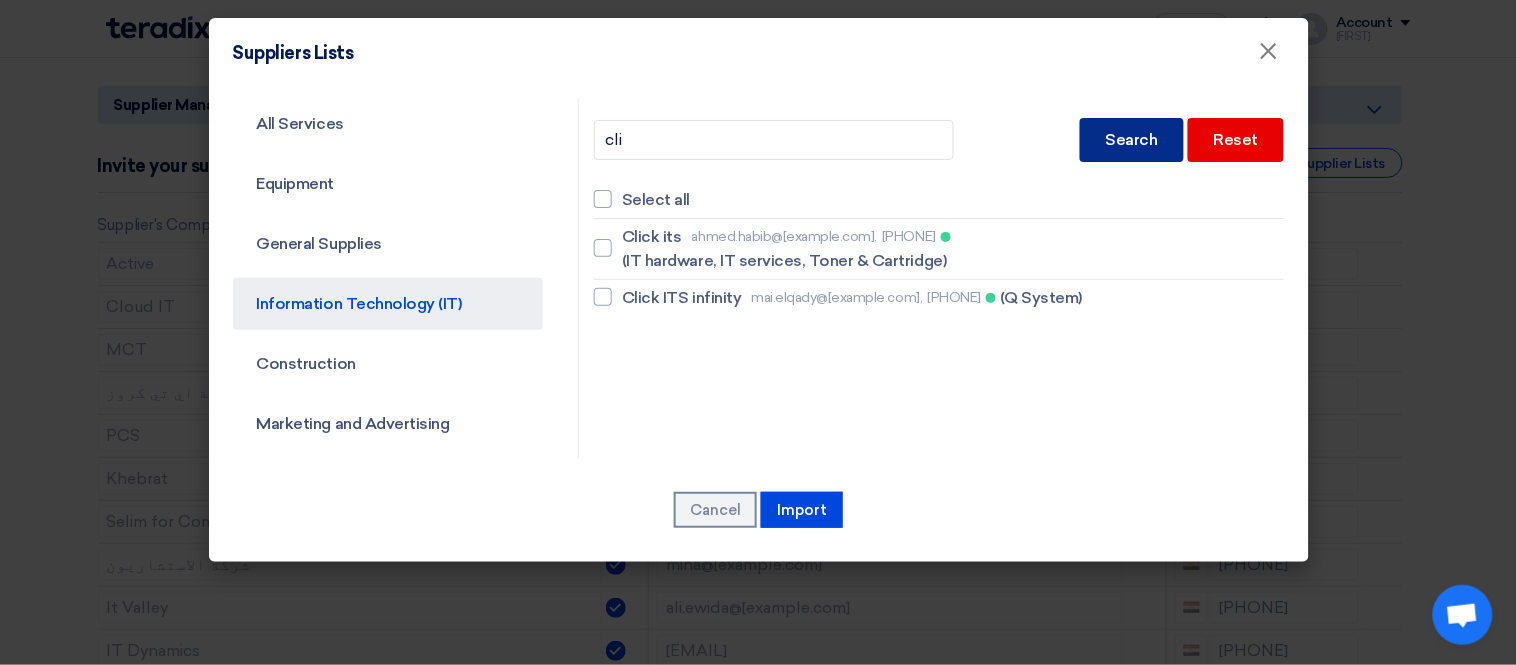 click on "Search" 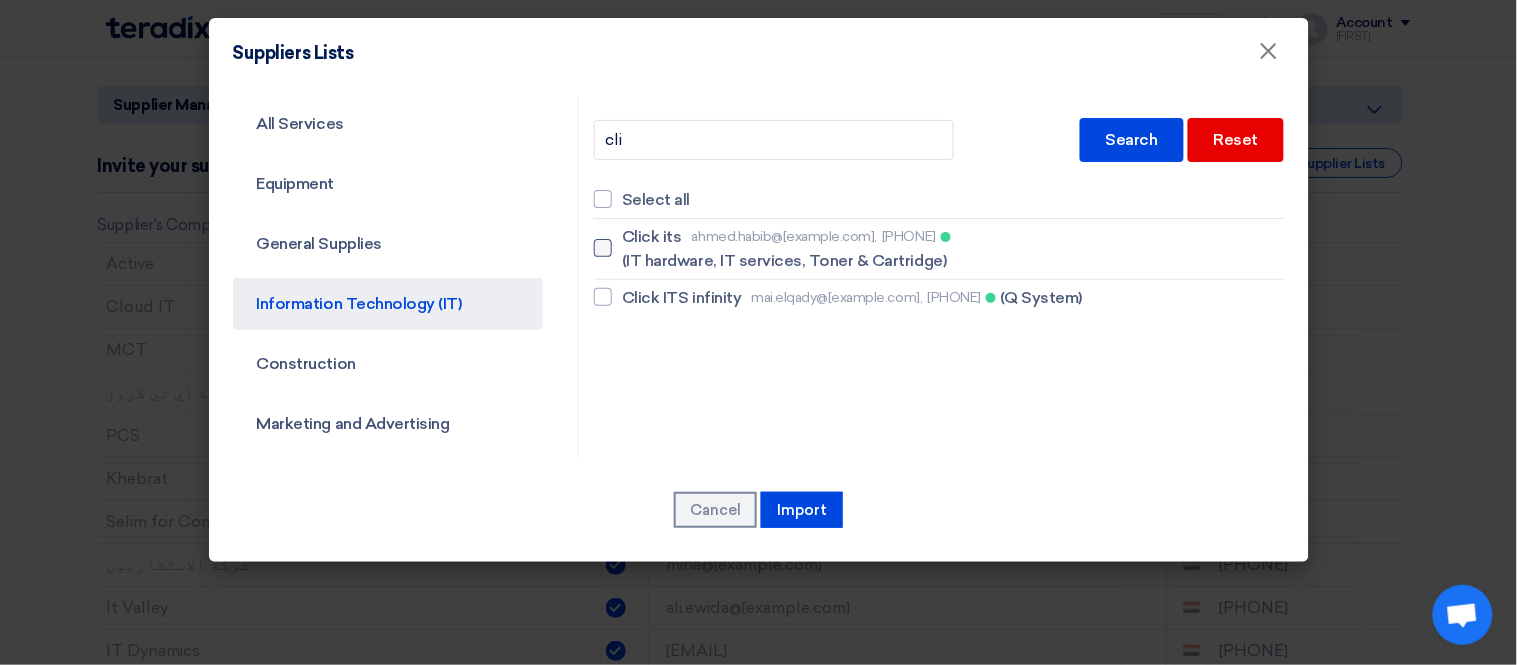 click on "(IT hardware, IT services, Toner & Cartridge)" 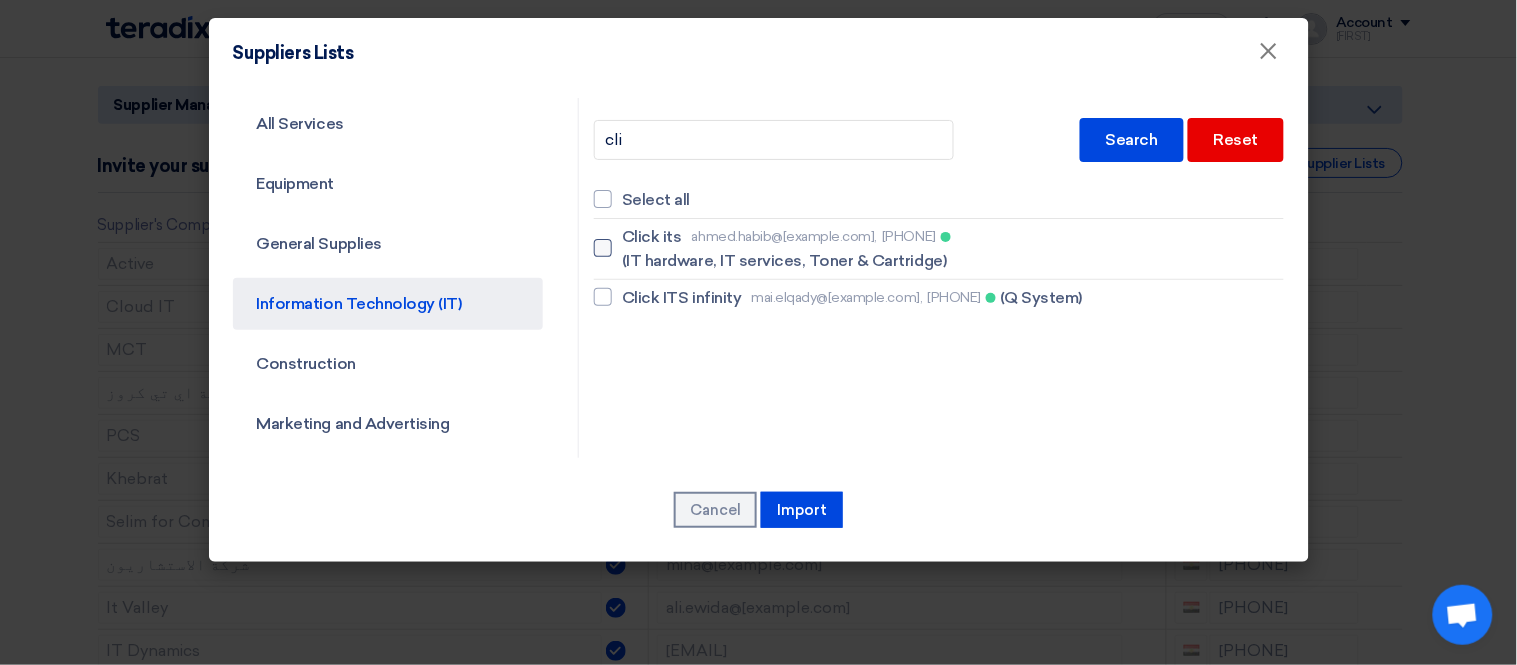 click on "Click its
ahmed.habib@[example.com],
[PHONE]
(IT hardware, IT services, Toner & Cartridge)" at bounding box center [628, 248] 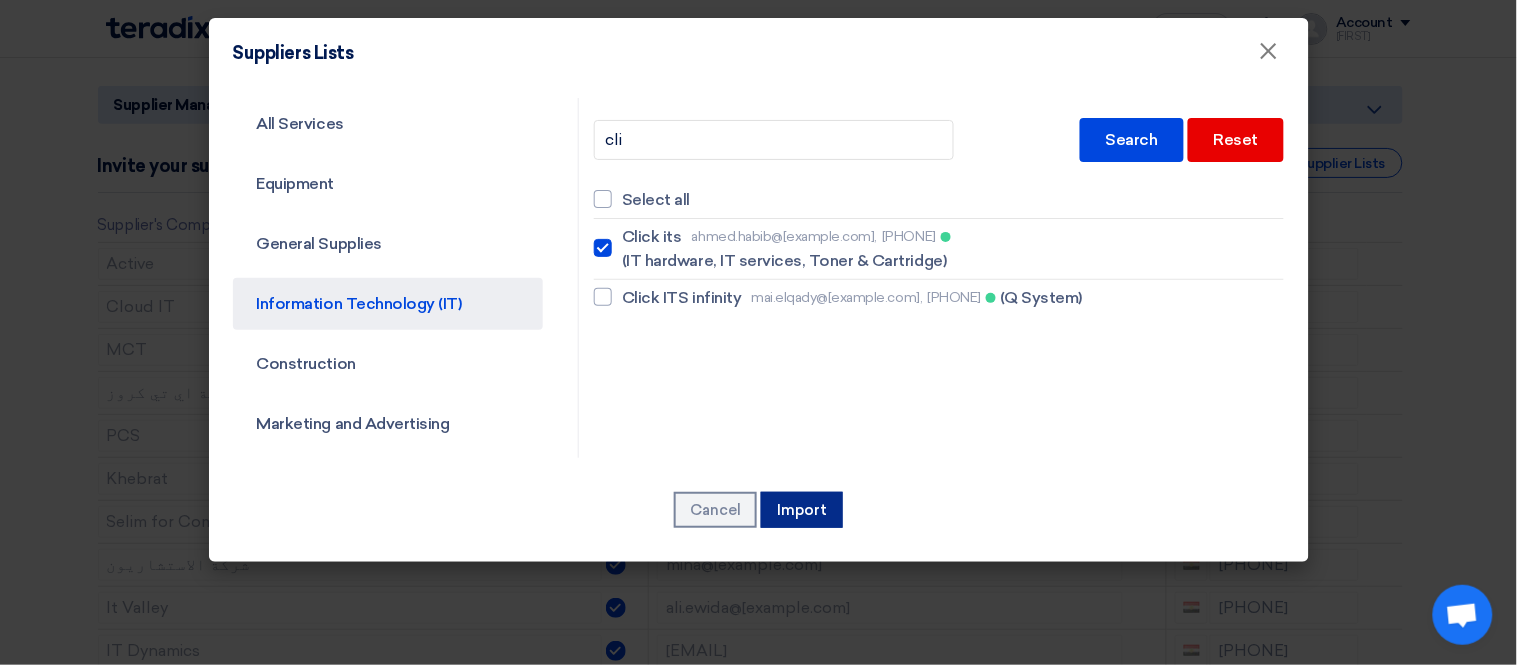 click on "Import" 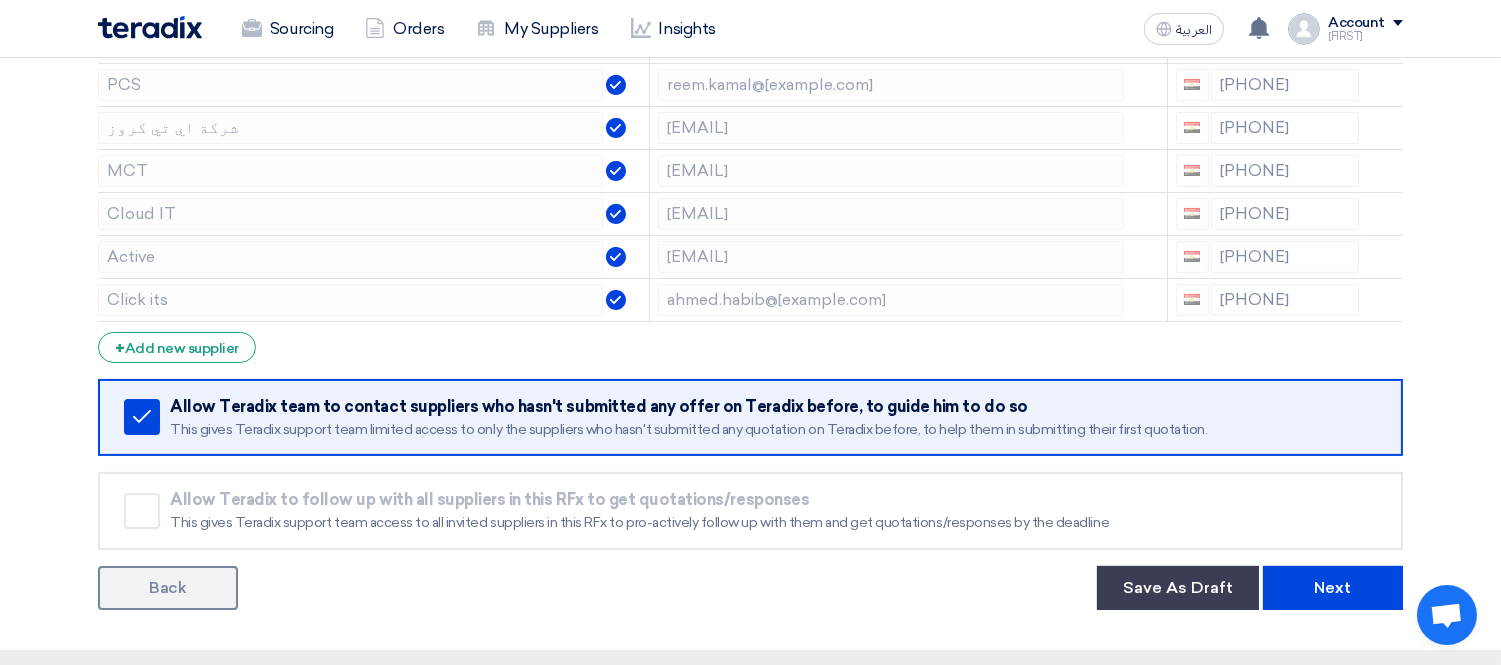 scroll, scrollTop: 666, scrollLeft: 0, axis: vertical 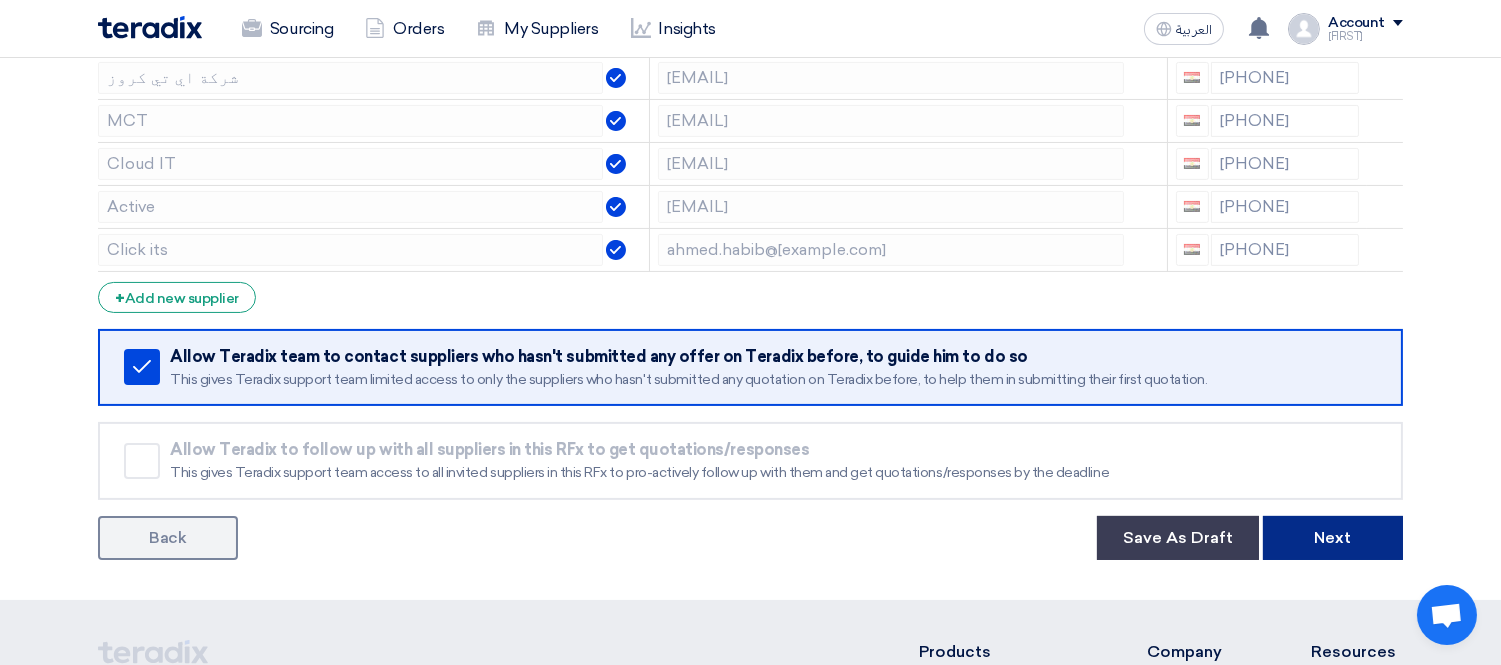 click on "Next" 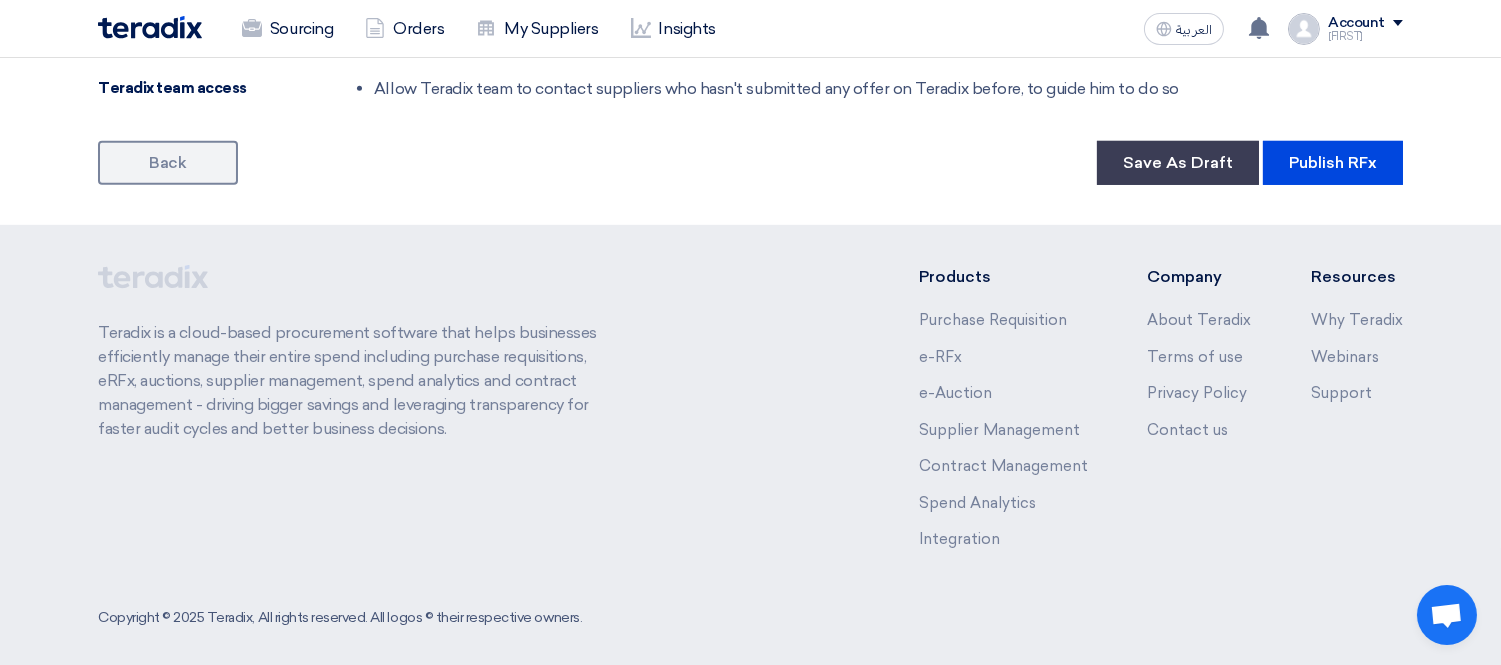 scroll, scrollTop: 2000, scrollLeft: 0, axis: vertical 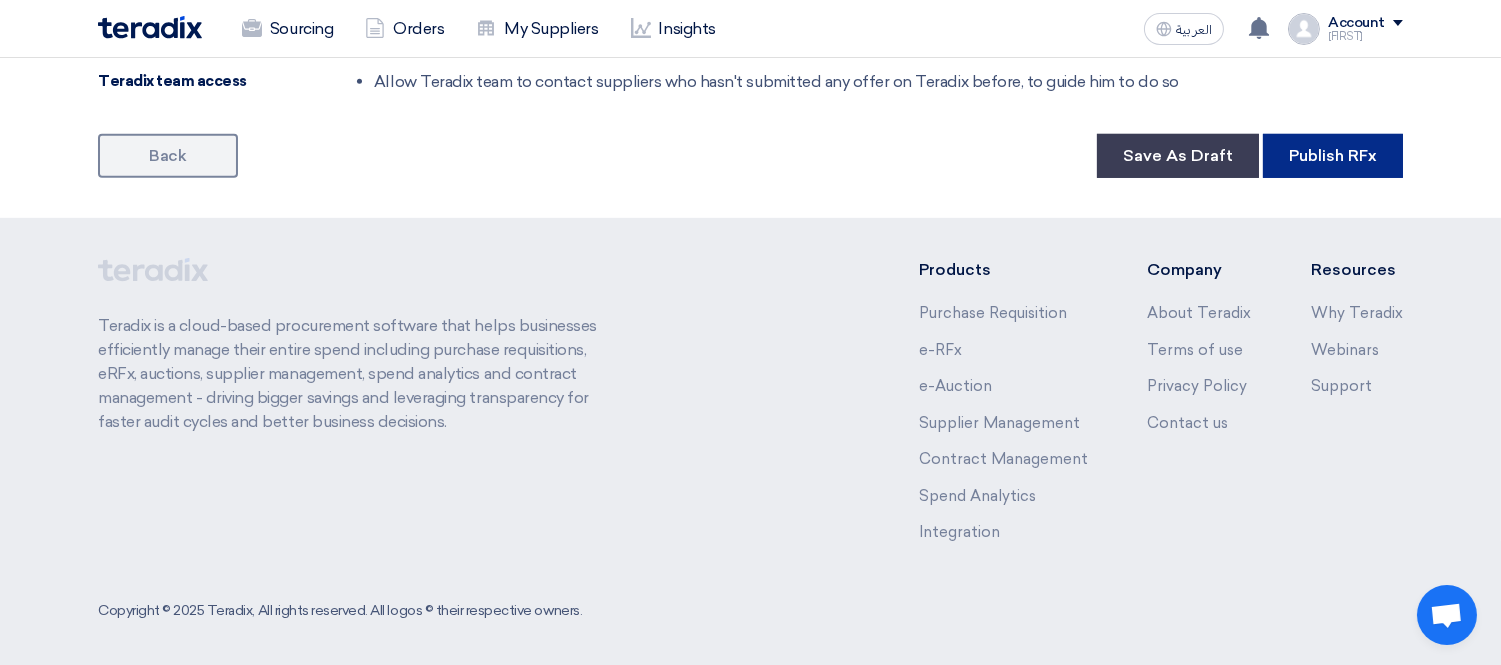 click on "Publish RFx" 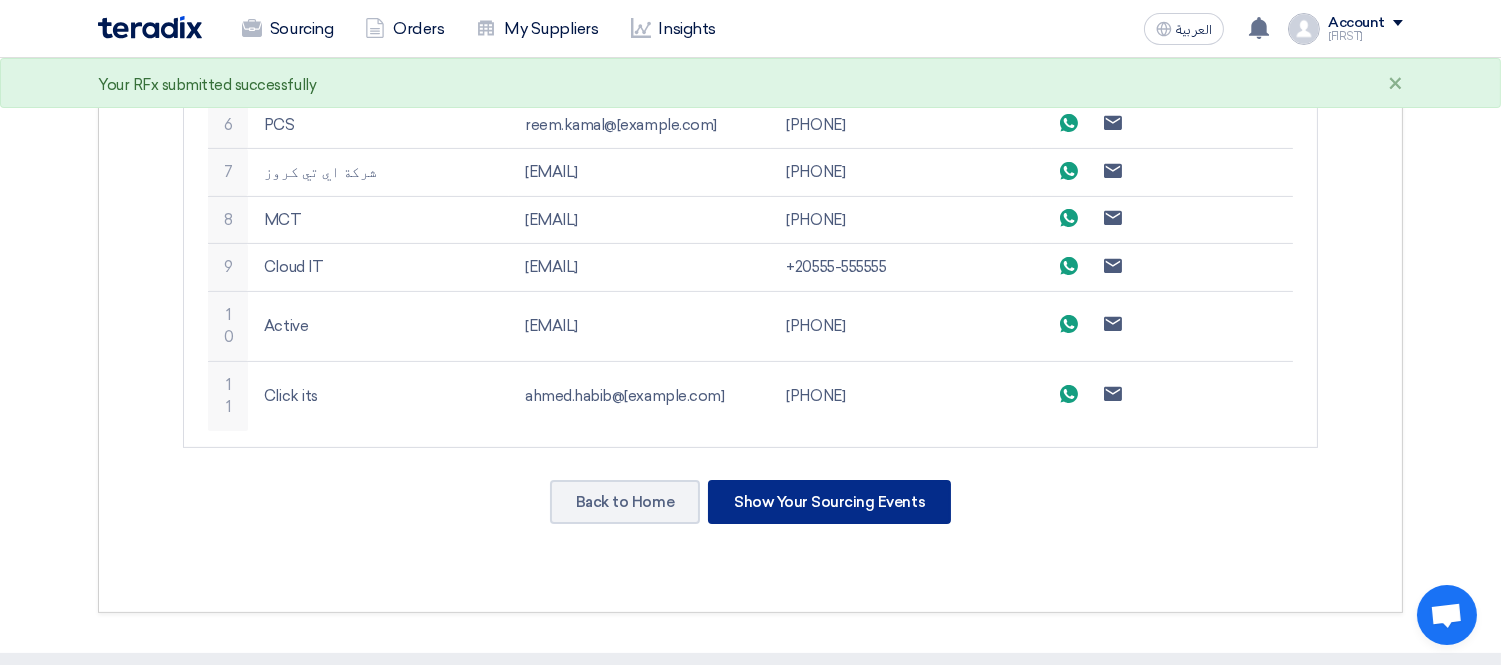 scroll, scrollTop: 888, scrollLeft: 0, axis: vertical 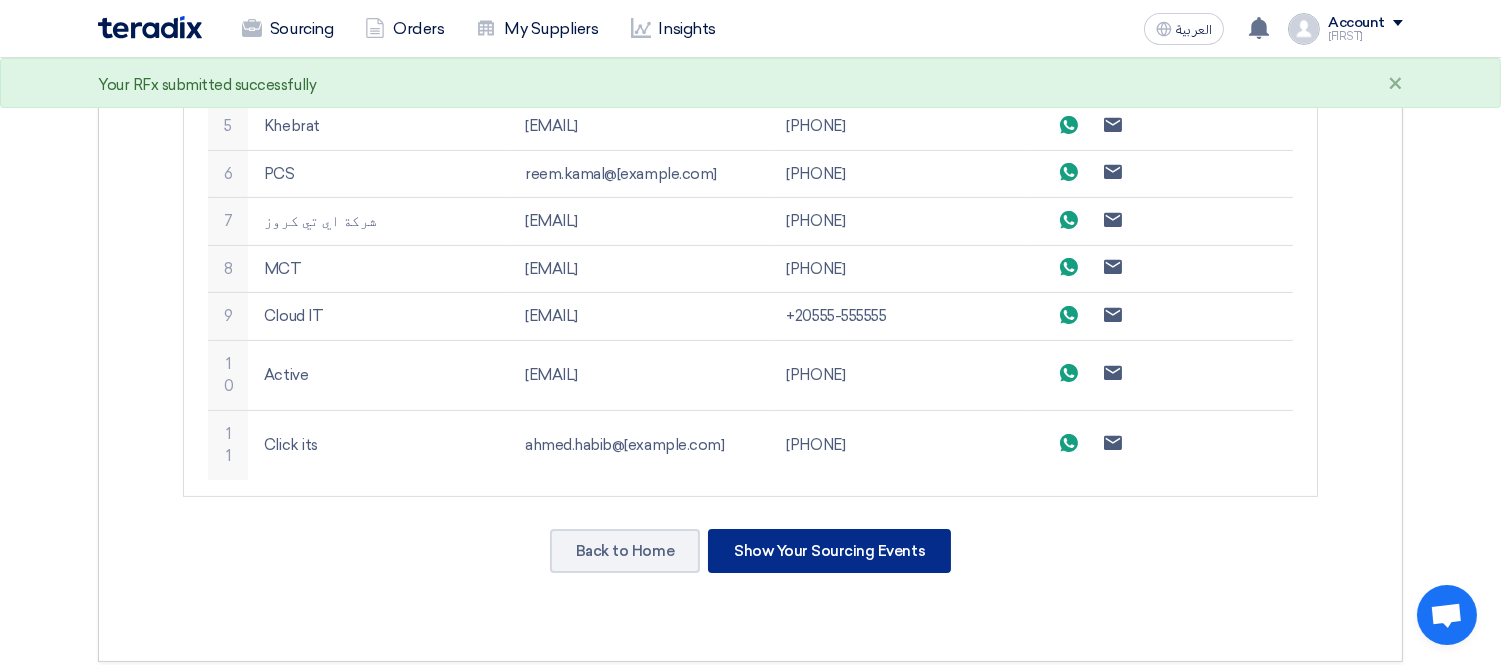 click on "Show Your Sourcing Events" 